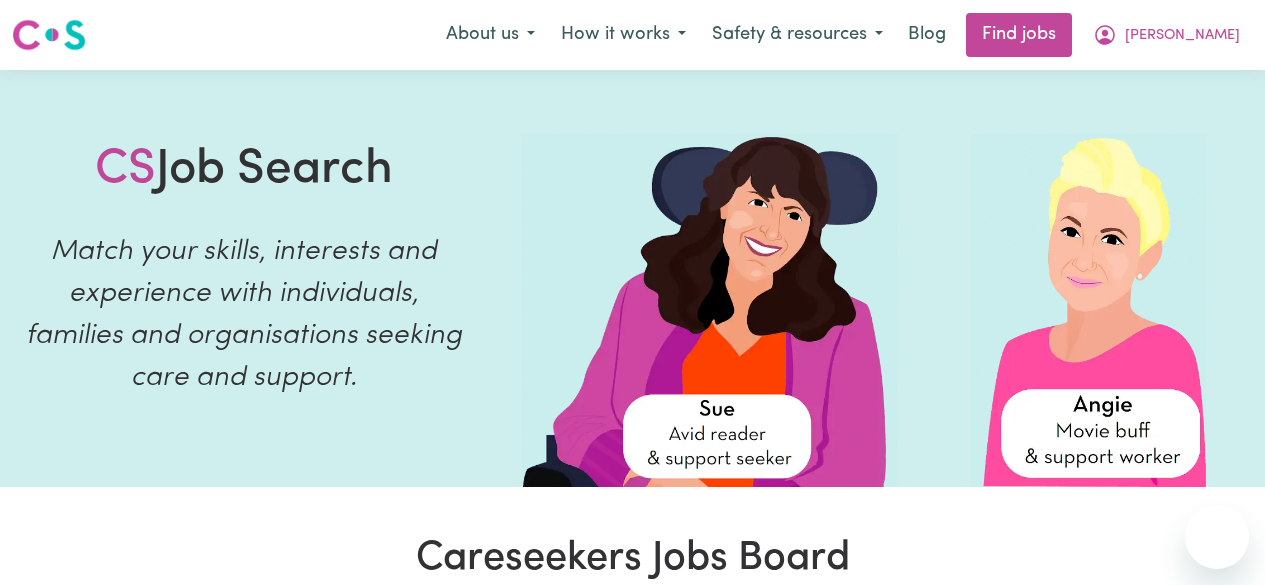 scroll, scrollTop: 780, scrollLeft: 0, axis: vertical 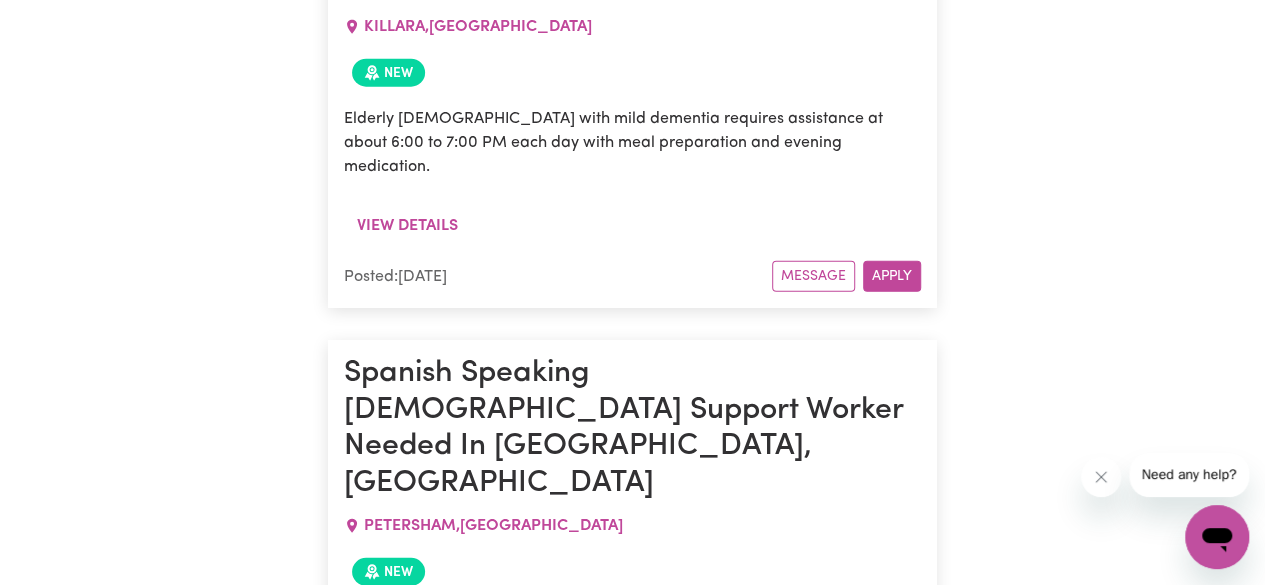 click on "Search By Suburb By State Show  Filters Showing  98   jobs Support Worker Needed Every [DATE]  In [GEOGRAPHIC_DATA], [GEOGRAPHIC_DATA] [GEOGRAPHIC_DATA] ,  [GEOGRAPHIC_DATA] New We are  looking for a support worker to assist with personal care, social companionship, and community access for a client in [GEOGRAPHIC_DATA], [GEOGRAPHIC_DATA] A car and a driver's license are required for this service. Shifts will be every [DATE] from 10 am to 2 pm. To start 07/08! Please click apply if you are interested in the role. If you have questions before applying, don't hesitate to get in touch with the Careseekers account manager, [PERSON_NAME], at [PERSON_NAME][EMAIL_ADDRESS][DOMAIN_NAME]. Thank you! View details Posted:  [DATE] Message Apply [DEMOGRAPHIC_DATA] Support Worker Needed In [GEOGRAPHIC_DATA], [GEOGRAPHIC_DATA] [GEOGRAPHIC_DATA] ,  [GEOGRAPHIC_DATA] New We are seeking a [DEMOGRAPHIC_DATA] support worker to assist a client in [GEOGRAPHIC_DATA], [GEOGRAPHIC_DATA], with morning routine and preparation for school. Shift timings are every [DATE], [DATE], and [DATE] from 7:00 AM to 9:00 AM. To start on [DATE]! View details Posted:" at bounding box center (632, 22511) 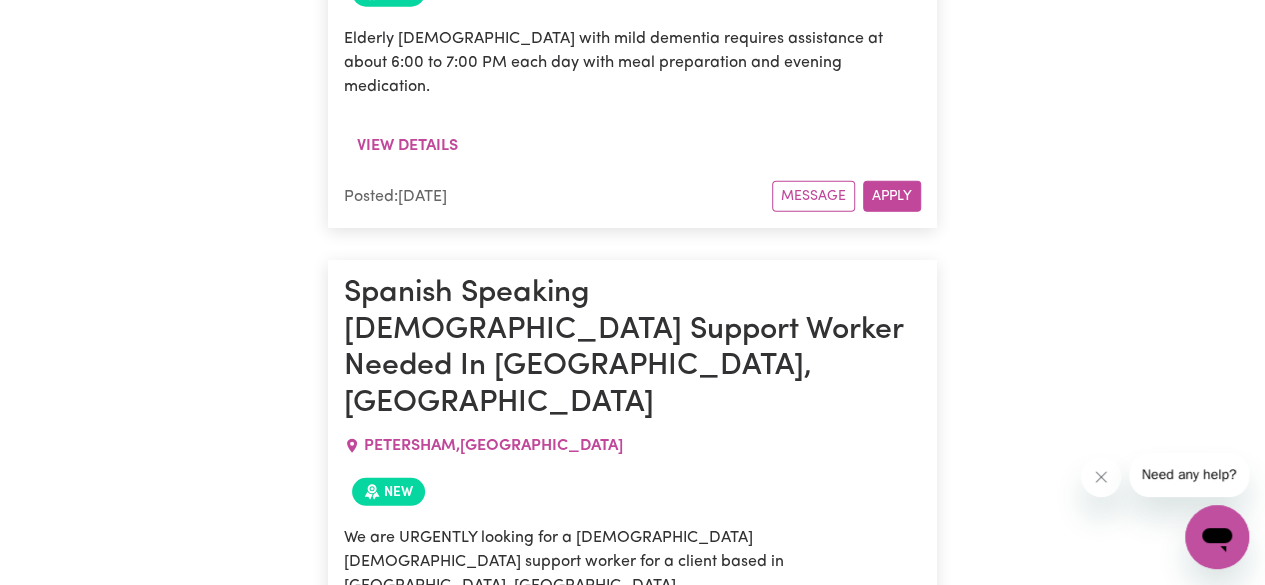 scroll, scrollTop: 10244, scrollLeft: 0, axis: vertical 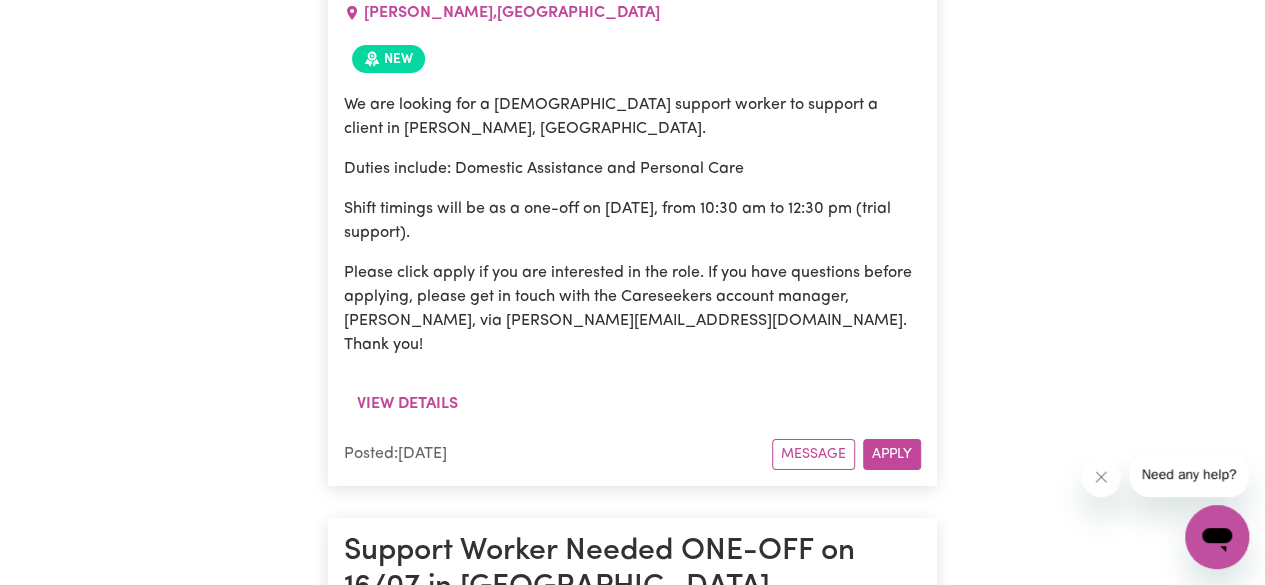 click on "Message" at bounding box center (813, 1690) 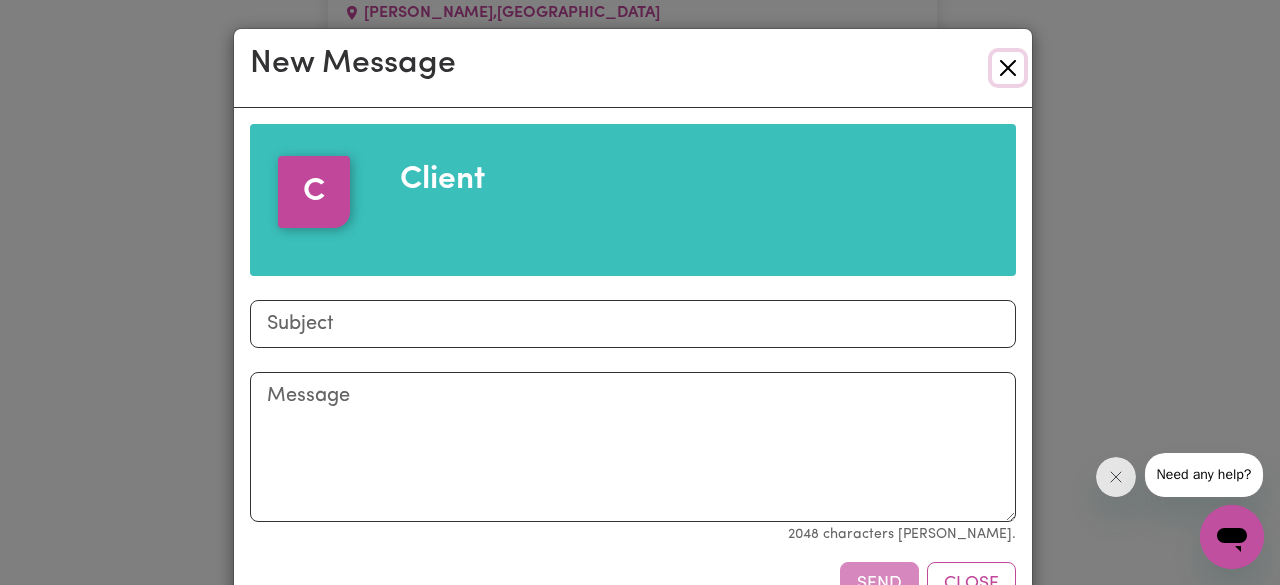click at bounding box center [1008, 68] 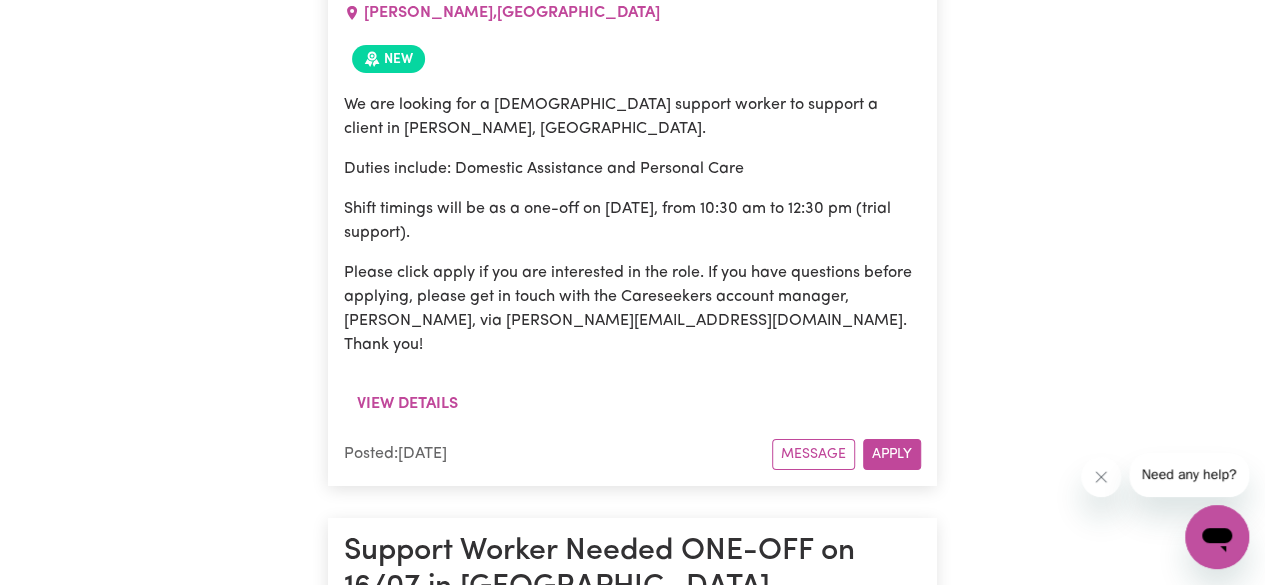click on "Message" at bounding box center (813, 1690) 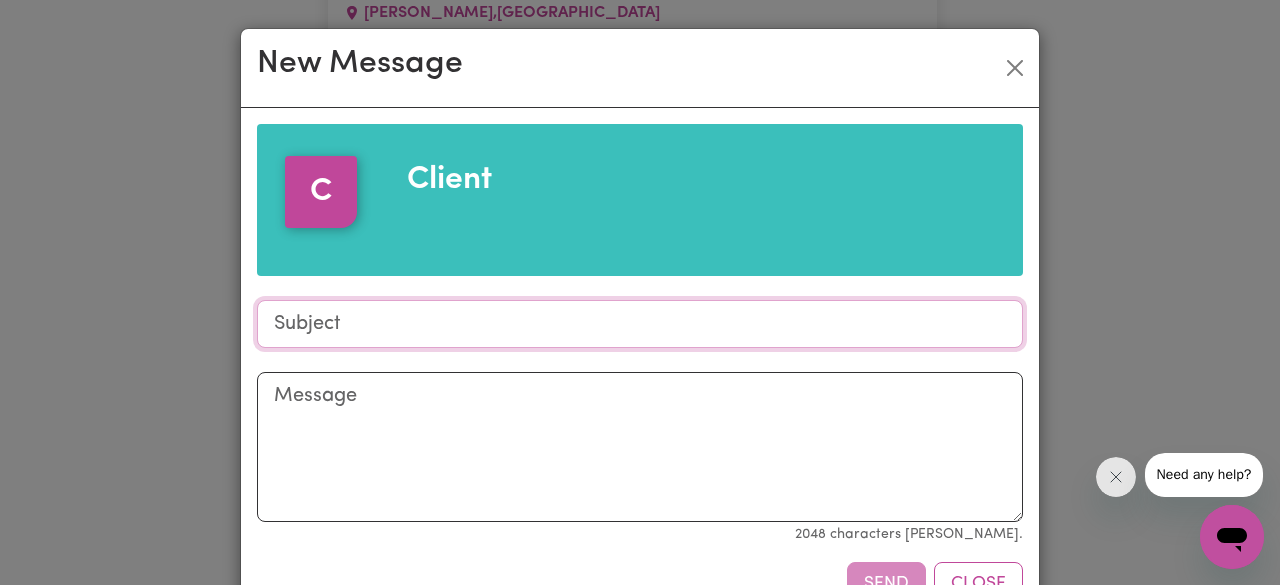 click on "Subject" at bounding box center (640, 324) 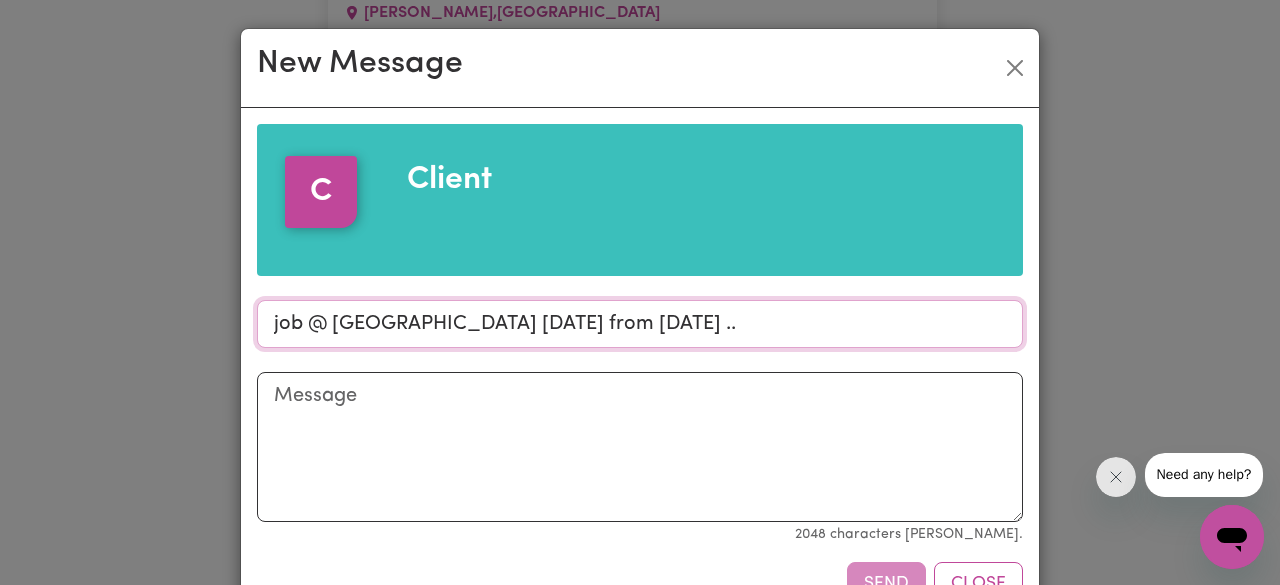 type on "job @ [GEOGRAPHIC_DATA] [DATE] from [DATE] .." 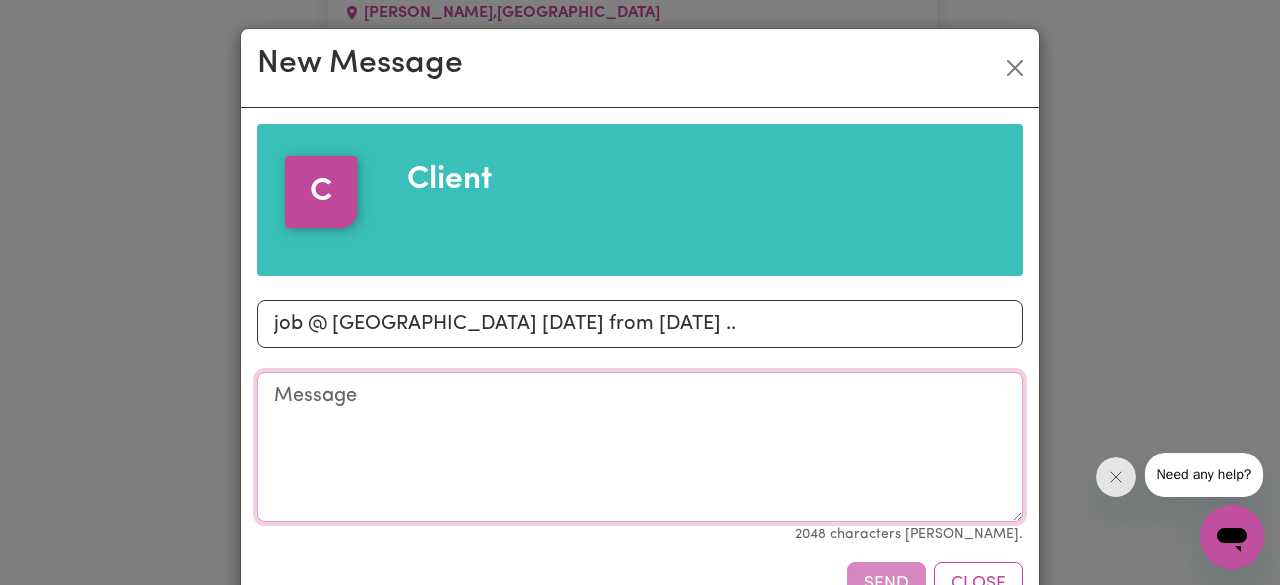 click on "Message" at bounding box center [640, 447] 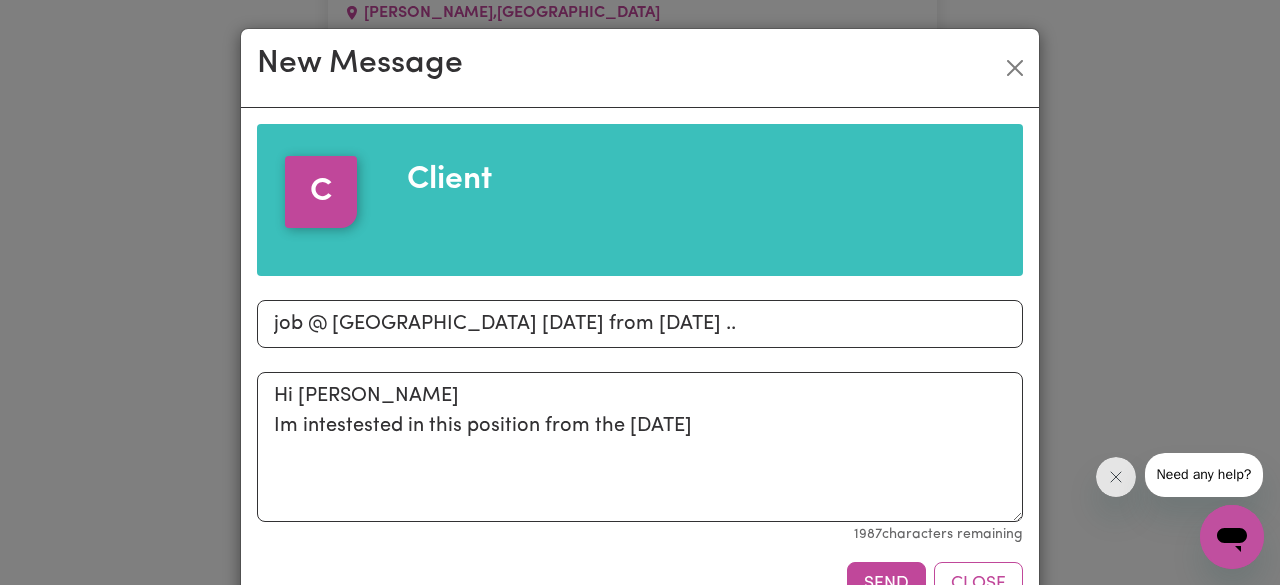 click on "C Client Subject job @ [GEOGRAPHIC_DATA] [DATE] from [DATE] .. Message Hi [PERSON_NAME]
Im intestested in this position from the [DATE]  characters remaining Send Close" at bounding box center (640, 365) 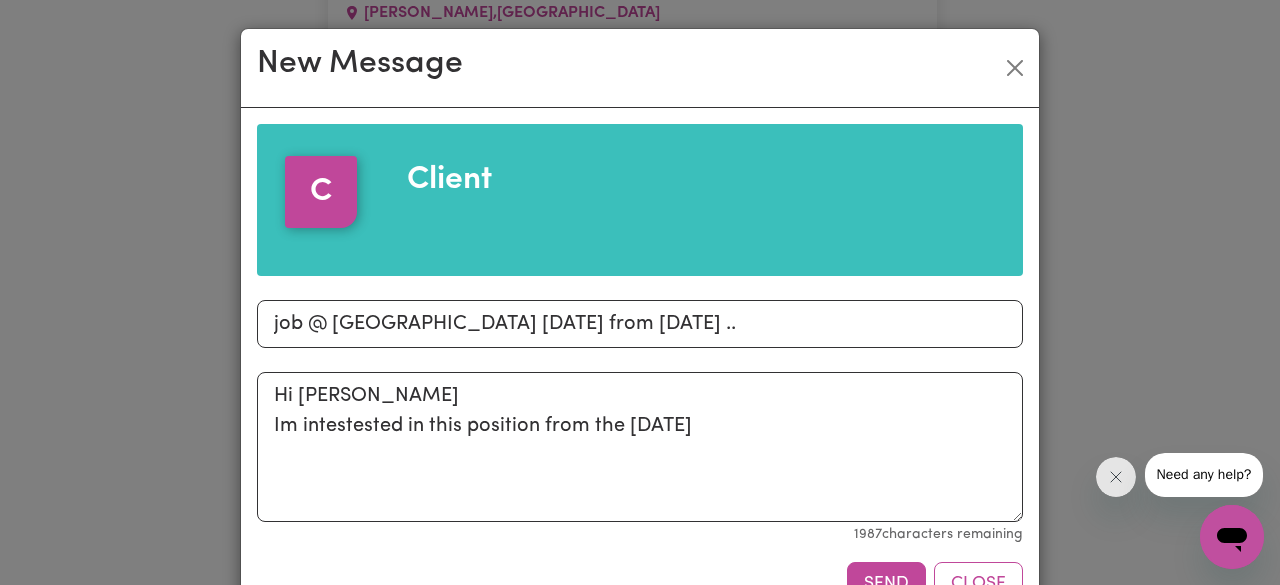 scroll, scrollTop: 64, scrollLeft: 0, axis: vertical 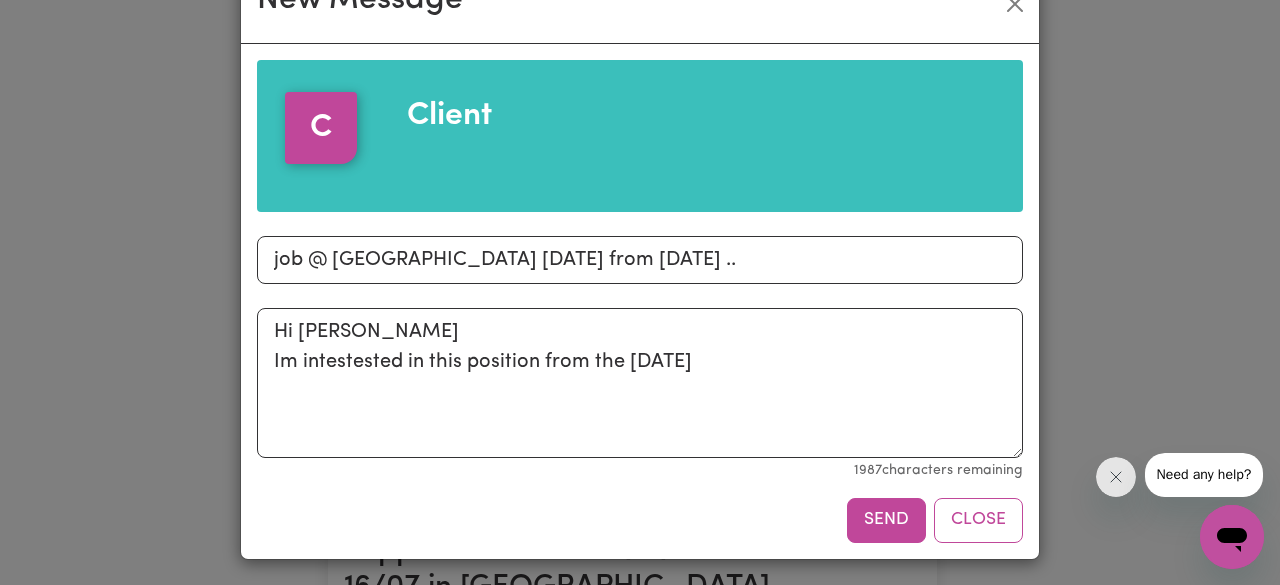 click on "1987  characters remaining" at bounding box center [640, 470] 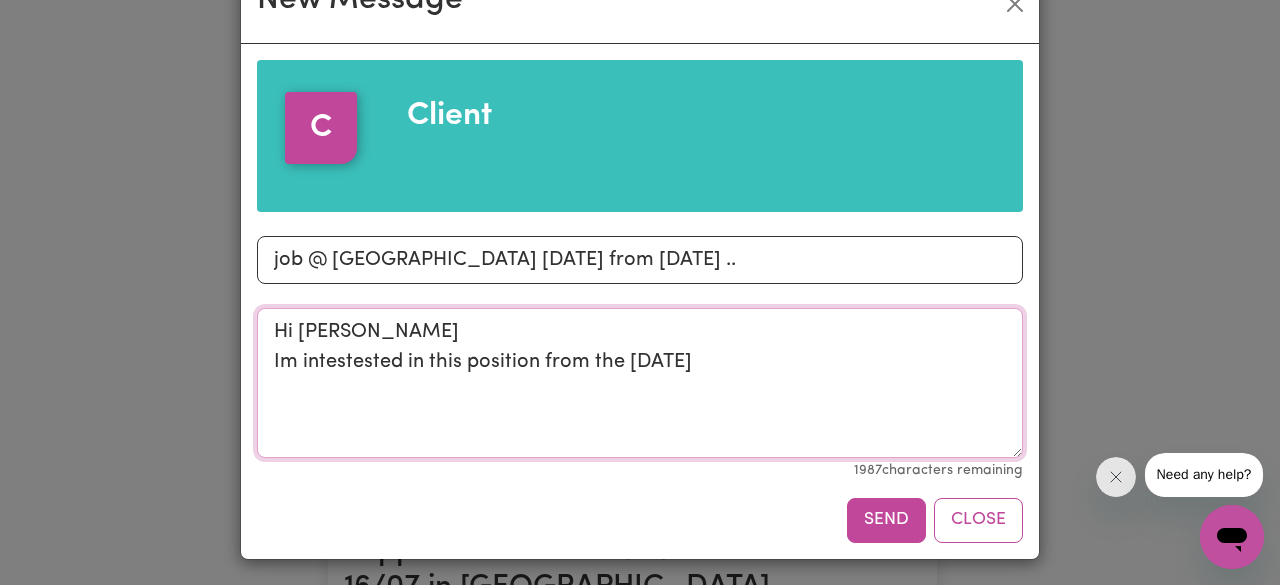 click on "Hi [PERSON_NAME]
Im intestested in this position from the [DATE]" at bounding box center (640, 383) 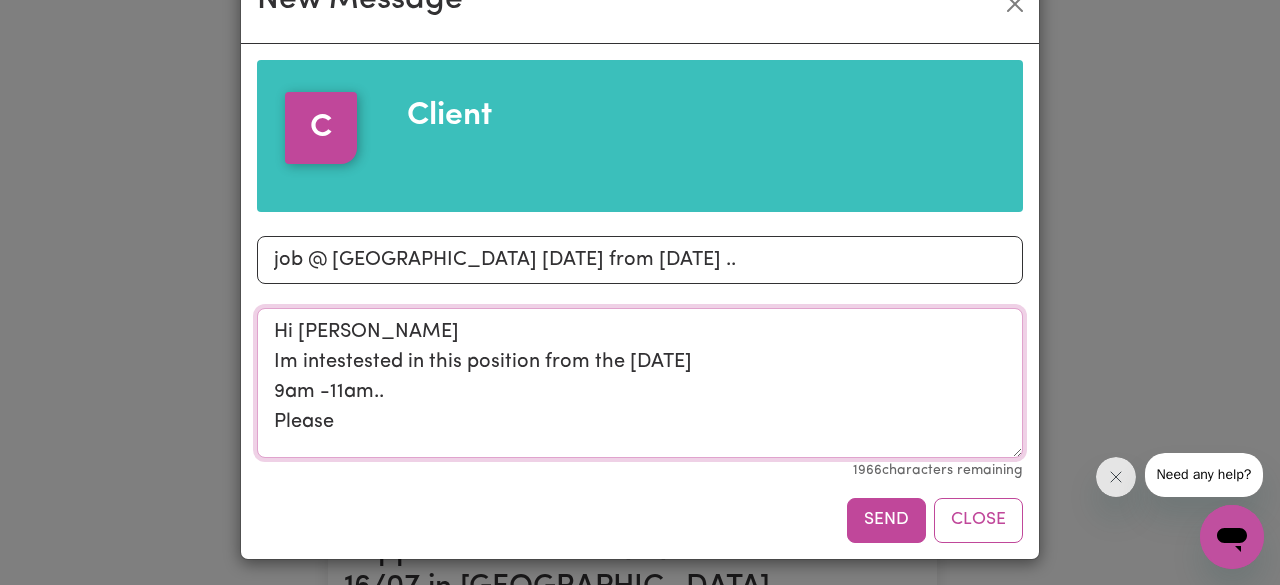 click on "Hi [PERSON_NAME]
Im intestested in this position from the [DATE]
9am -11am..
Please" at bounding box center (640, 383) 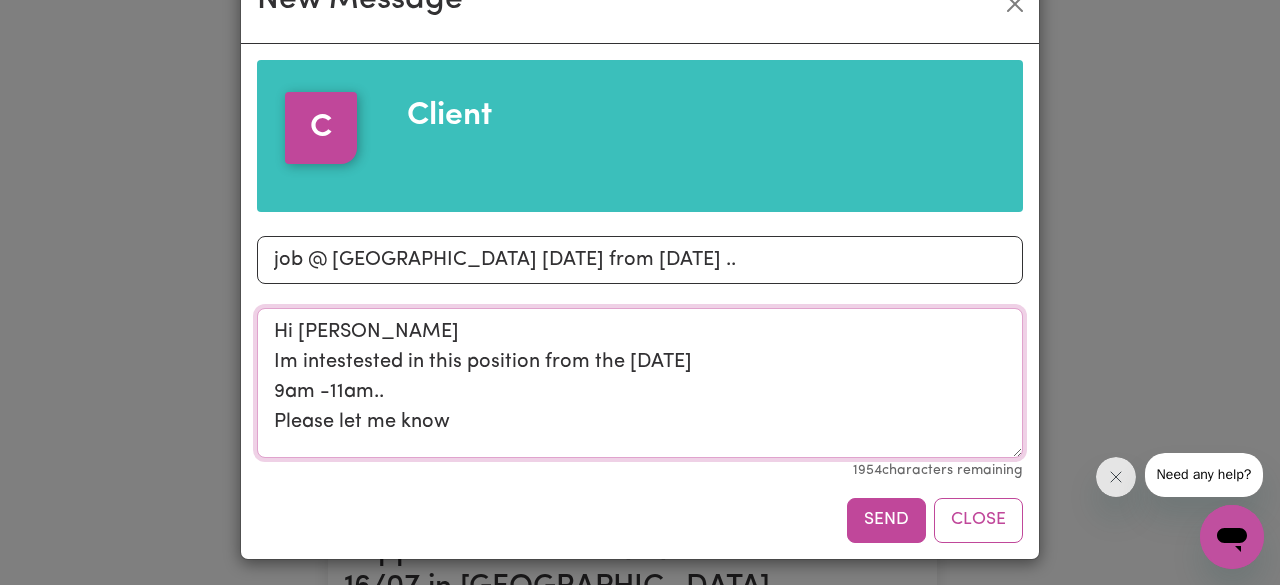 click on "Hi [PERSON_NAME]
Im intestested in this position from the [DATE]
9am -11am..
Please let me know" at bounding box center [640, 383] 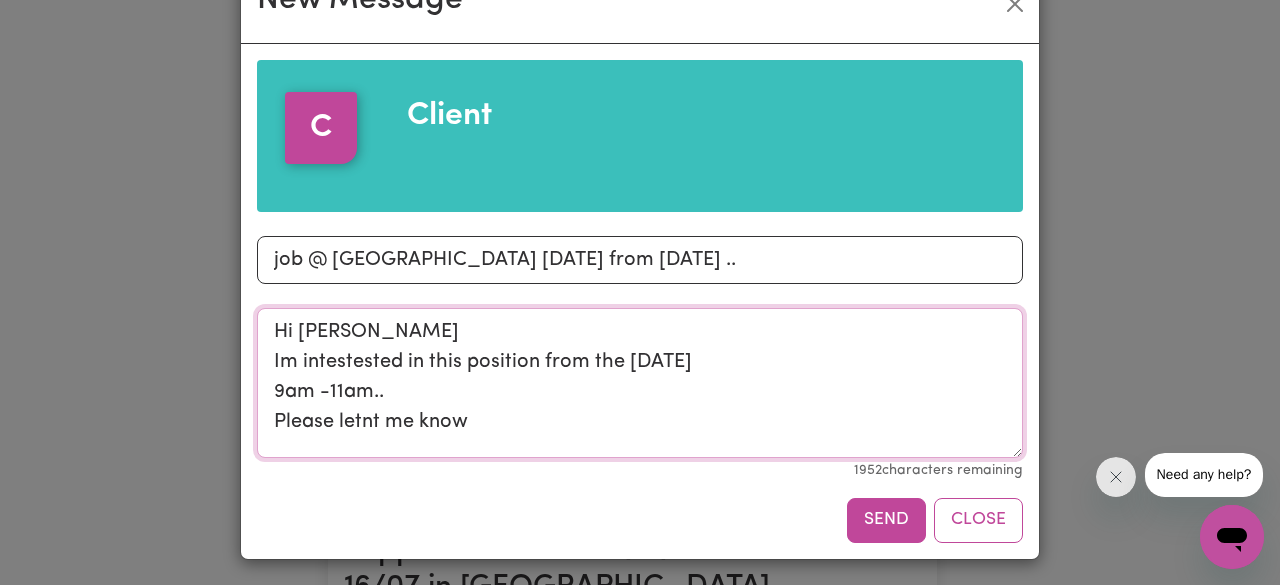 click on "Hi [PERSON_NAME]
Im intestested in this position from the [DATE]
9am -11am..
Please letnt me know" at bounding box center (640, 383) 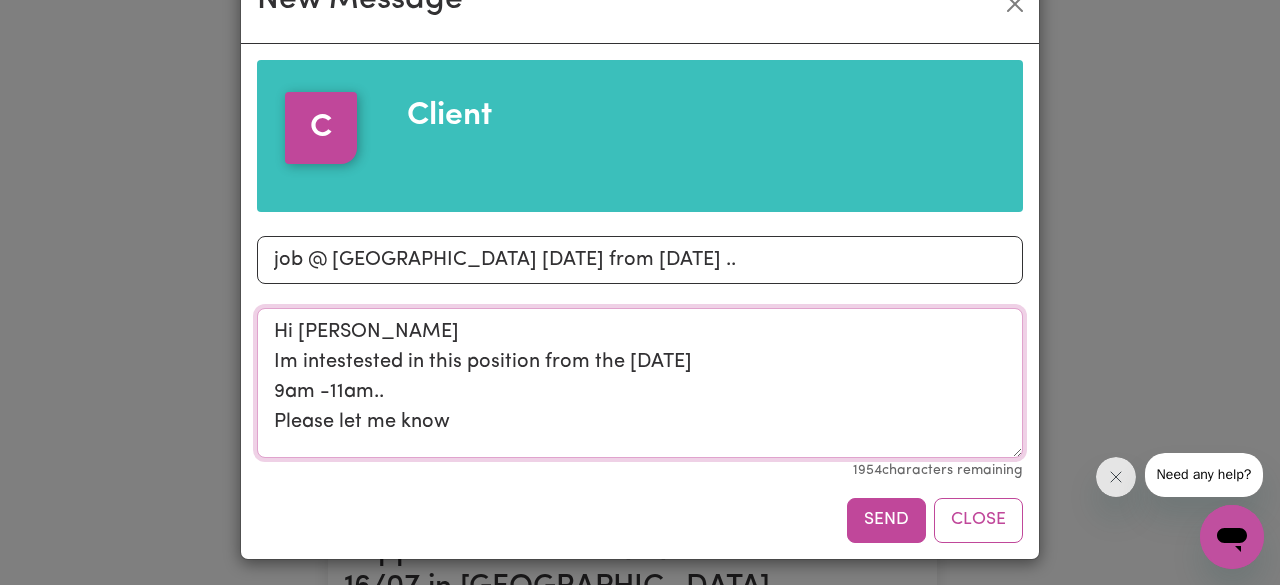 click on "Hi [PERSON_NAME]
Im intestested in this position from the [DATE]
9am -11am..
Please let me know" at bounding box center (640, 383) 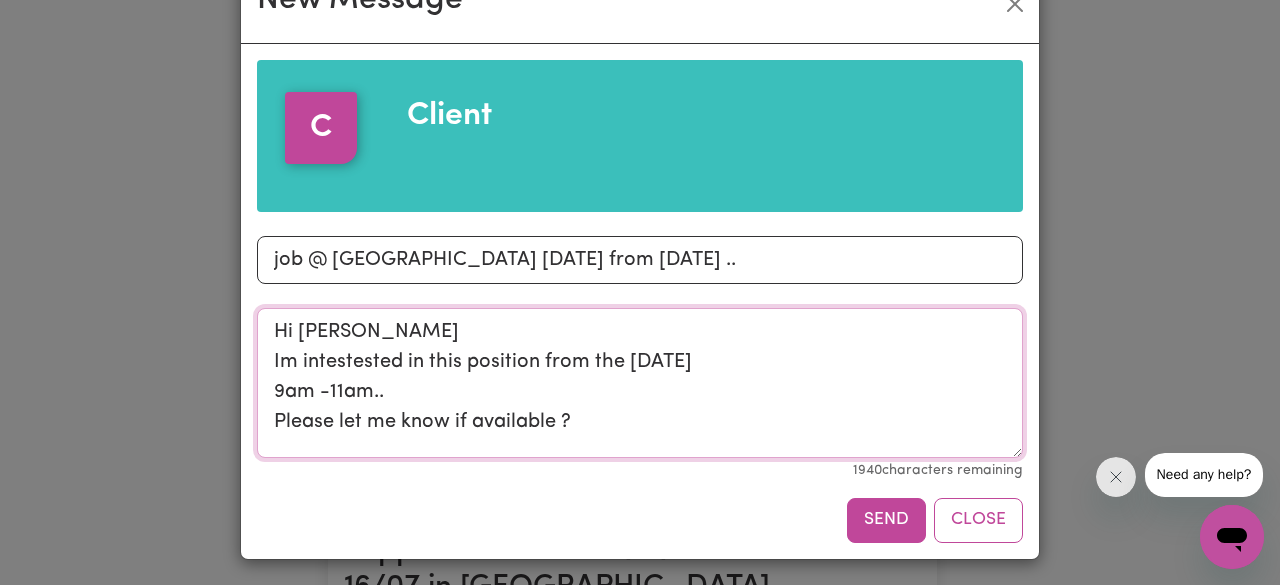 type on "Hi [PERSON_NAME]
Im intestested in this position from the [DATE]
9am -11am..
Please let me know if available ?" 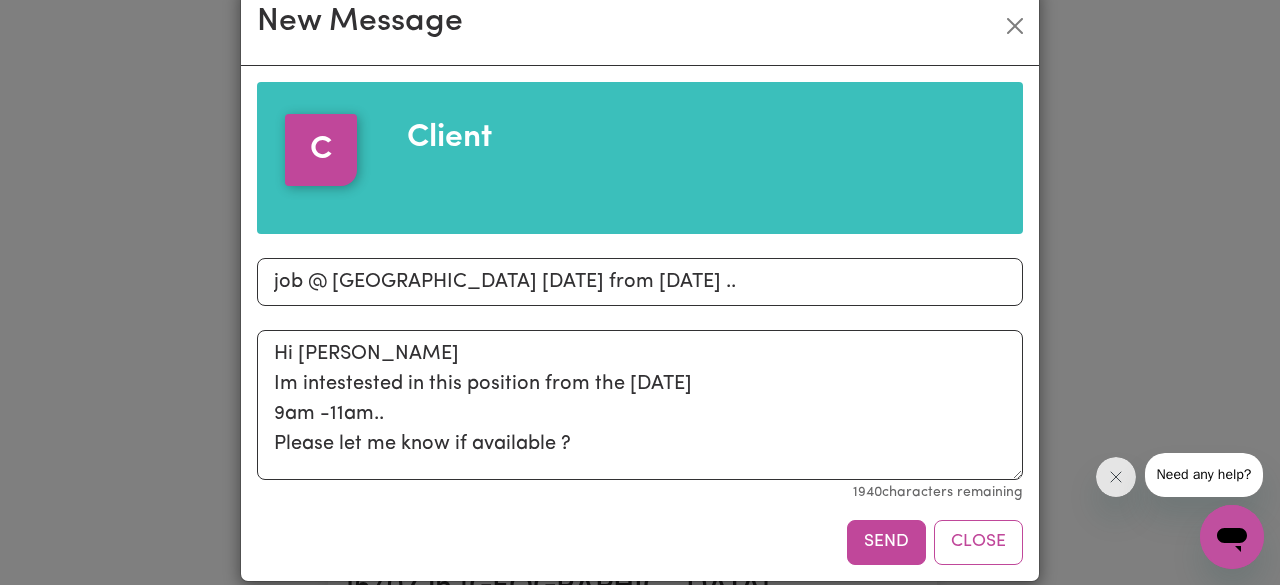 scroll, scrollTop: 24, scrollLeft: 0, axis: vertical 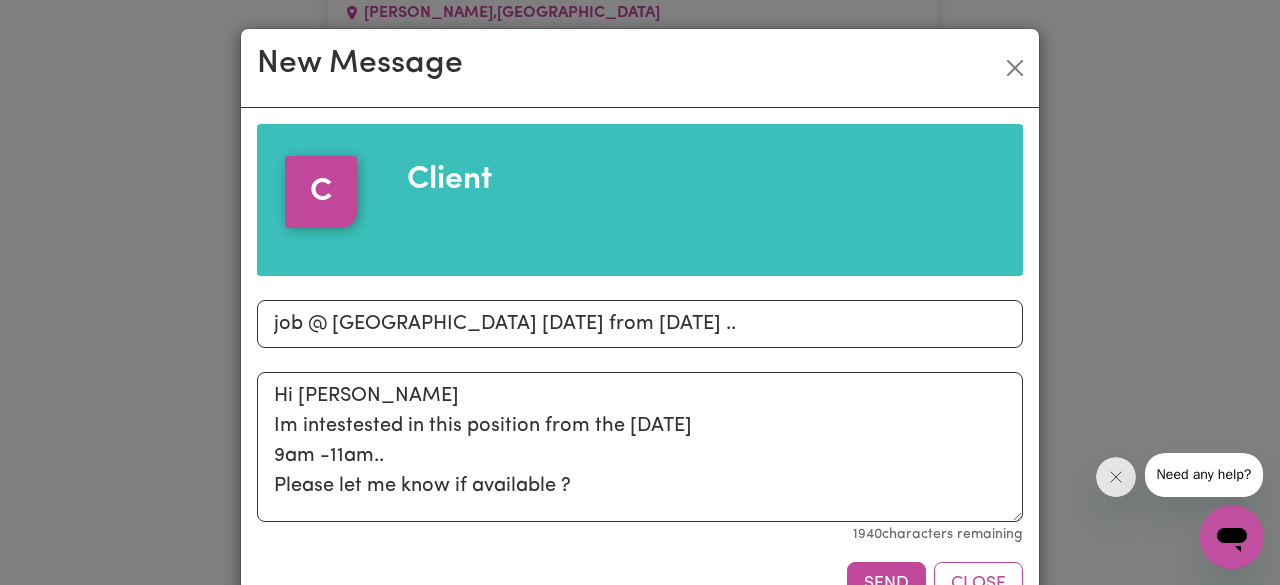 click on "New Message C Client Subject job @ [GEOGRAPHIC_DATA] [DATE] from [DATE] .. Message Hi [PERSON_NAME]
Im intestested in this position from the [DATE]
9am -11am..
Please let me know if available ? 1940  characters remaining Send Close" at bounding box center [640, 292] 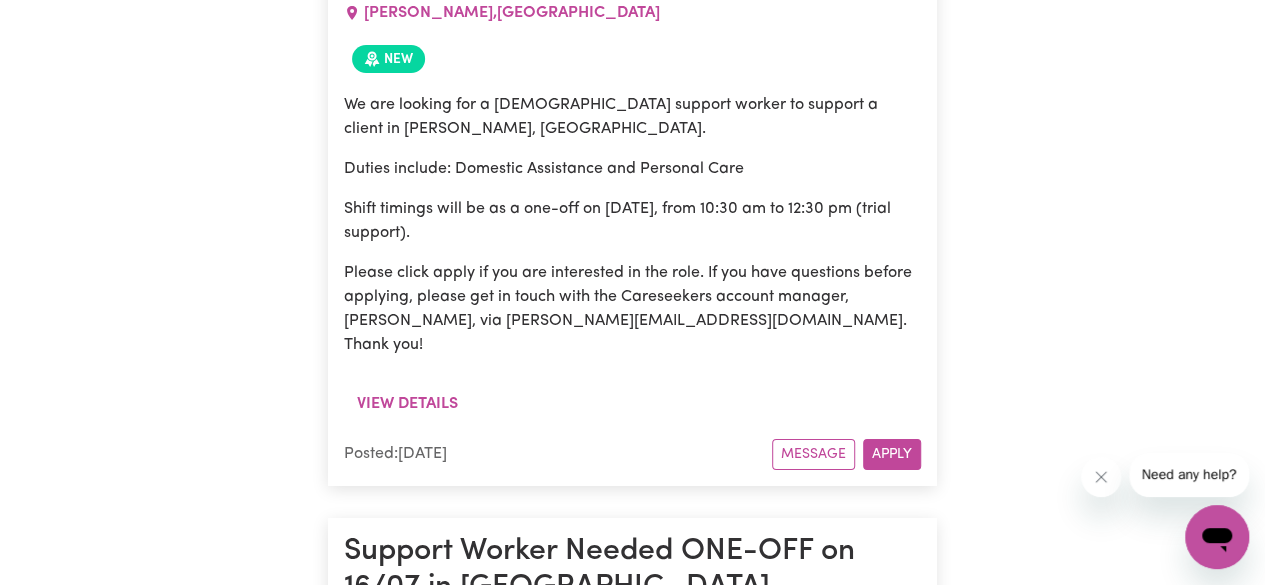 click on "Message" at bounding box center (813, 1690) 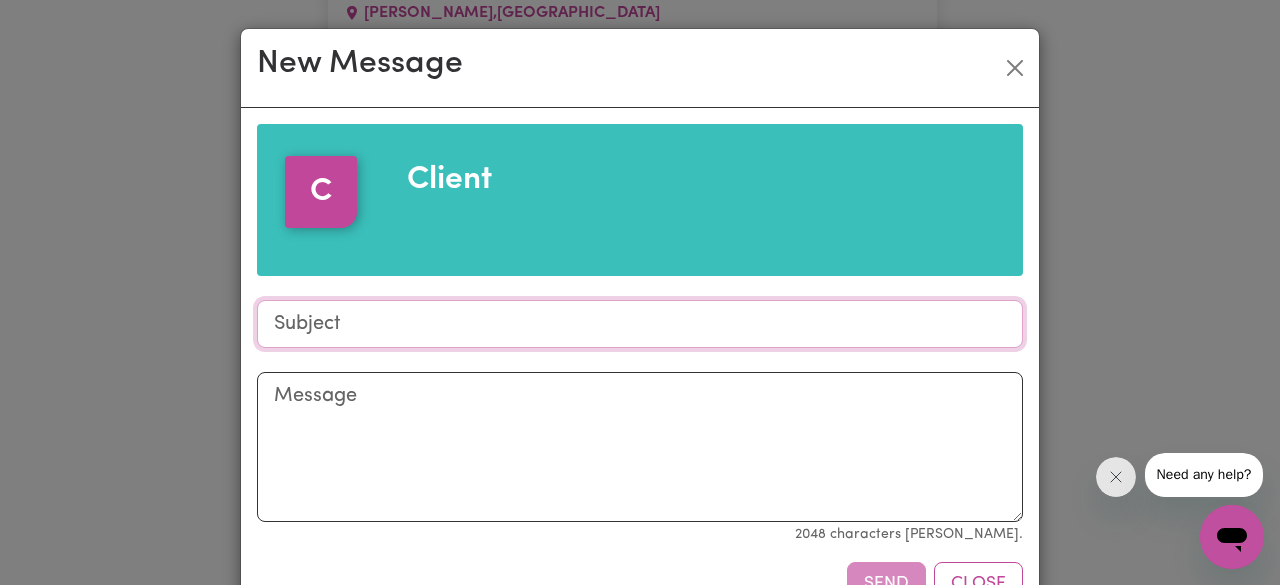 click on "Subject" at bounding box center (640, 324) 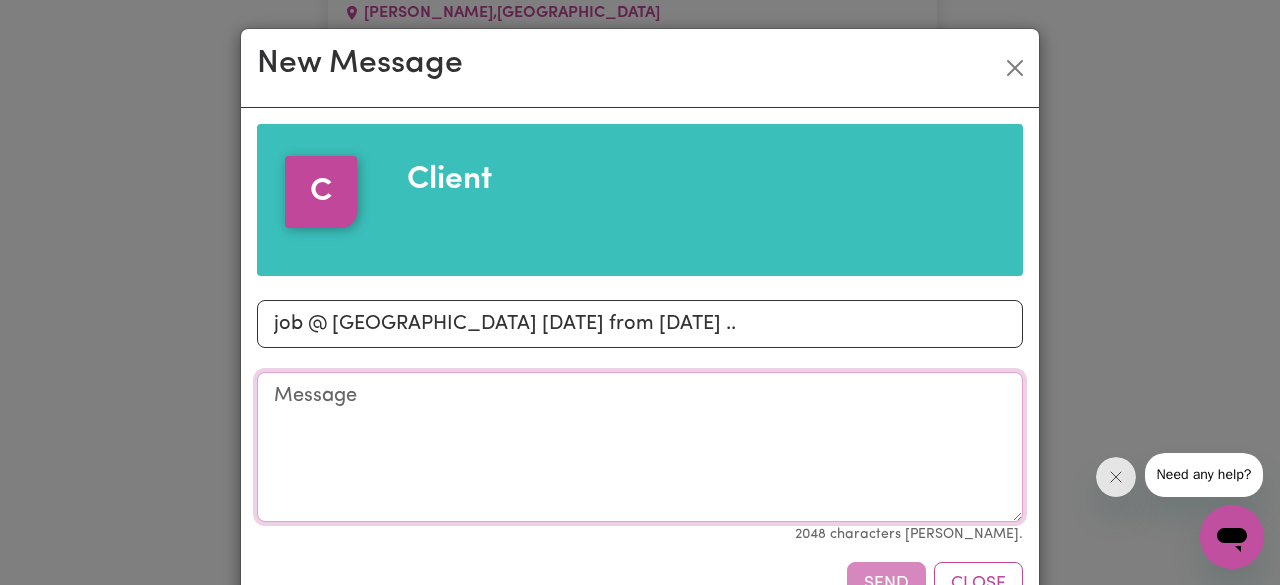 click on "Message" at bounding box center (640, 447) 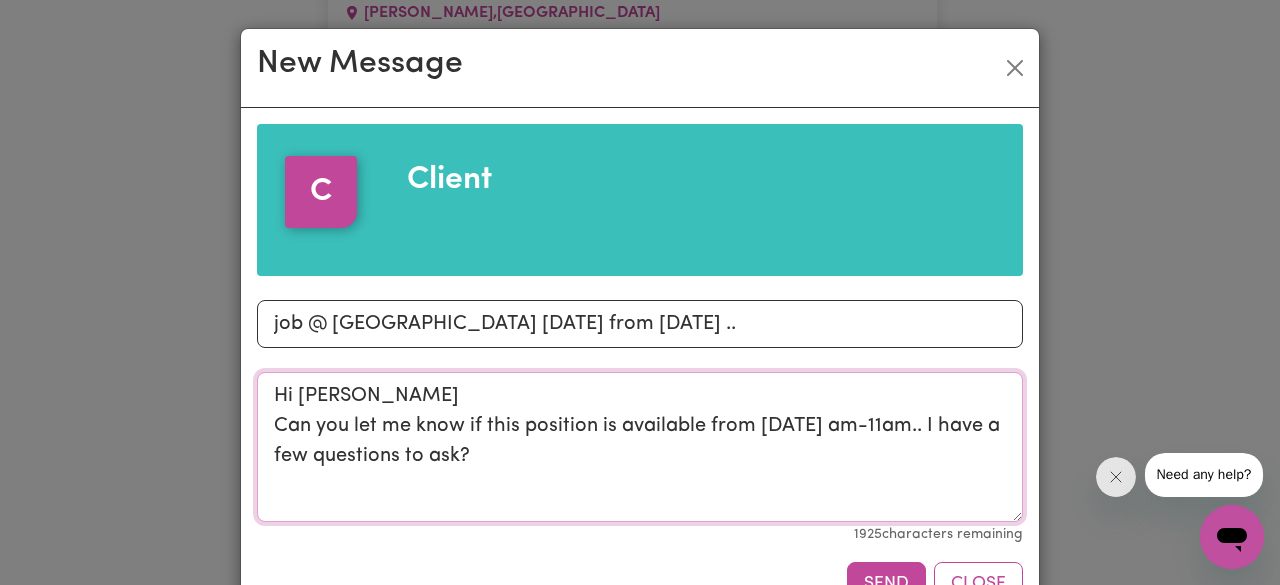 type on "Hi [PERSON_NAME]
Can you let me know if this position is available from [DATE] am-11am.. I have a few questions to ask?" 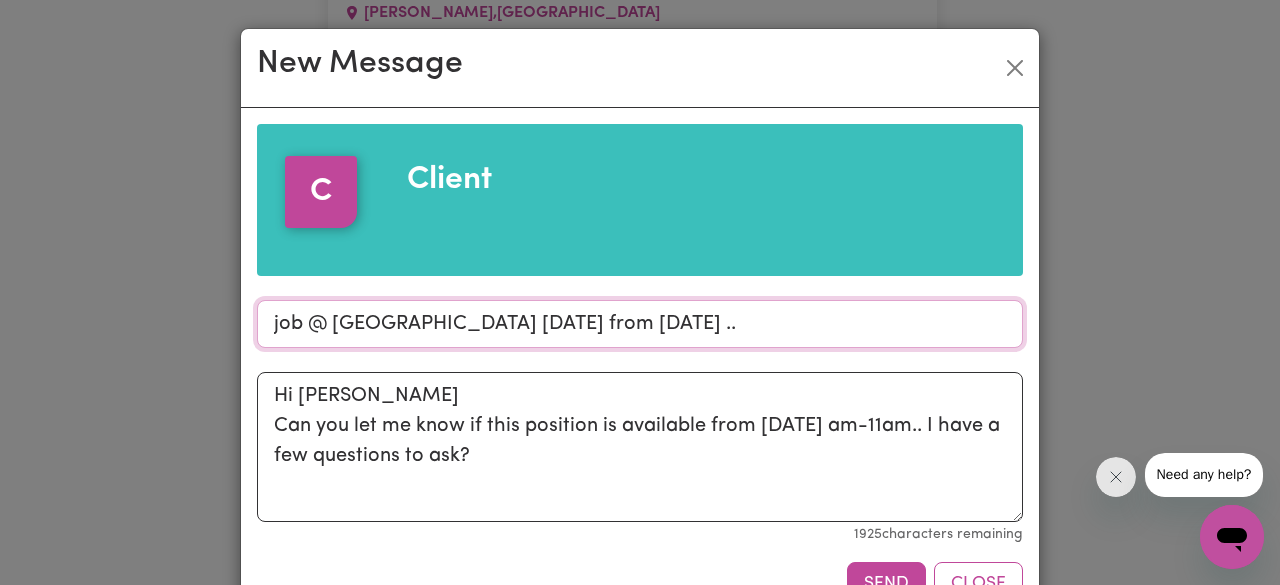 click on "job @ [GEOGRAPHIC_DATA] [DATE] from [DATE] .." at bounding box center [640, 324] 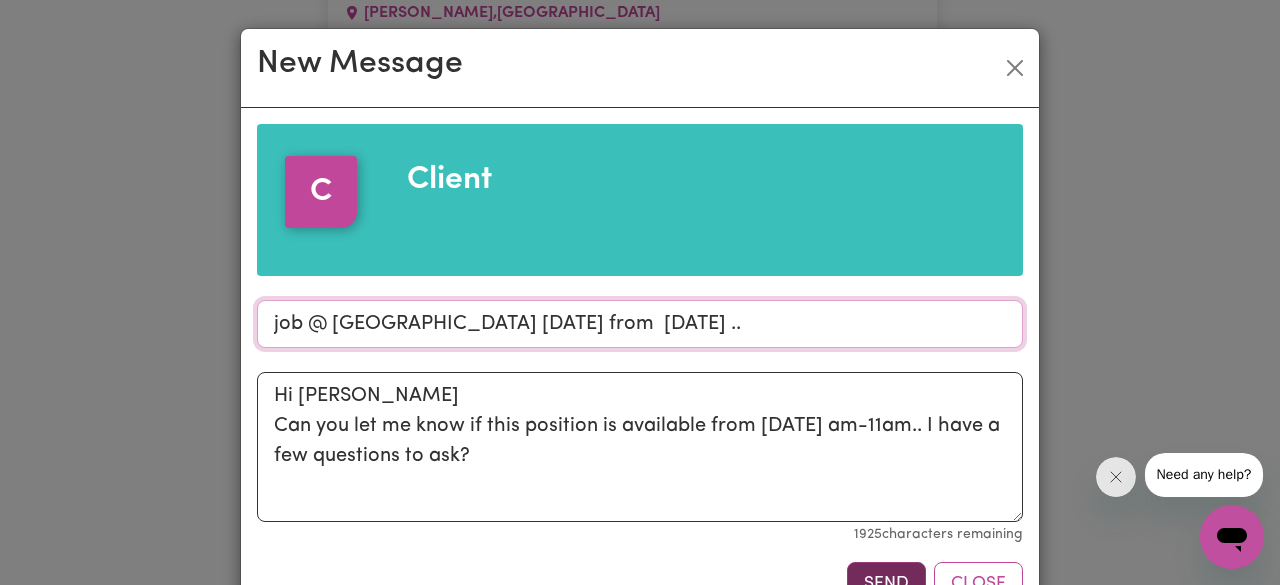 type on "job @ [GEOGRAPHIC_DATA] [DATE] from  [DATE] .." 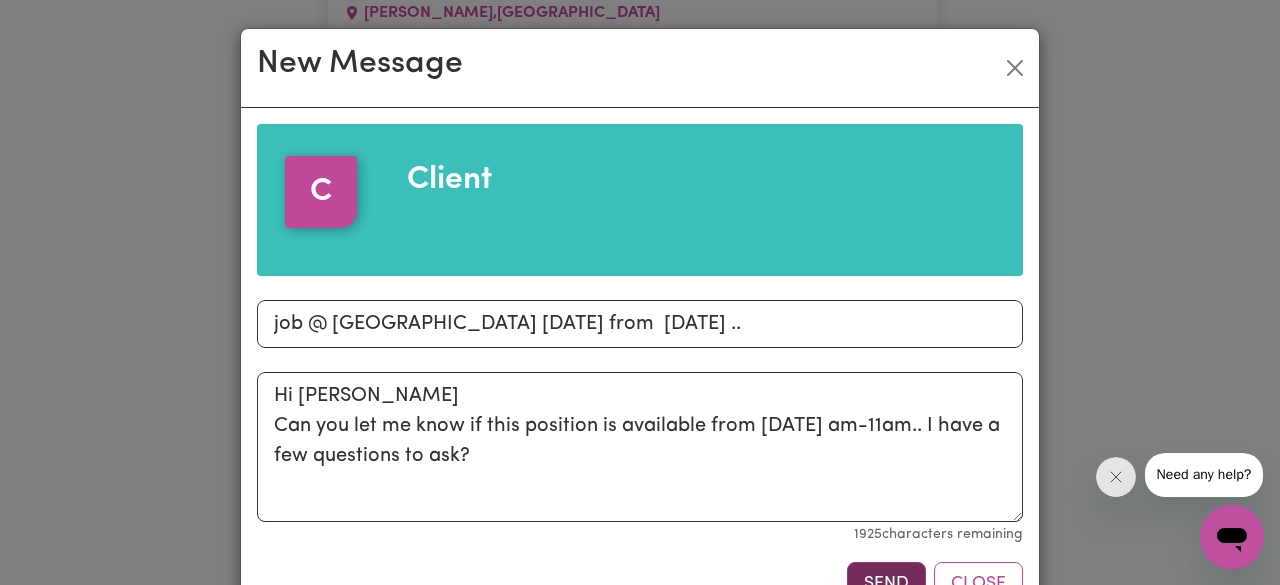 click on "Send" at bounding box center [886, 584] 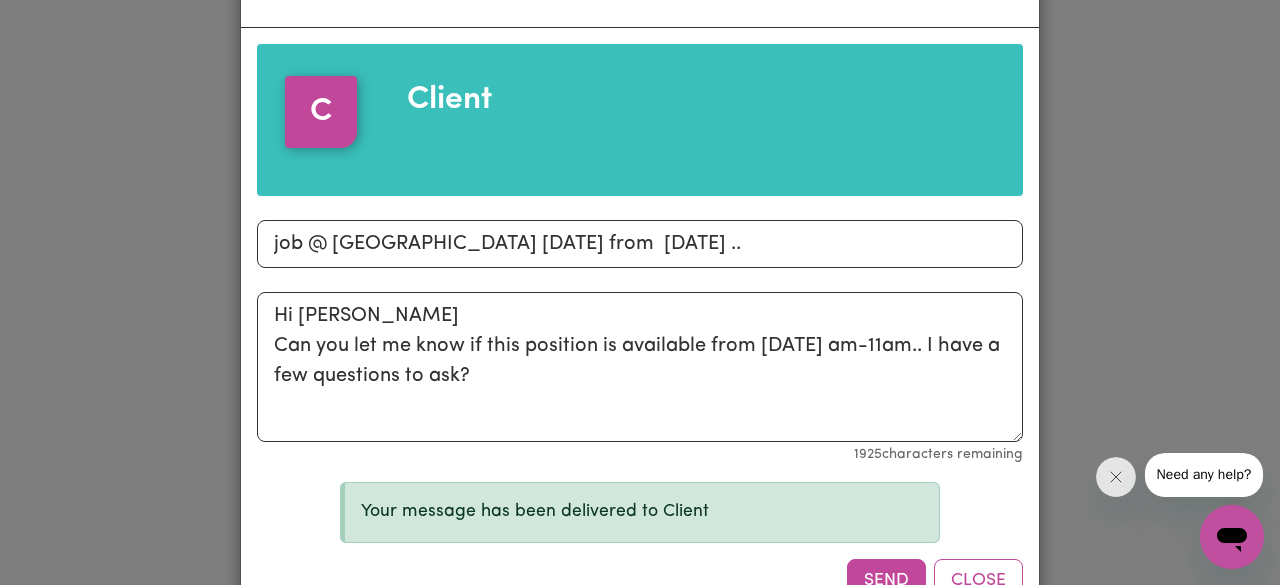 type 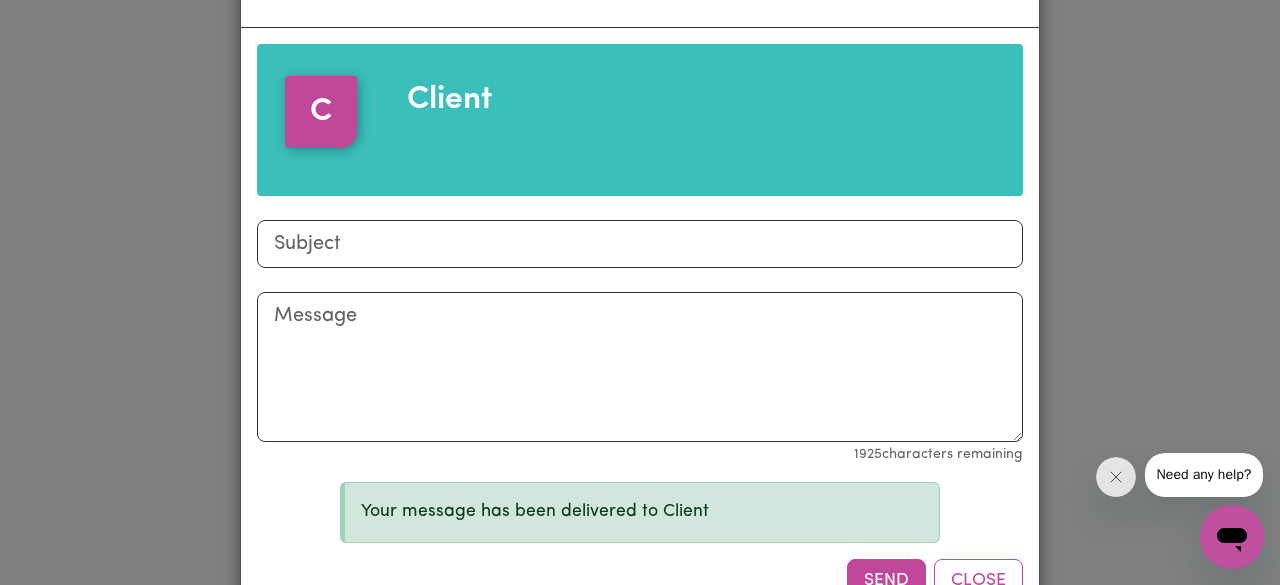scroll, scrollTop: 64, scrollLeft: 0, axis: vertical 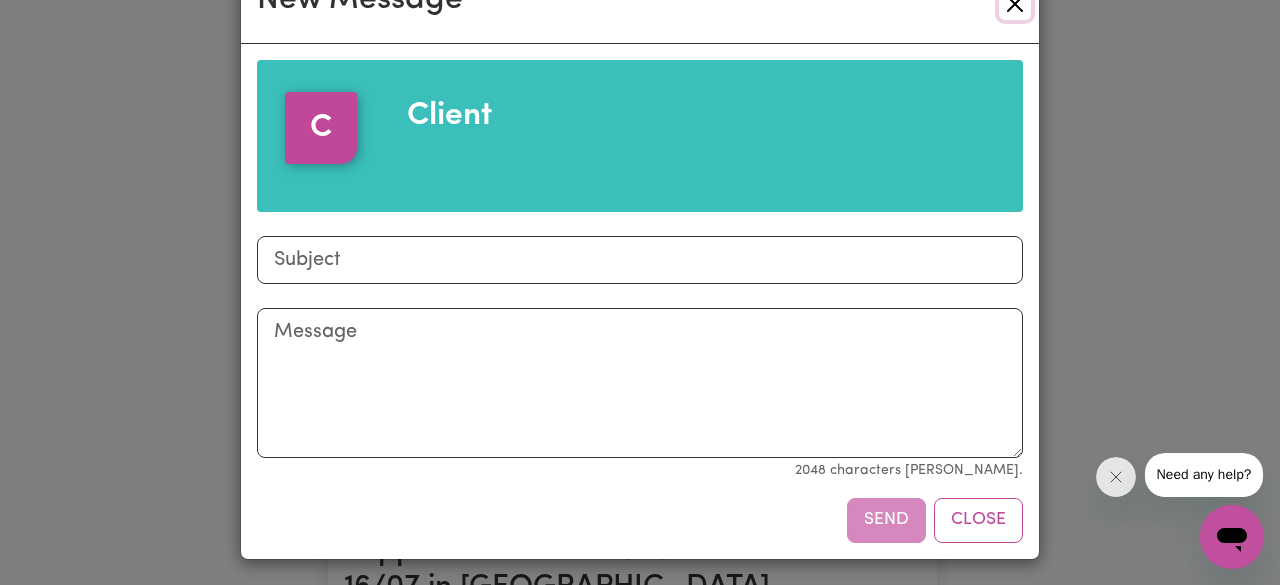 click at bounding box center (1015, 4) 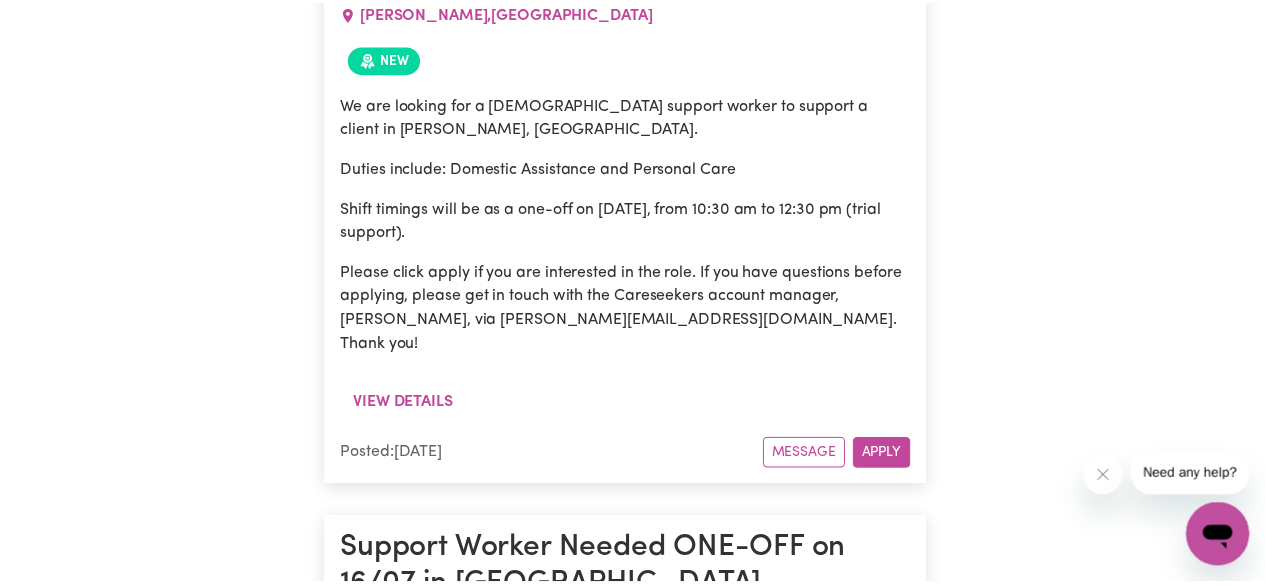 scroll, scrollTop: 0, scrollLeft: 0, axis: both 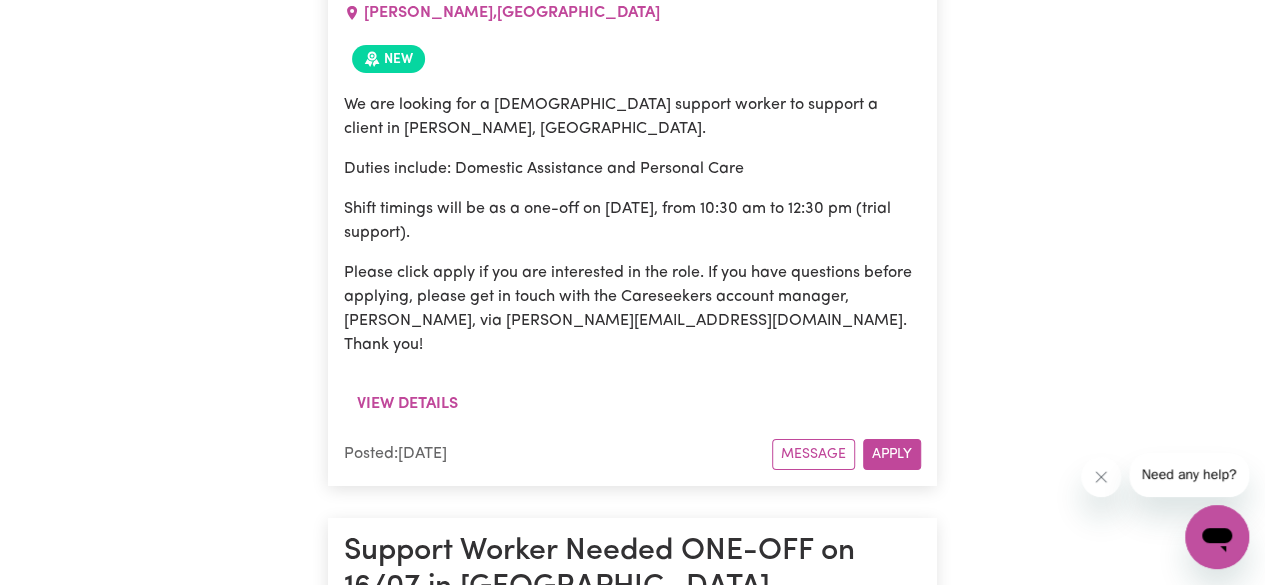 click 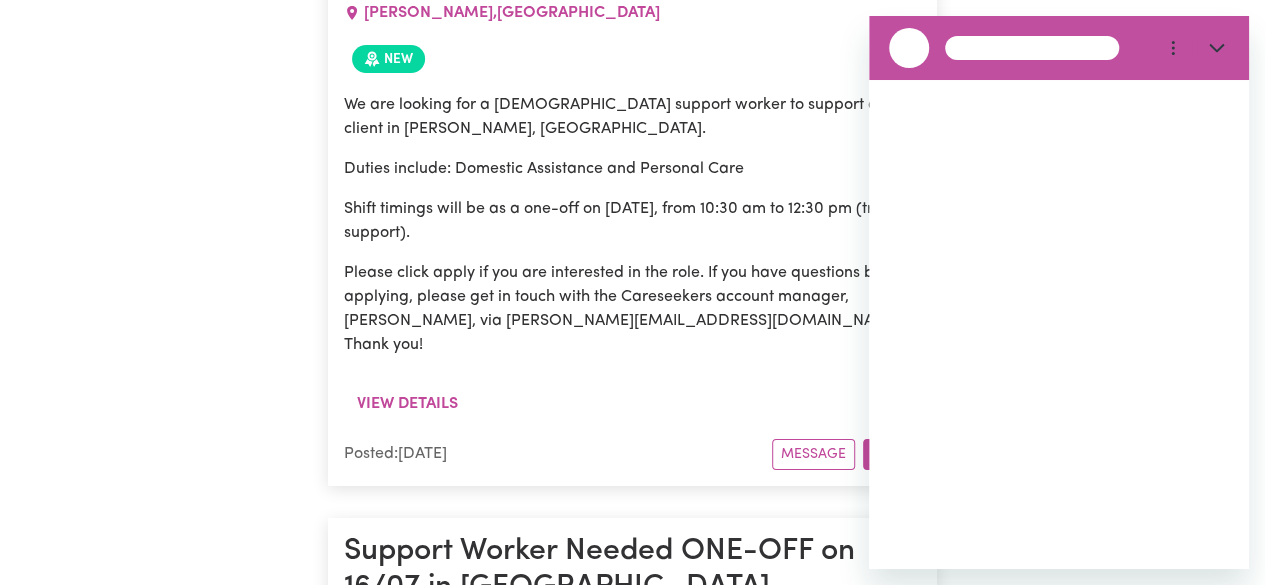 scroll, scrollTop: 0, scrollLeft: 0, axis: both 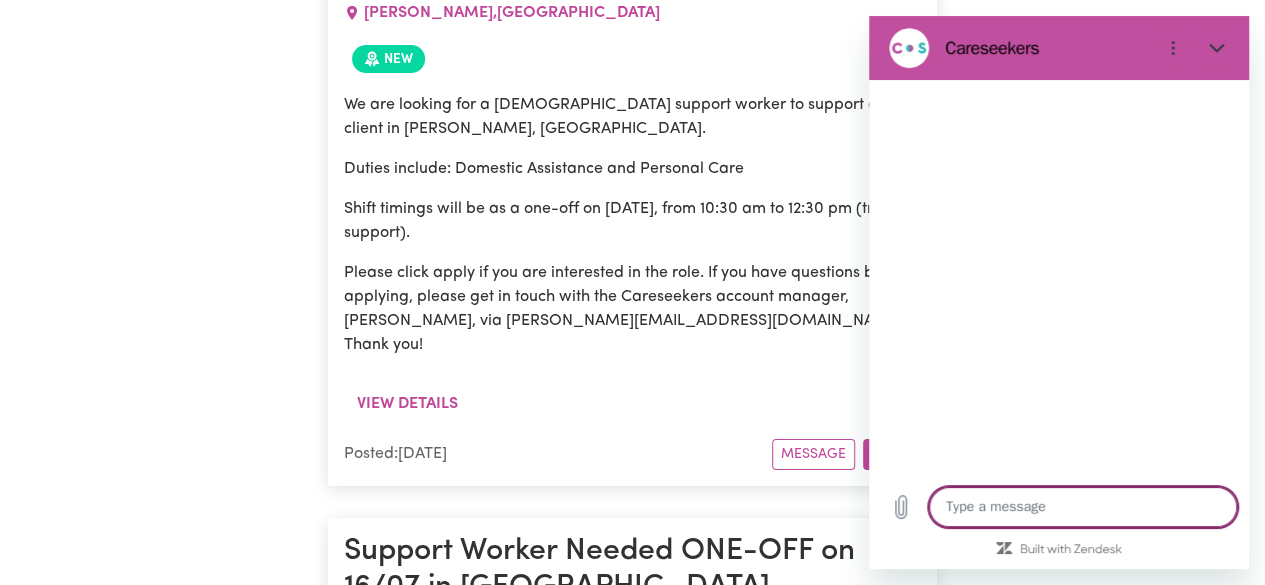 type on "x" 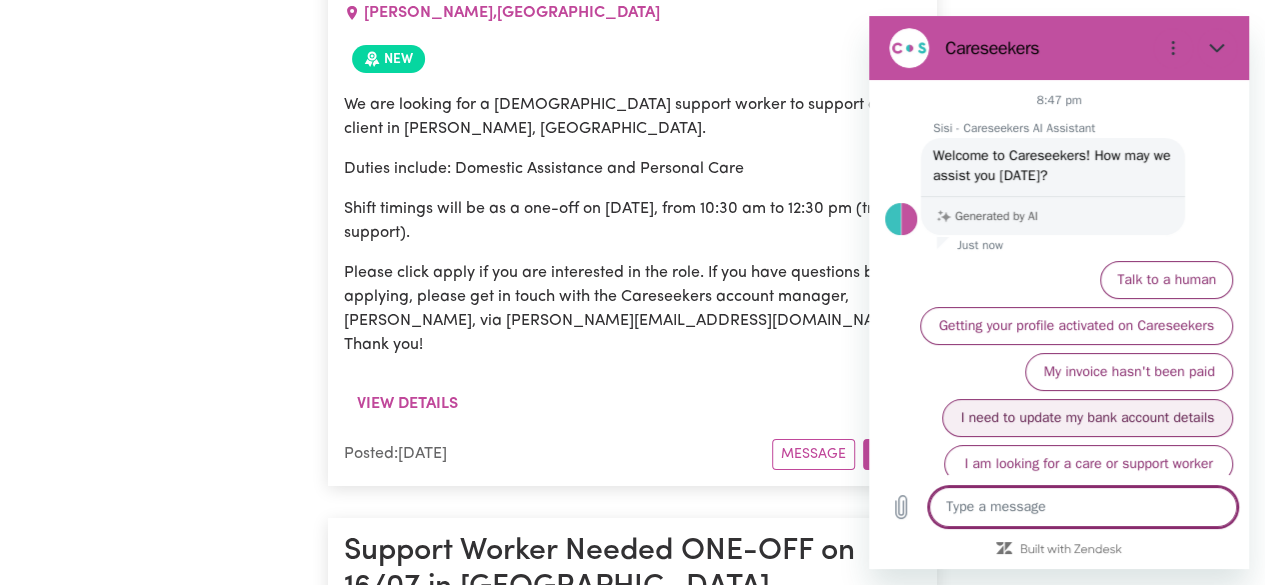 scroll, scrollTop: 9, scrollLeft: 0, axis: vertical 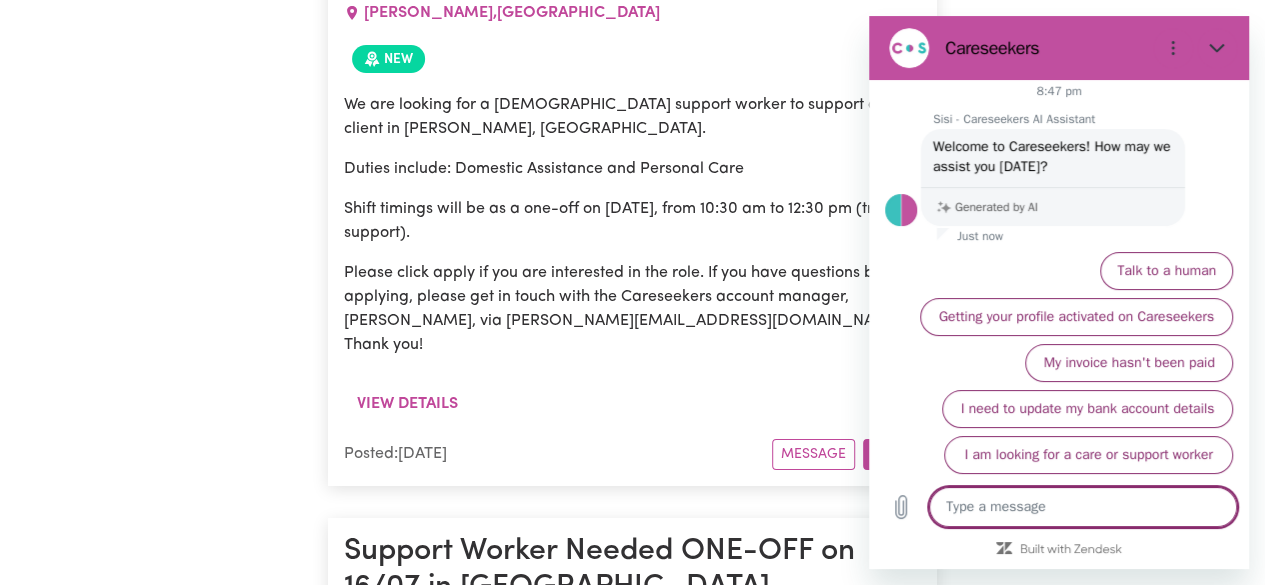 click at bounding box center (1083, 507) 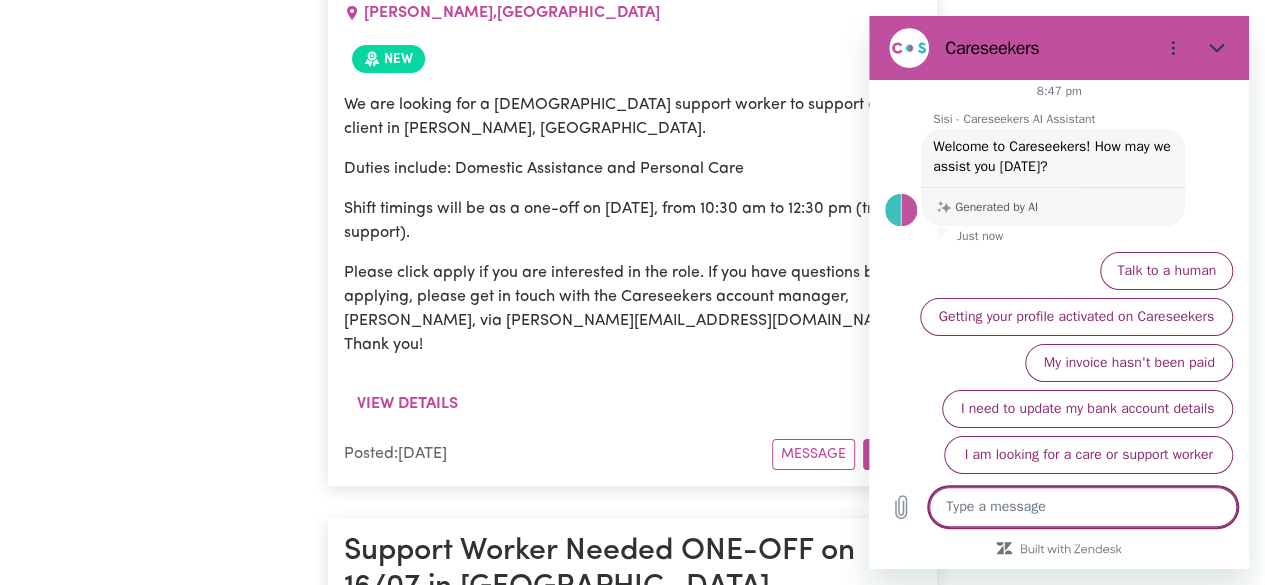type on "a" 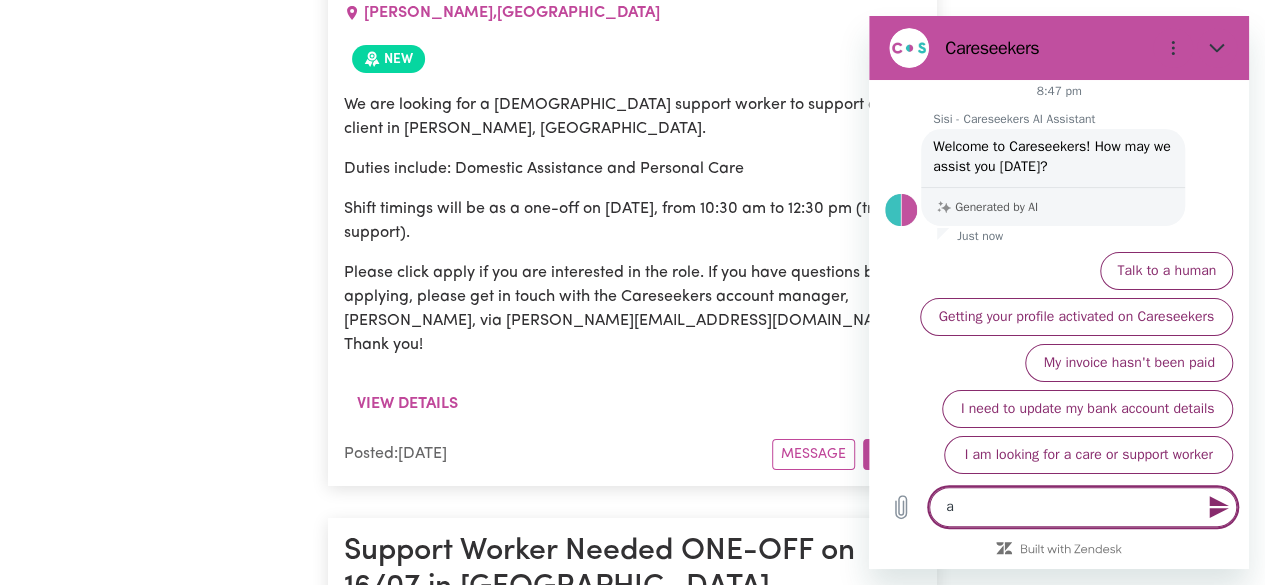 type on "an" 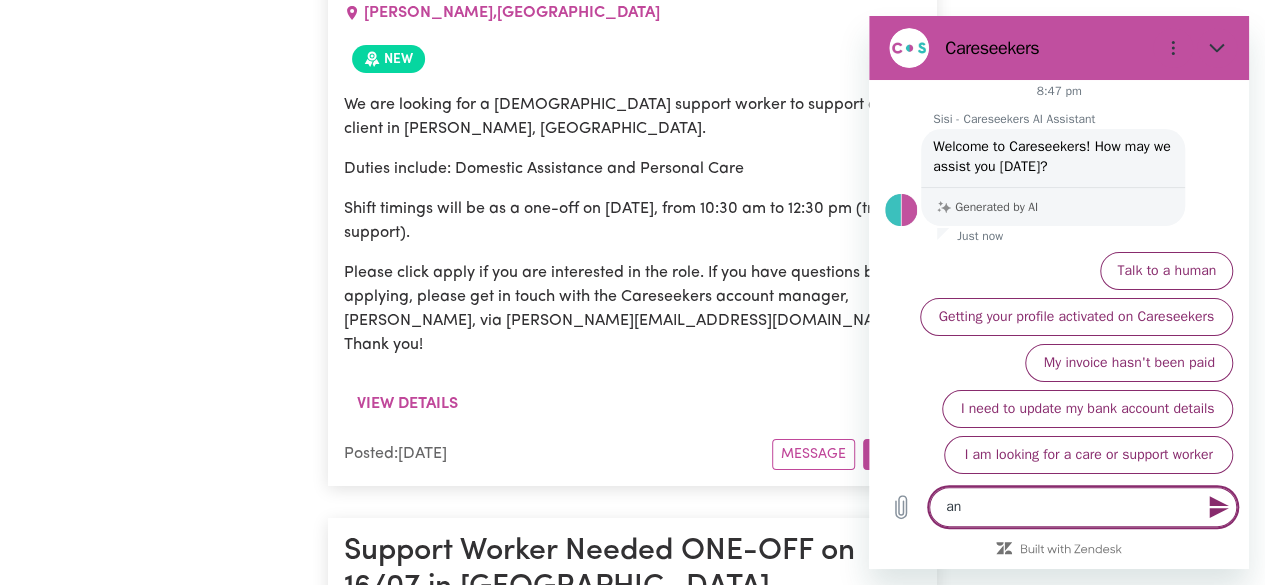 type on "[PERSON_NAME]" 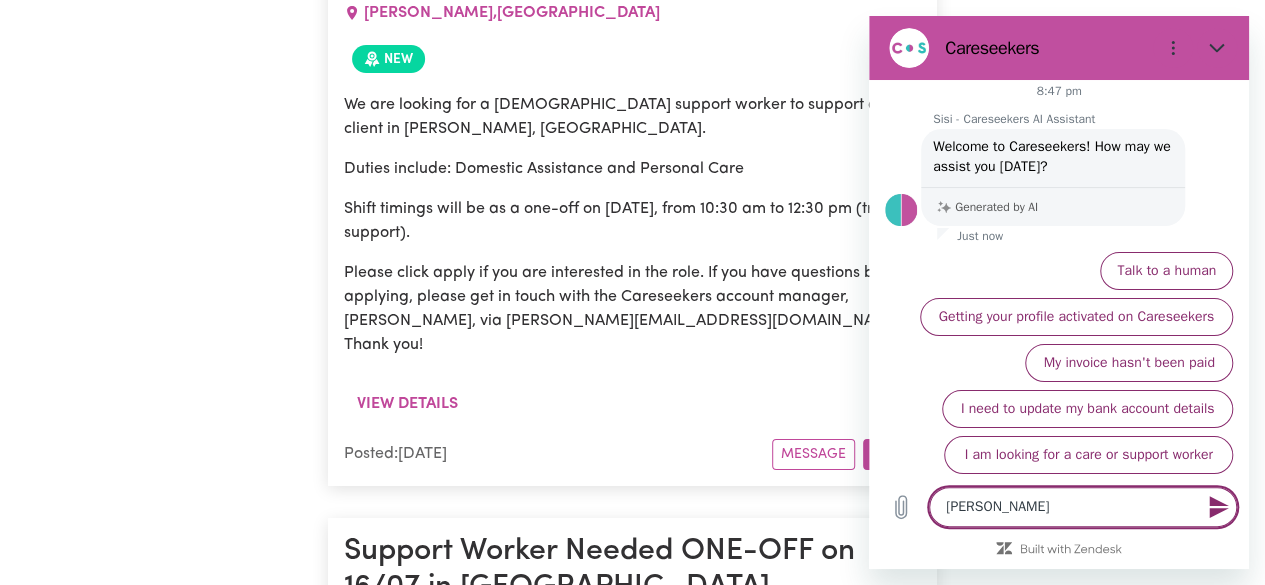 type on "anni" 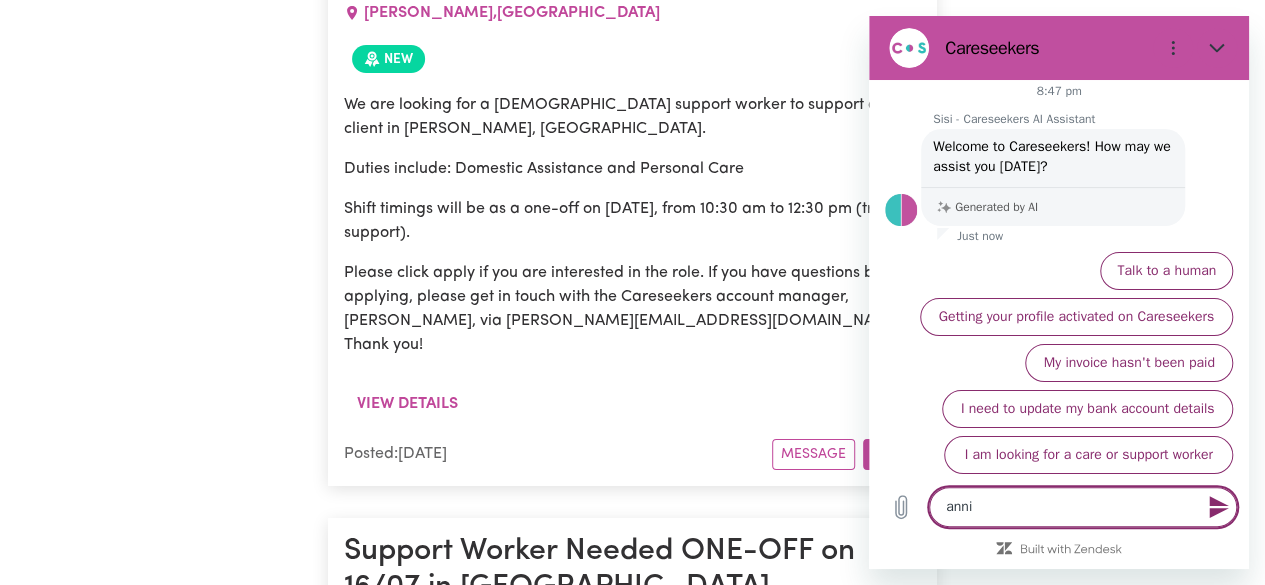 type on "annii" 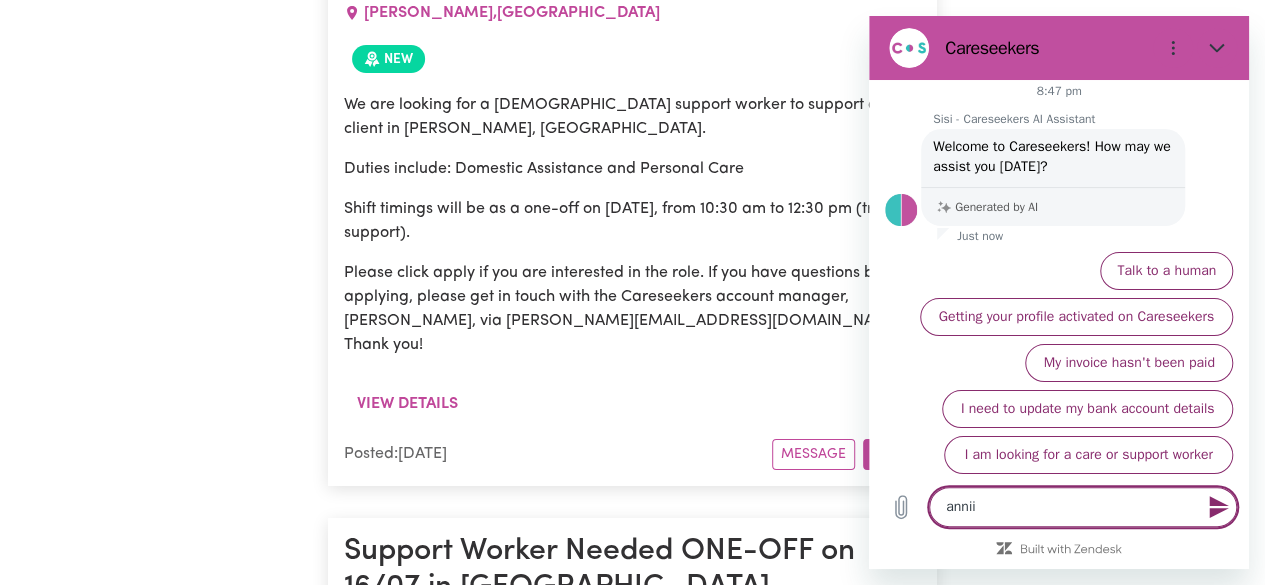 type on "anniie" 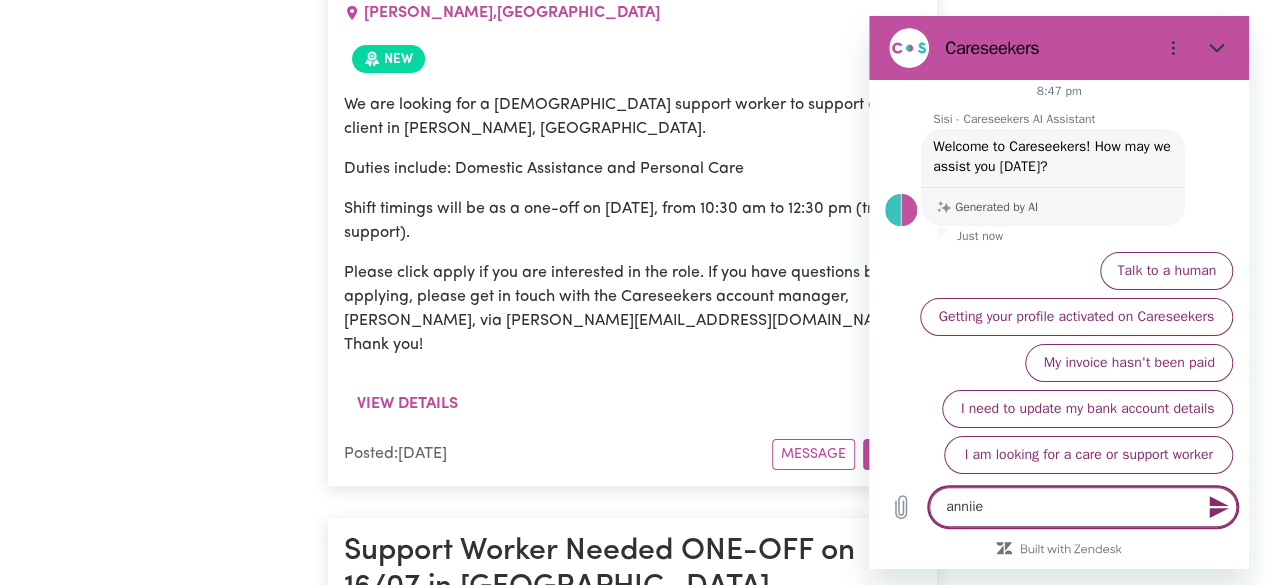 type on "anniie" 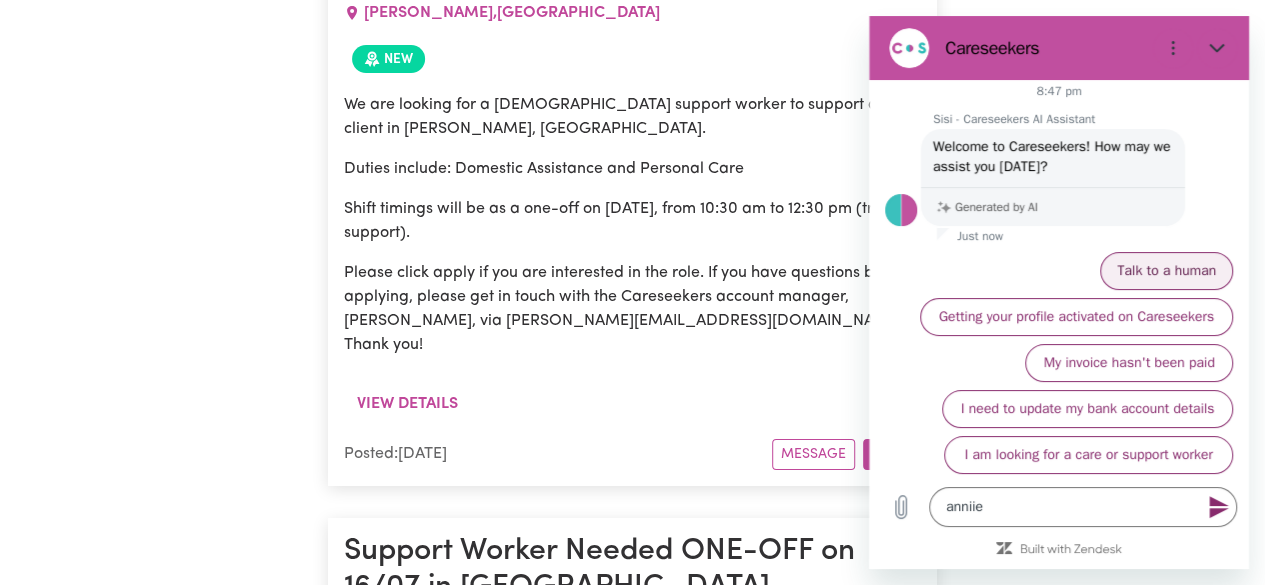 click on "Talk to a human" at bounding box center (1166, 271) 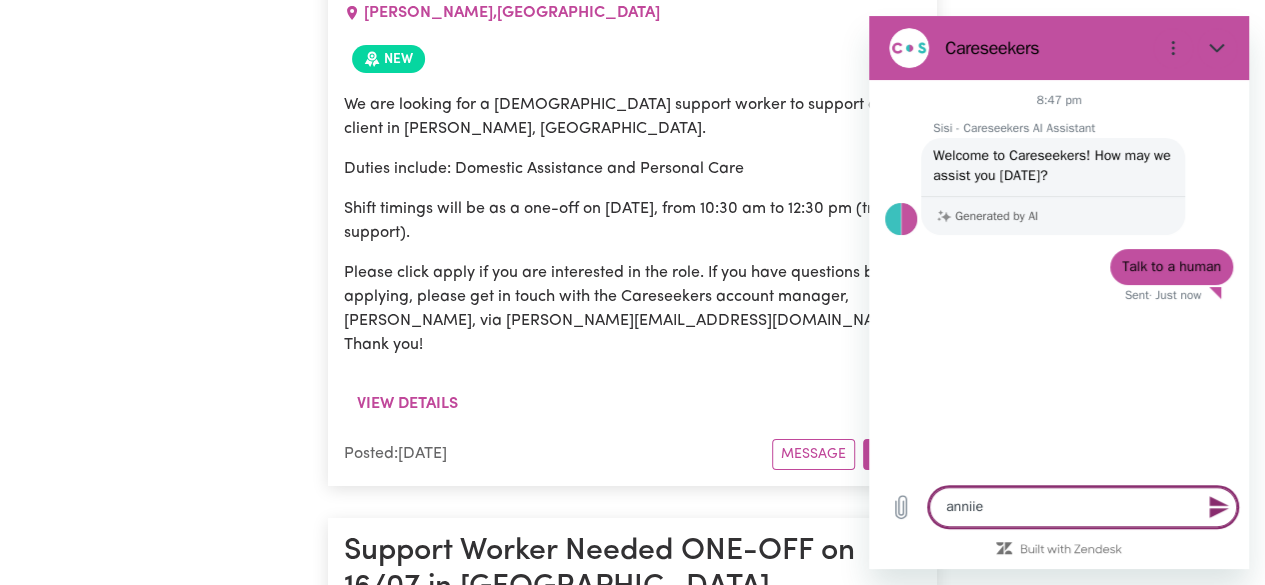 scroll, scrollTop: 0, scrollLeft: 0, axis: both 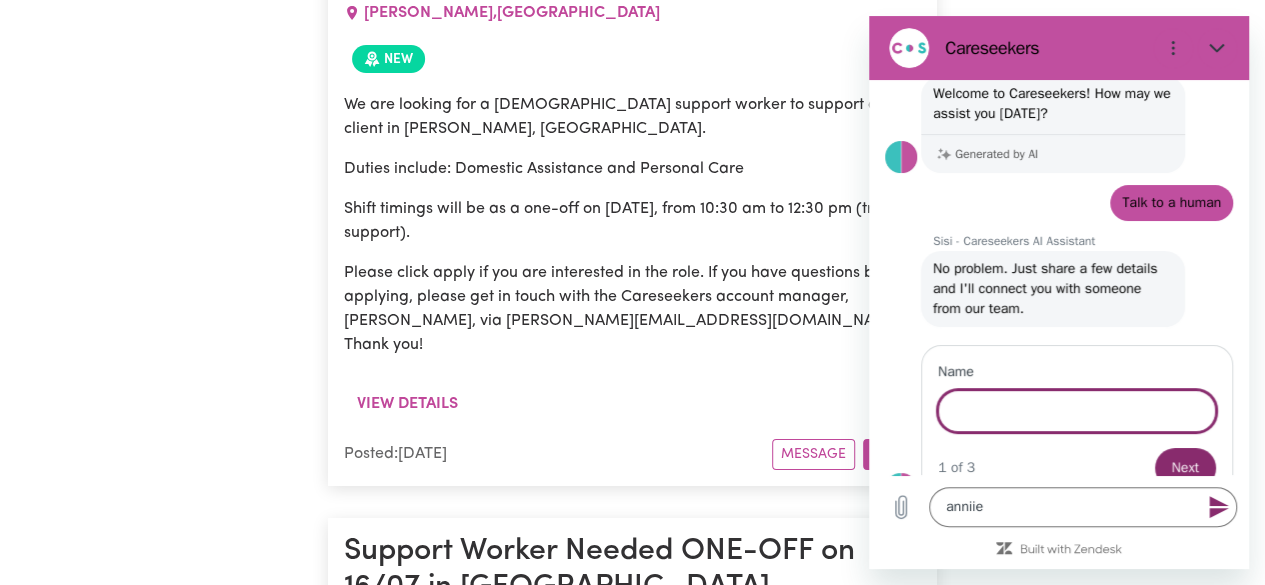 type on "x" 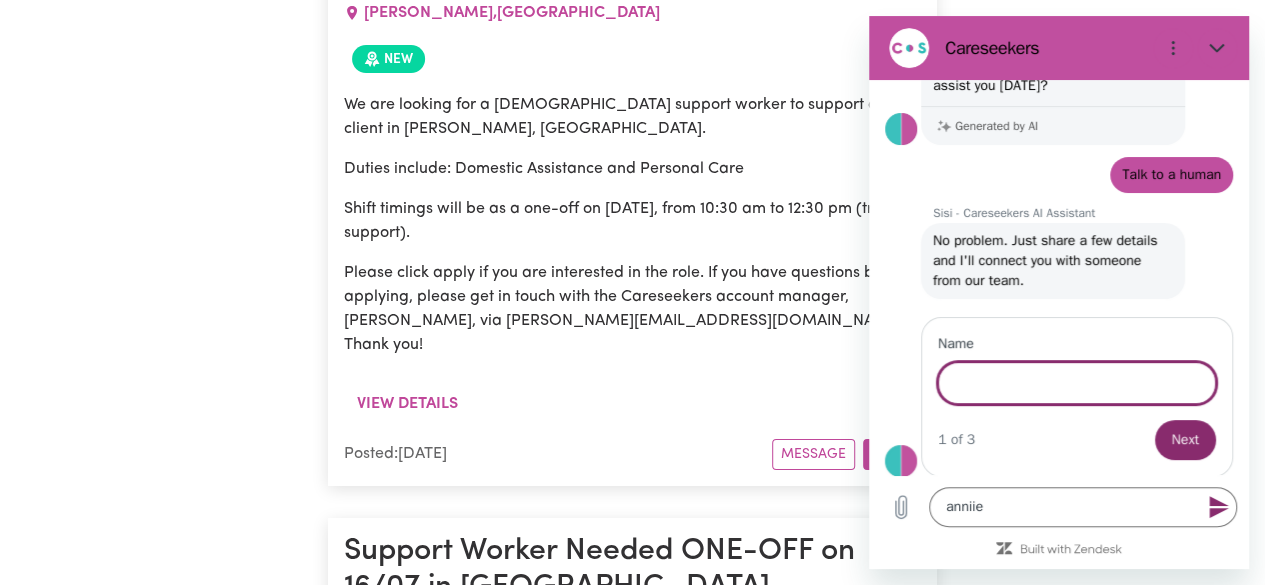 scroll, scrollTop: 89, scrollLeft: 0, axis: vertical 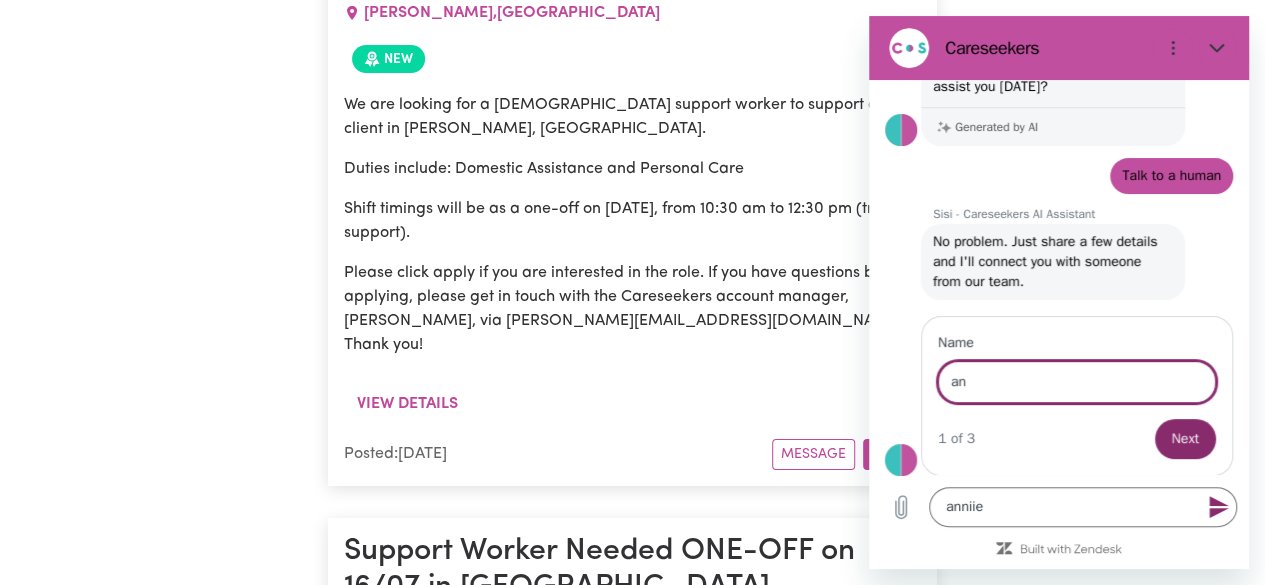 type on "a" 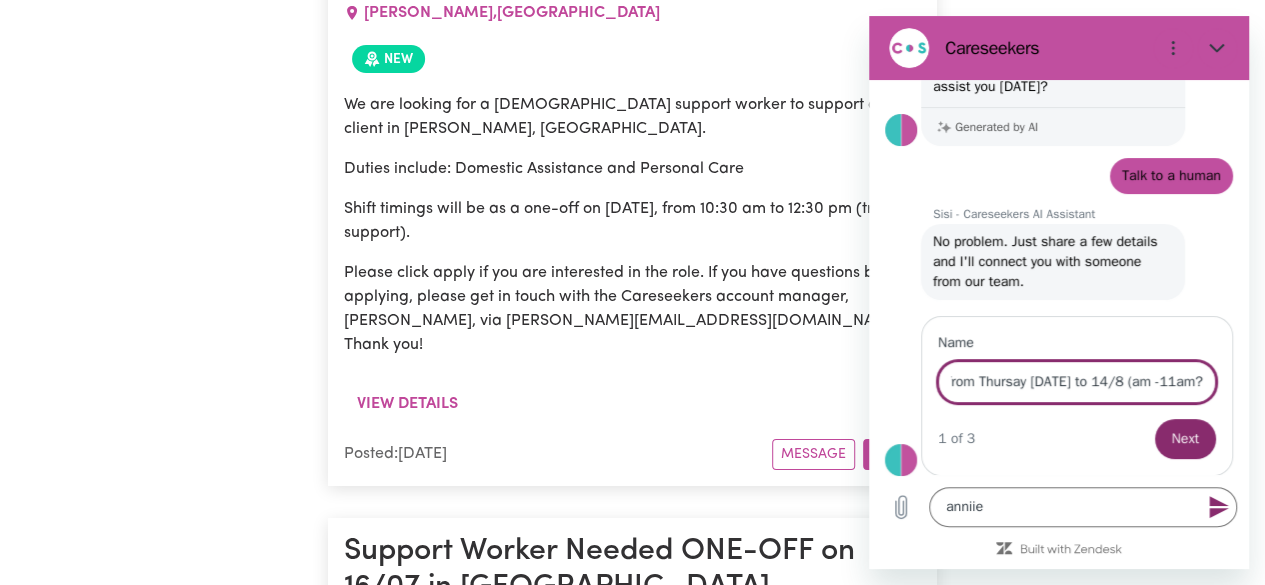 scroll, scrollTop: 0, scrollLeft: 281, axis: horizontal 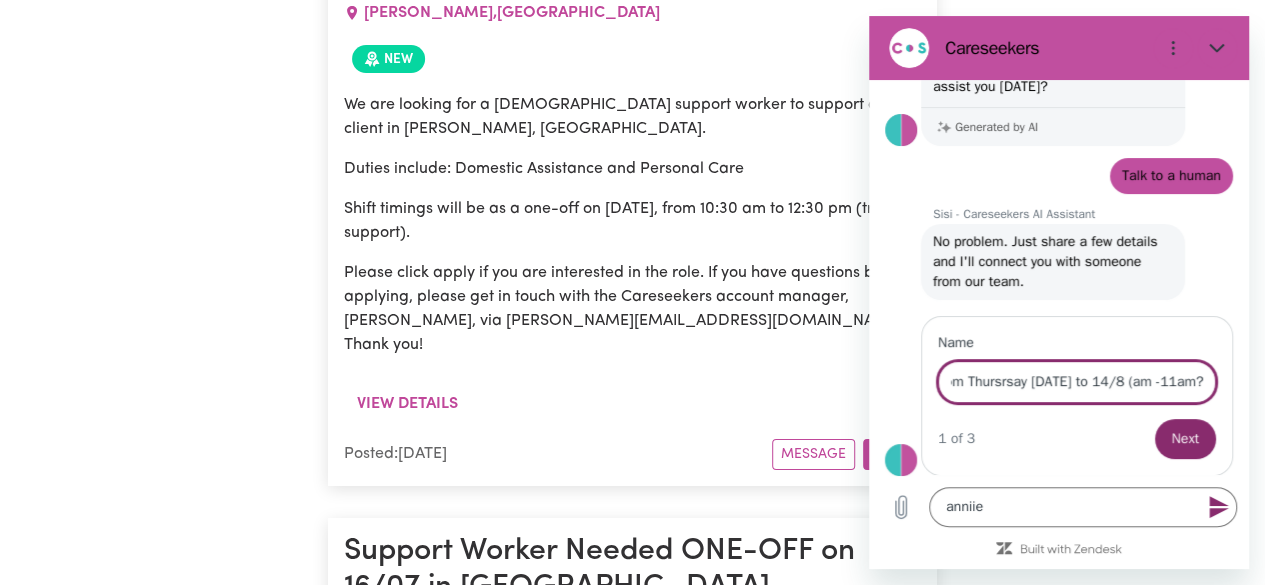 click on "i would like to know if this job is available from Thursrsay [DATE] to 14/8 (am -11am?" at bounding box center [1077, 382] 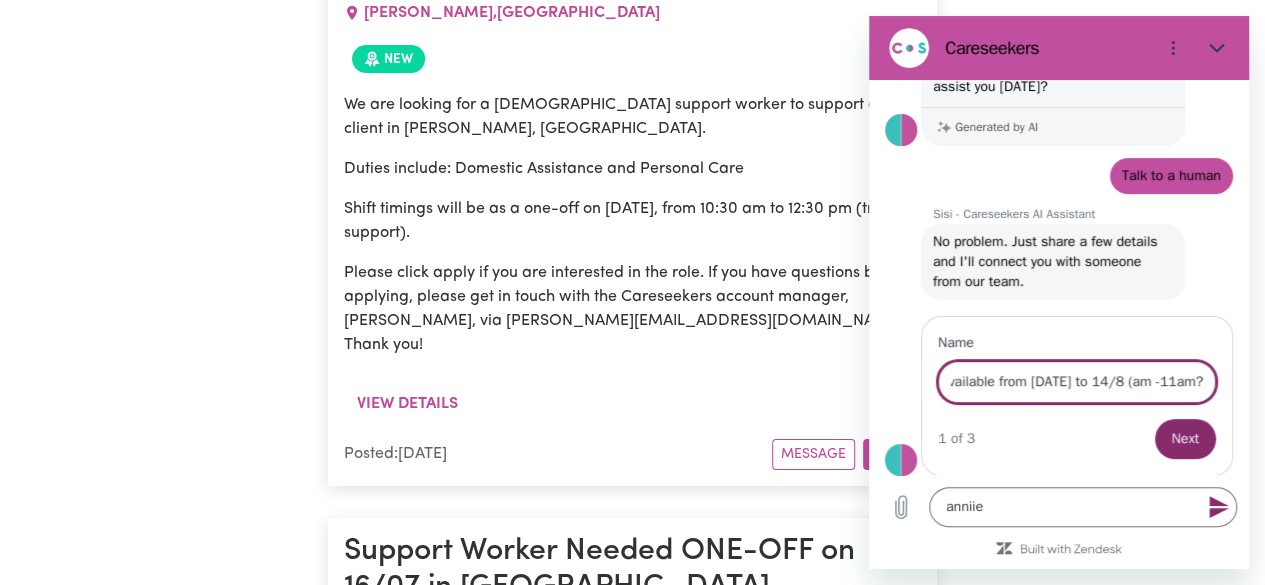 click on "i would like to know if this job is available from [DATE] to 14/8 (am -11am?" at bounding box center [1077, 382] 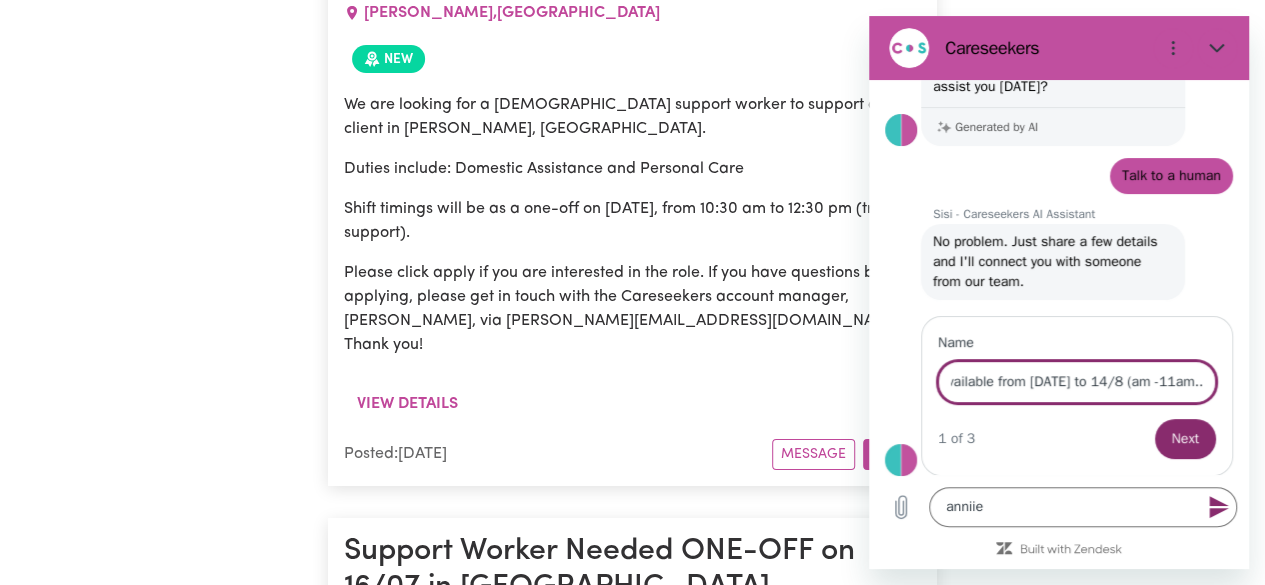 scroll, scrollTop: 0, scrollLeft: 289, axis: horizontal 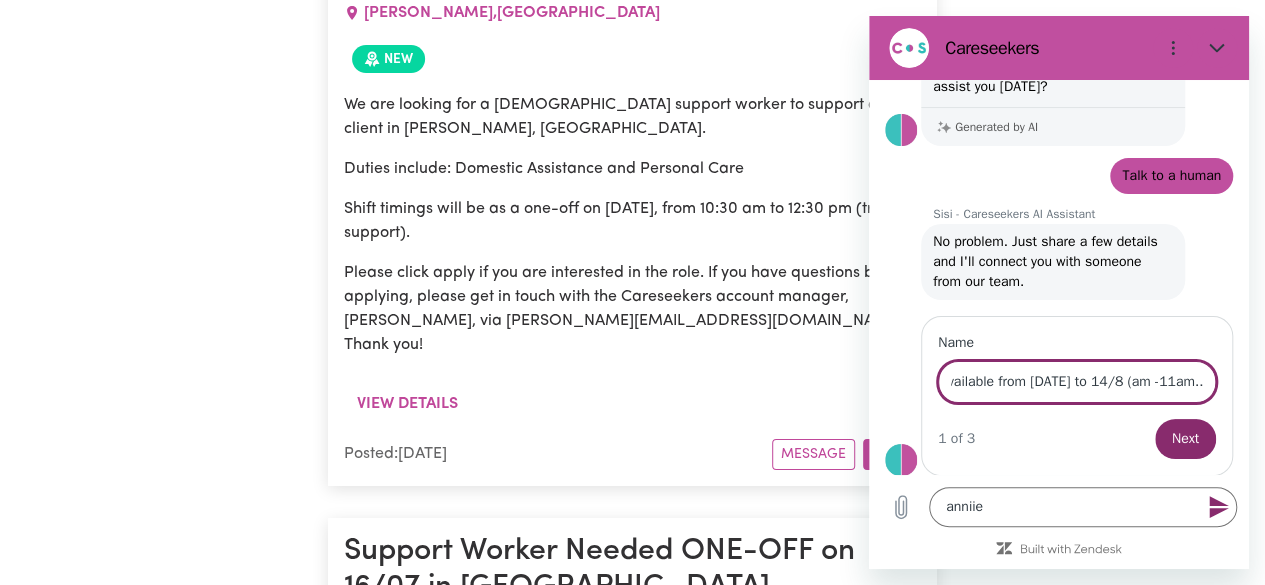 type on "x" 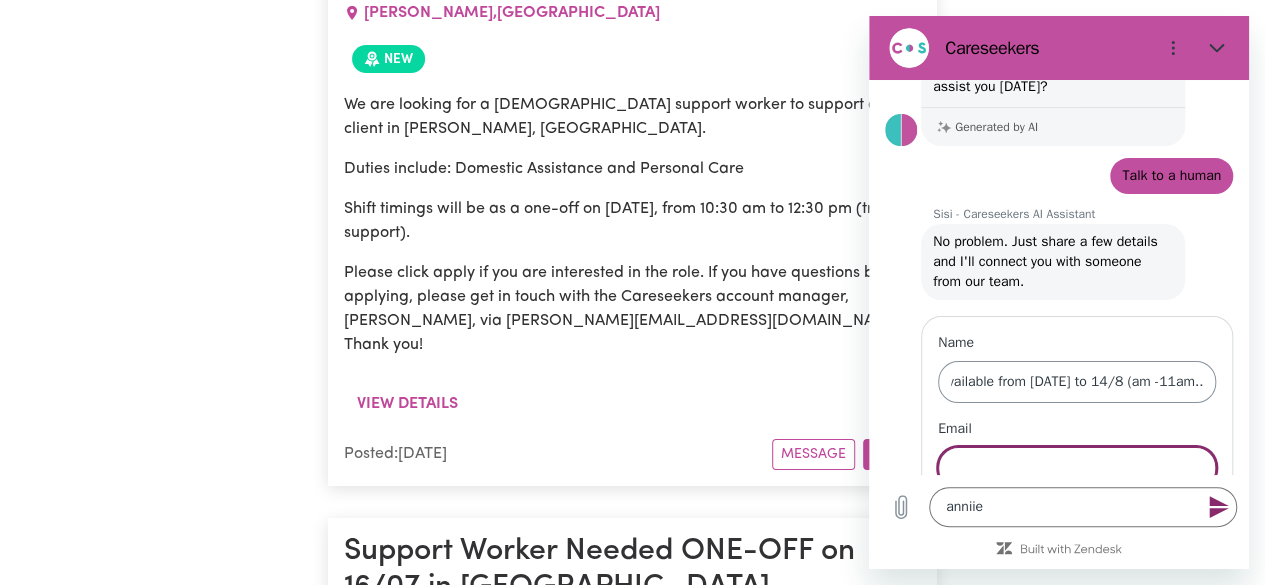 scroll, scrollTop: 0, scrollLeft: 0, axis: both 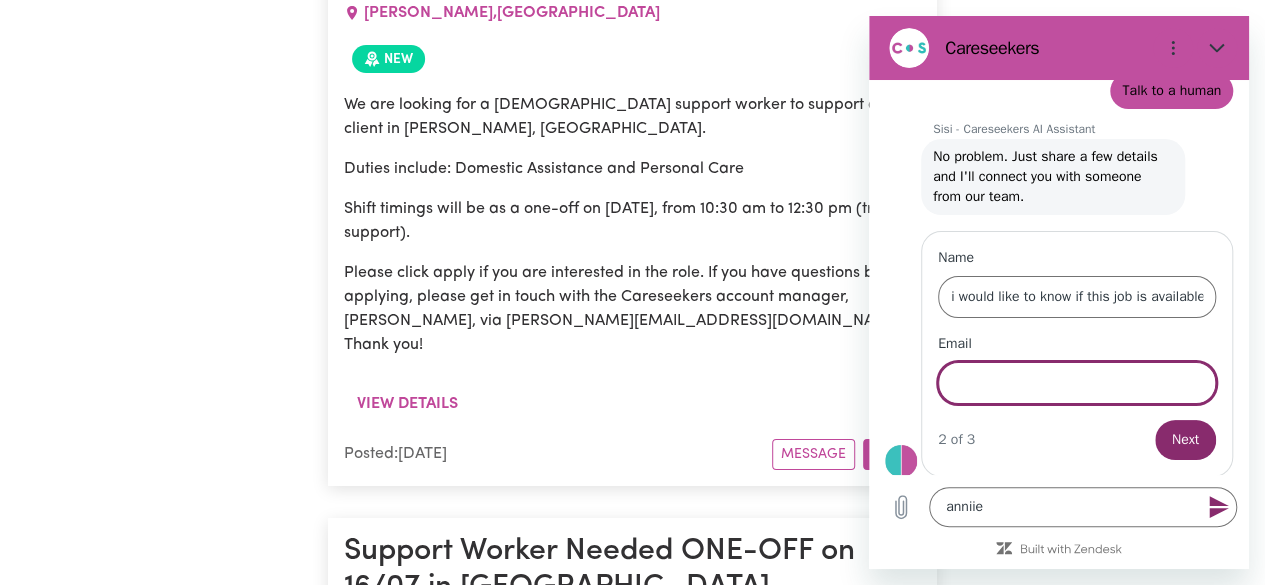type on "2" 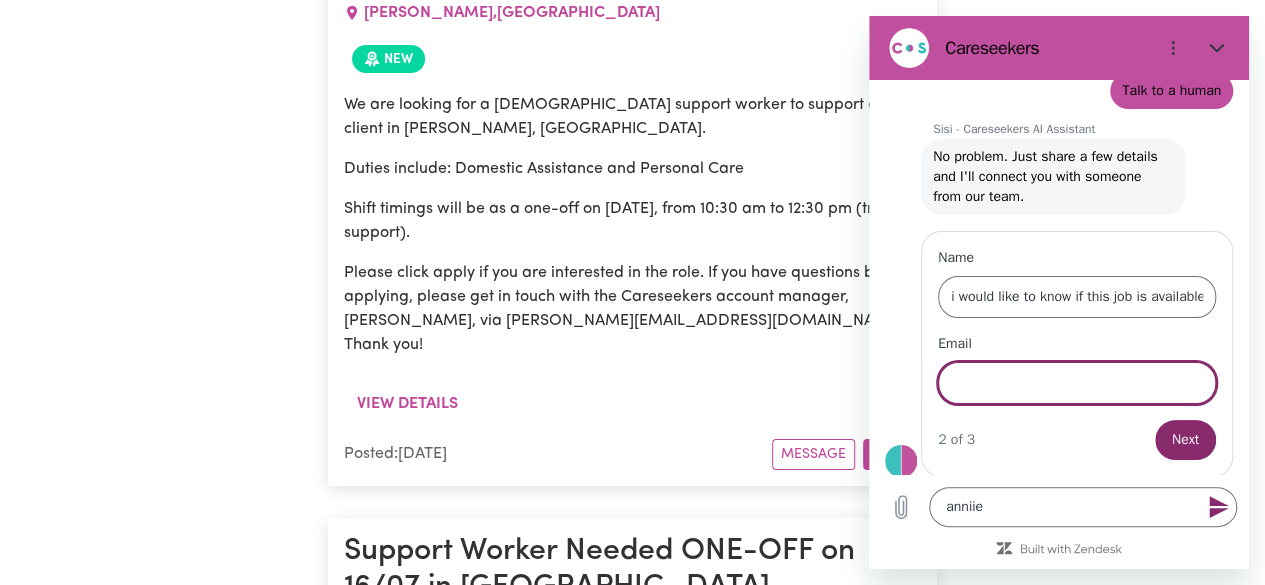 type on "2" 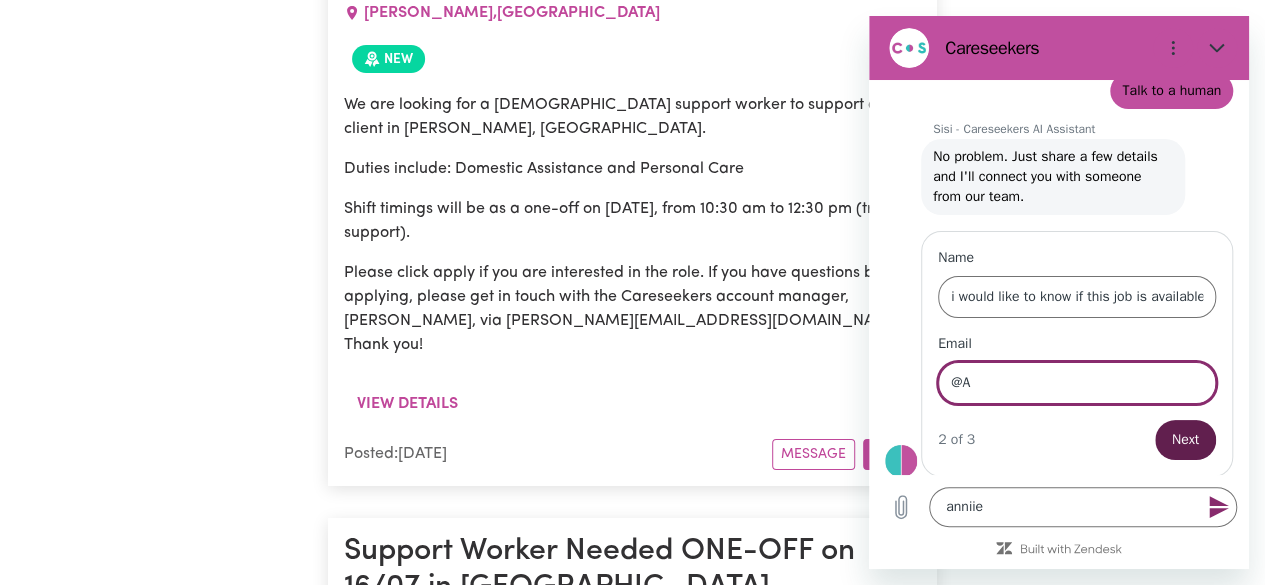 type on "@" 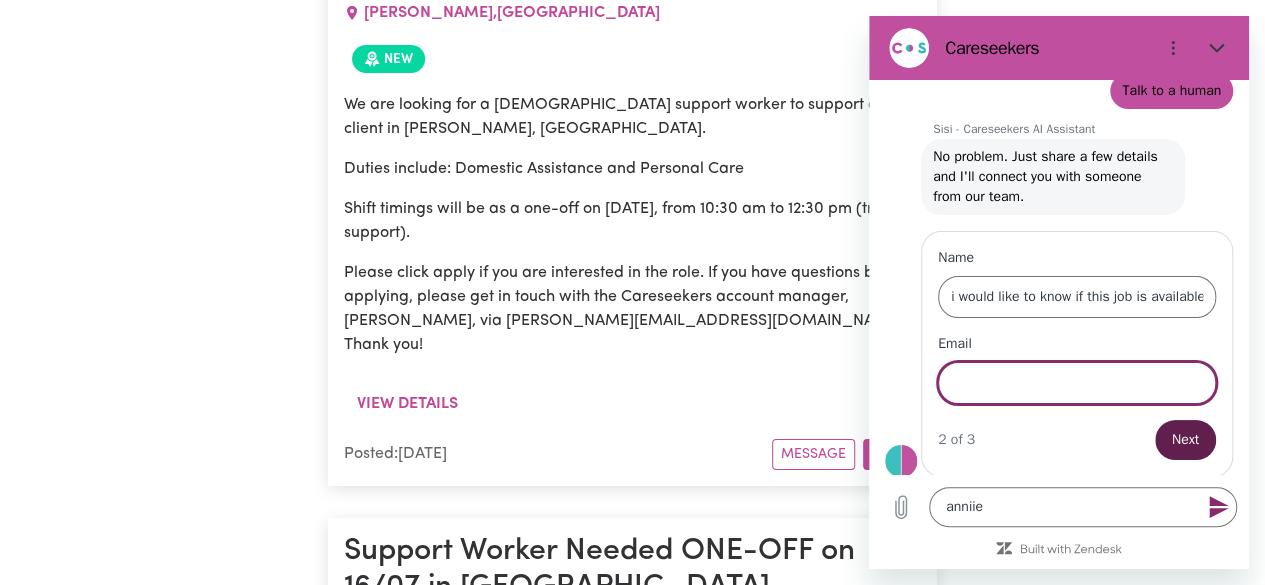 type on "A" 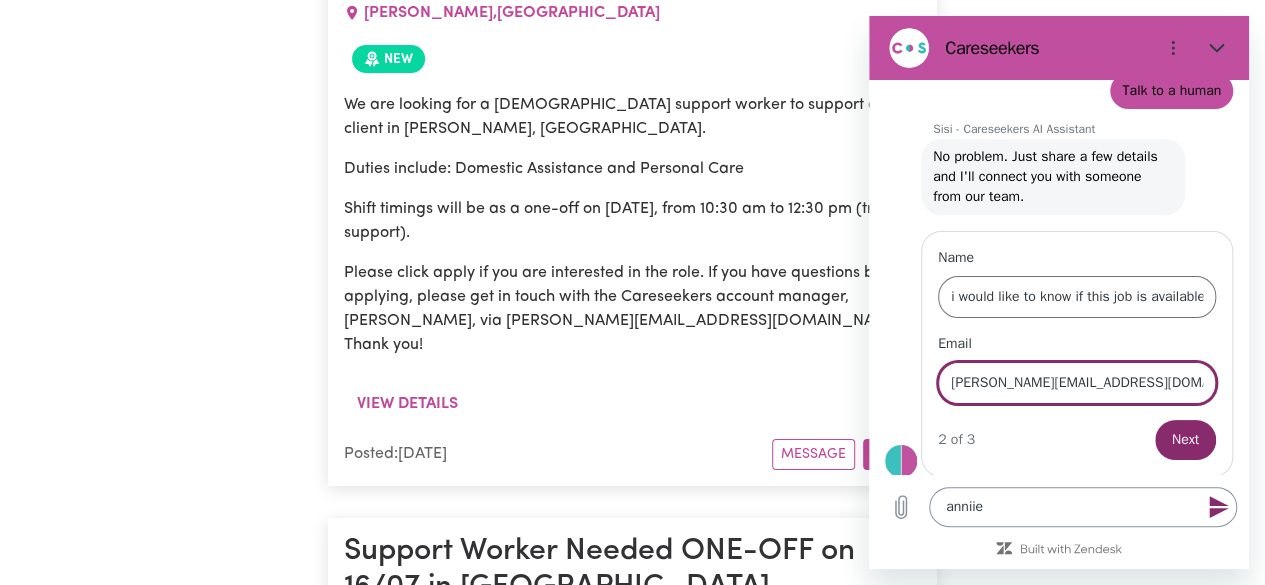 type on "[PERSON_NAME][EMAIL_ADDRESS][DOMAIN_NAME]" 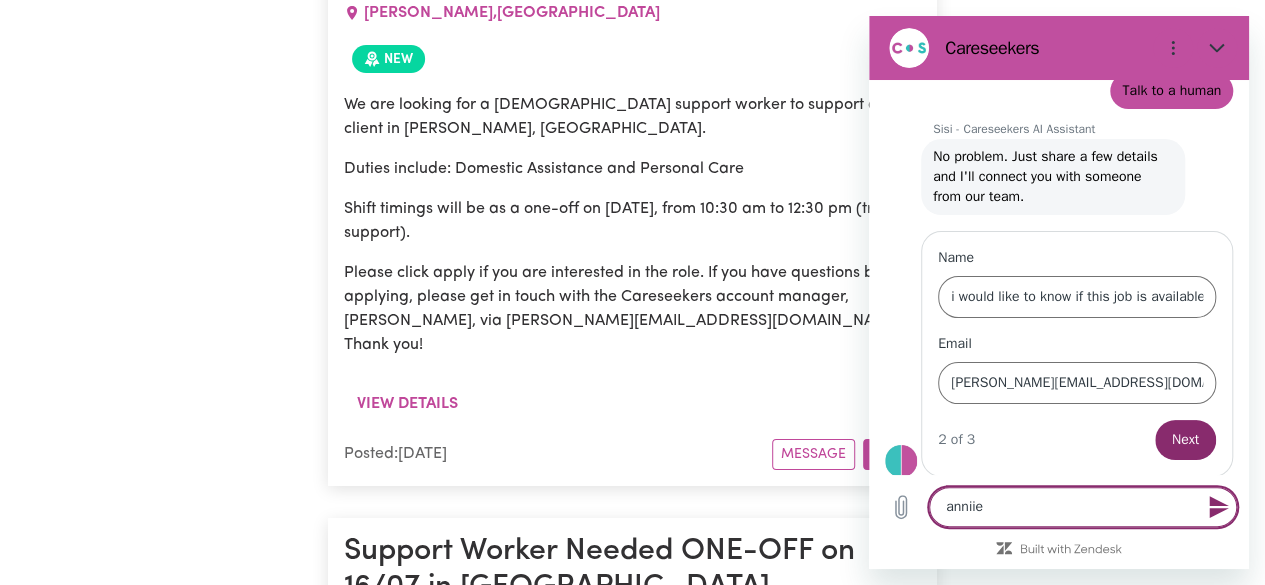 click on "anniie" at bounding box center (1083, 507) 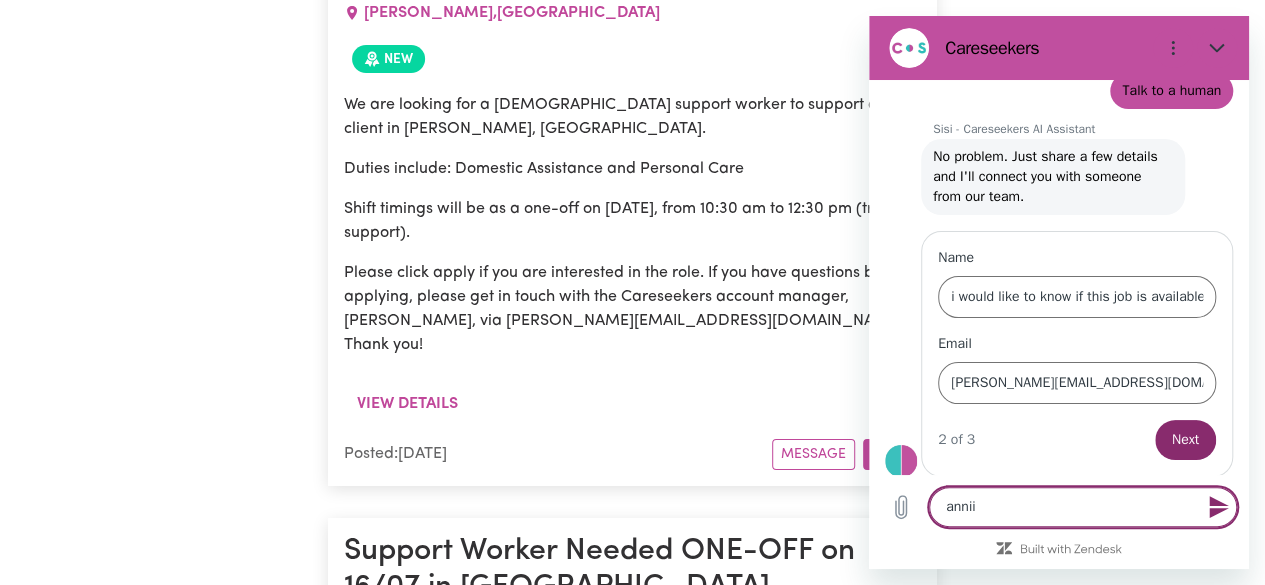 type on "anni" 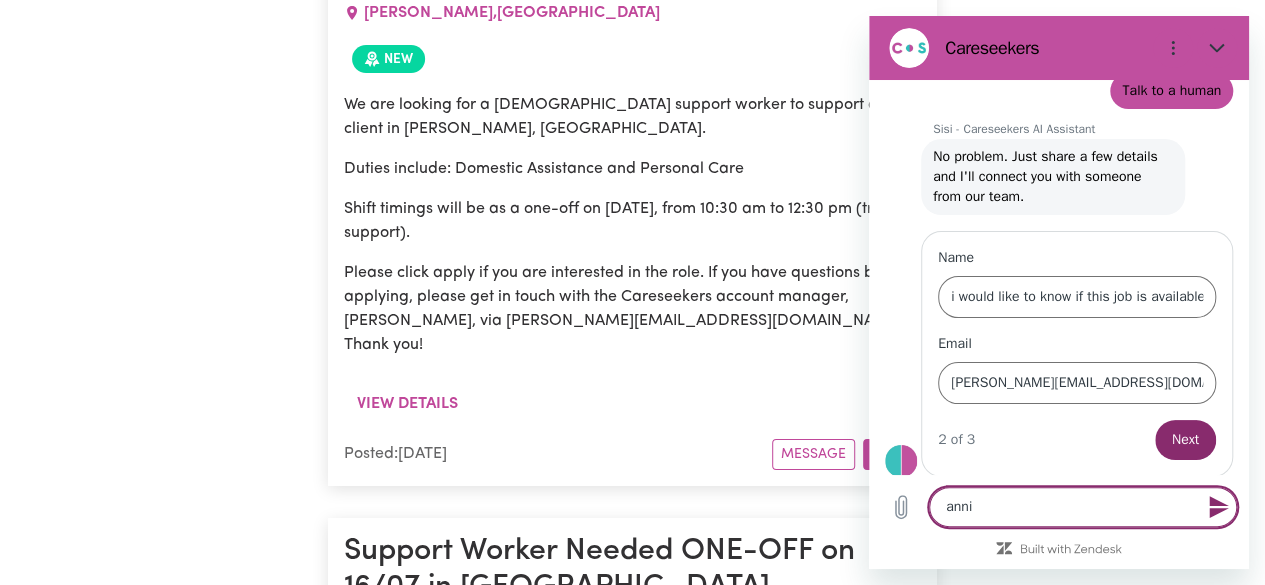 type on "x" 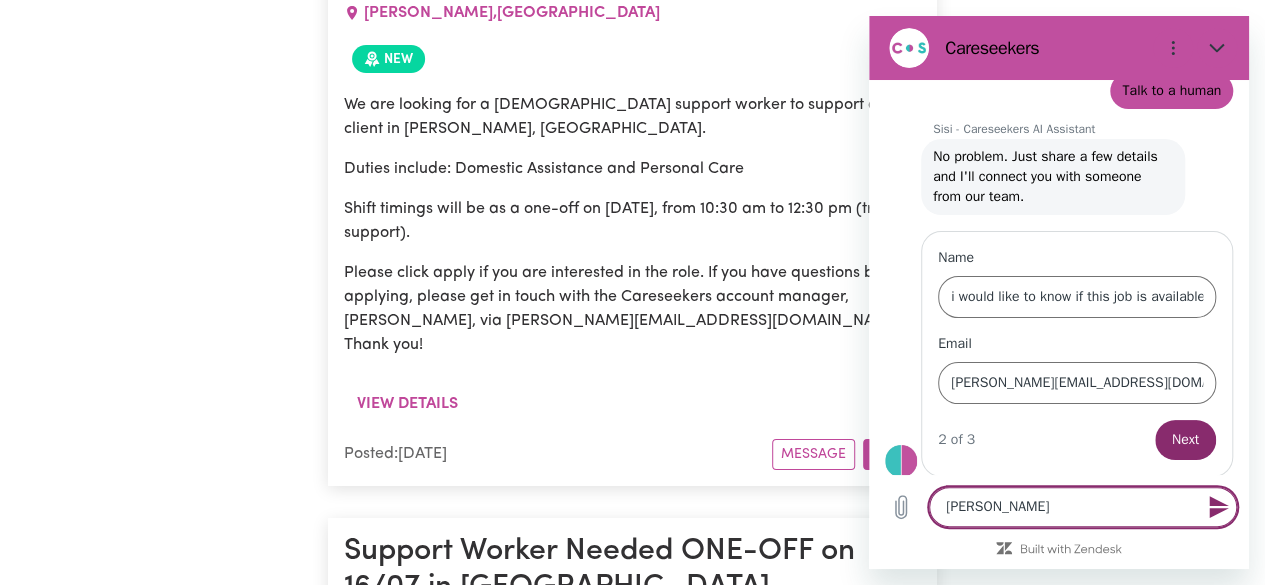 type on "an" 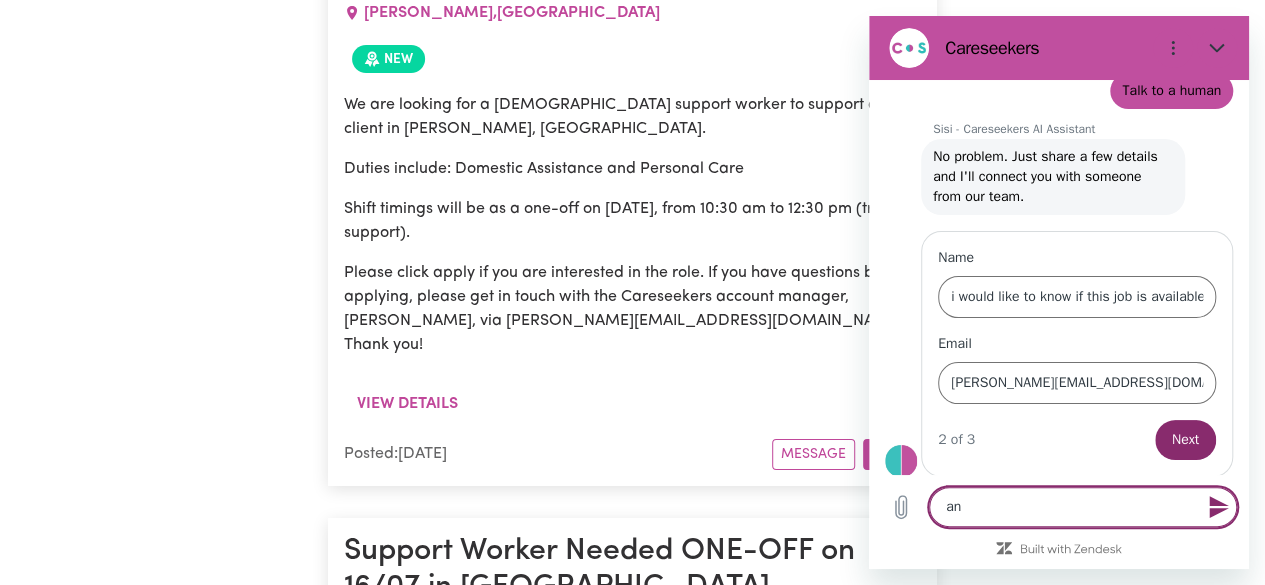 type on "x" 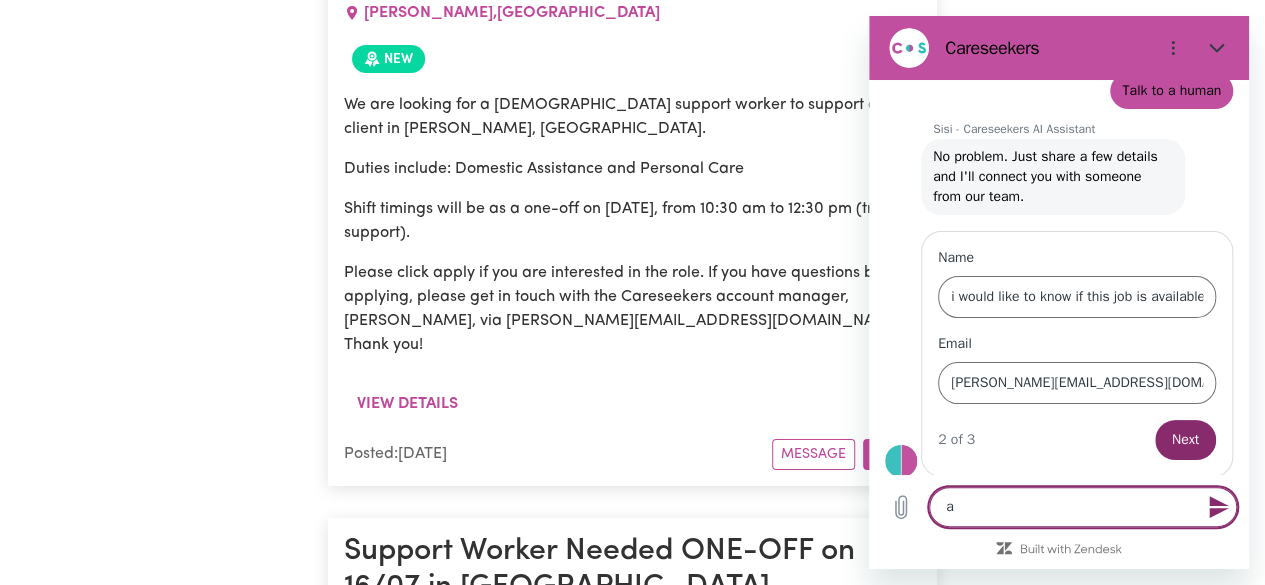 type 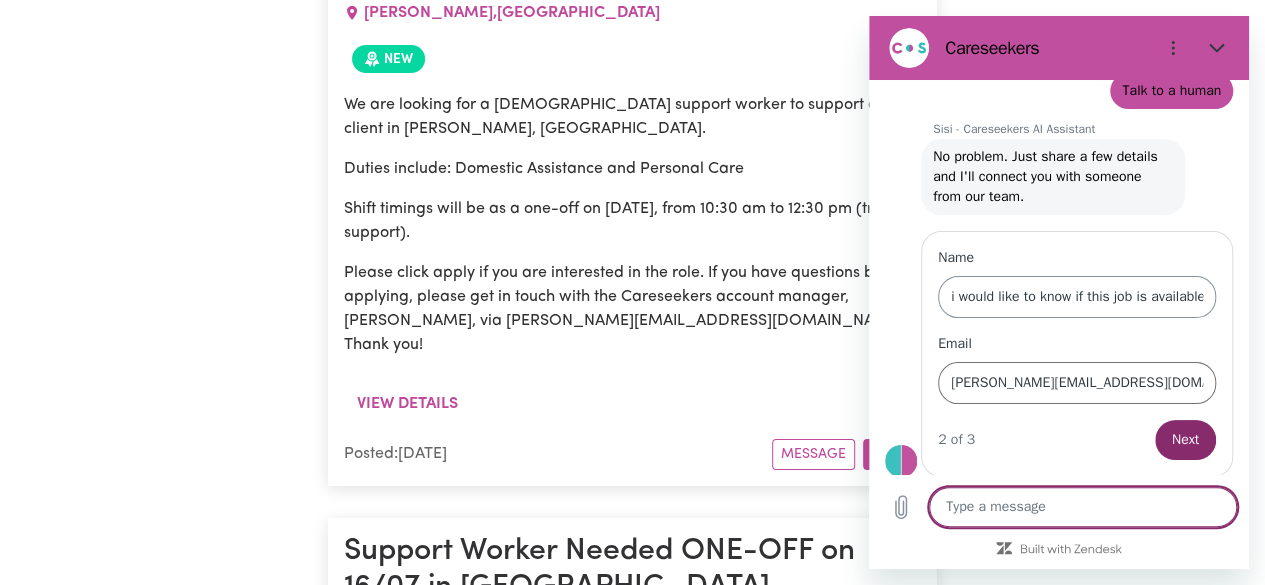 type 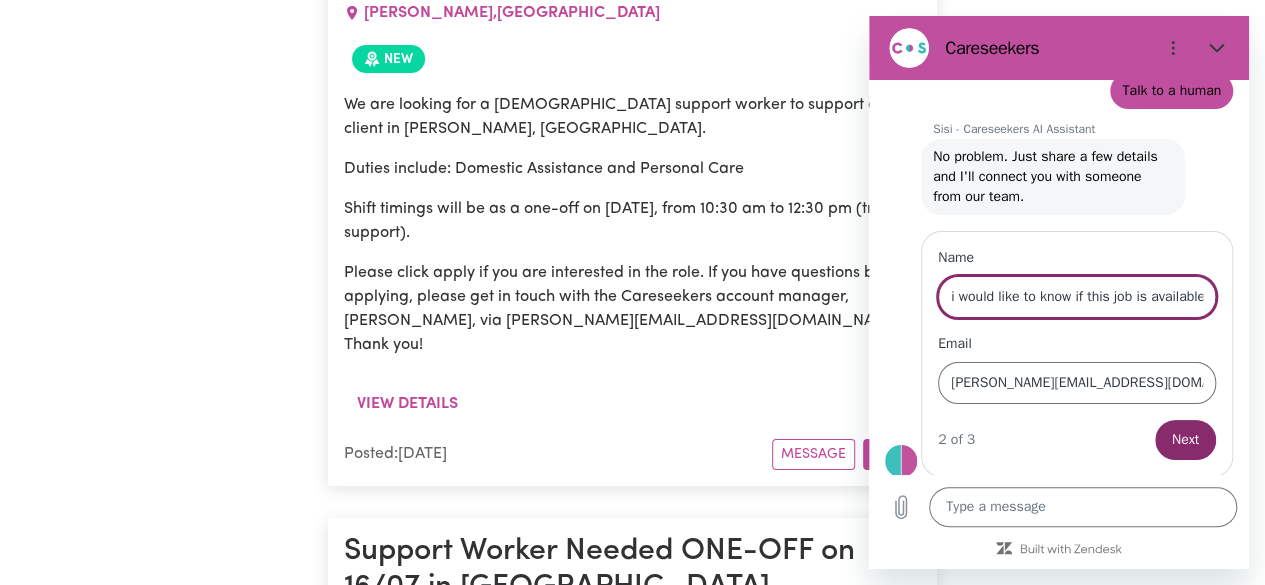 click on "i would like to know if this job is available from [DATE] to 14/8 (am -11am.." at bounding box center (1077, 297) 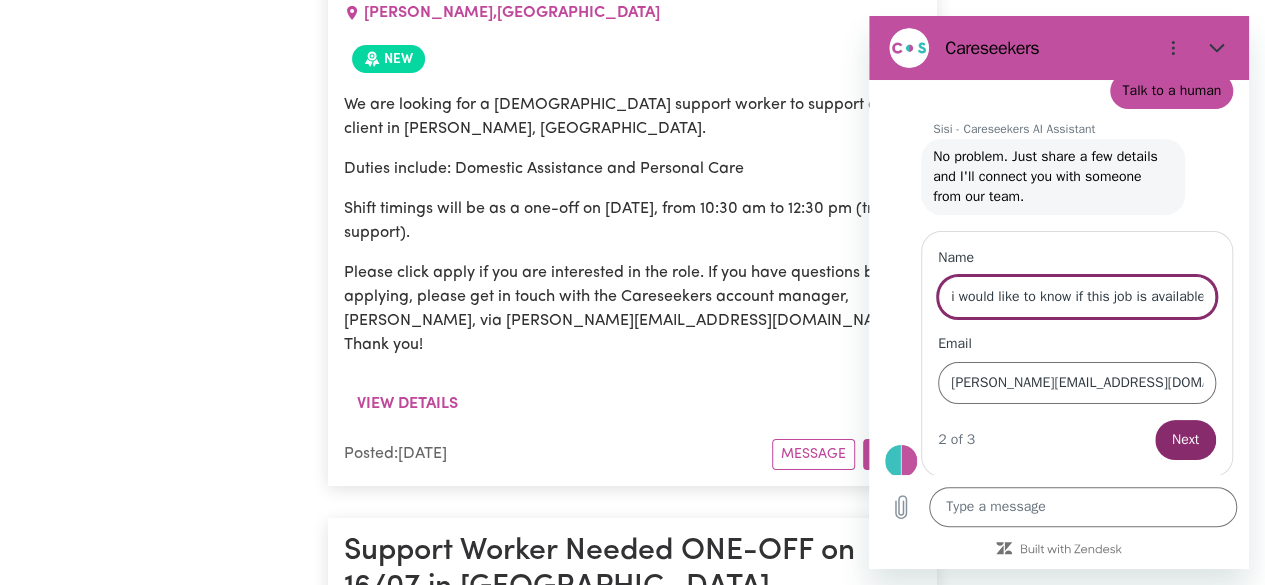 click on "i would like to know if this job is available from [DATE] to 14/8 (am -11am.." at bounding box center [1077, 297] 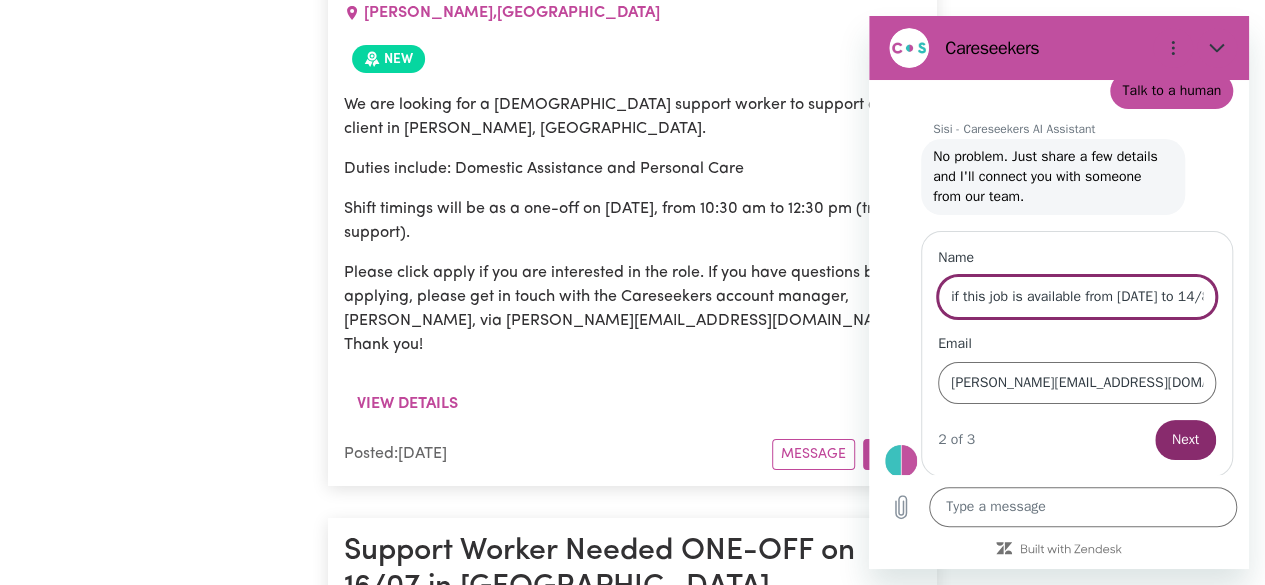click on "if this job is available from [DATE] to 14/8 (am -11am.." at bounding box center [1077, 297] 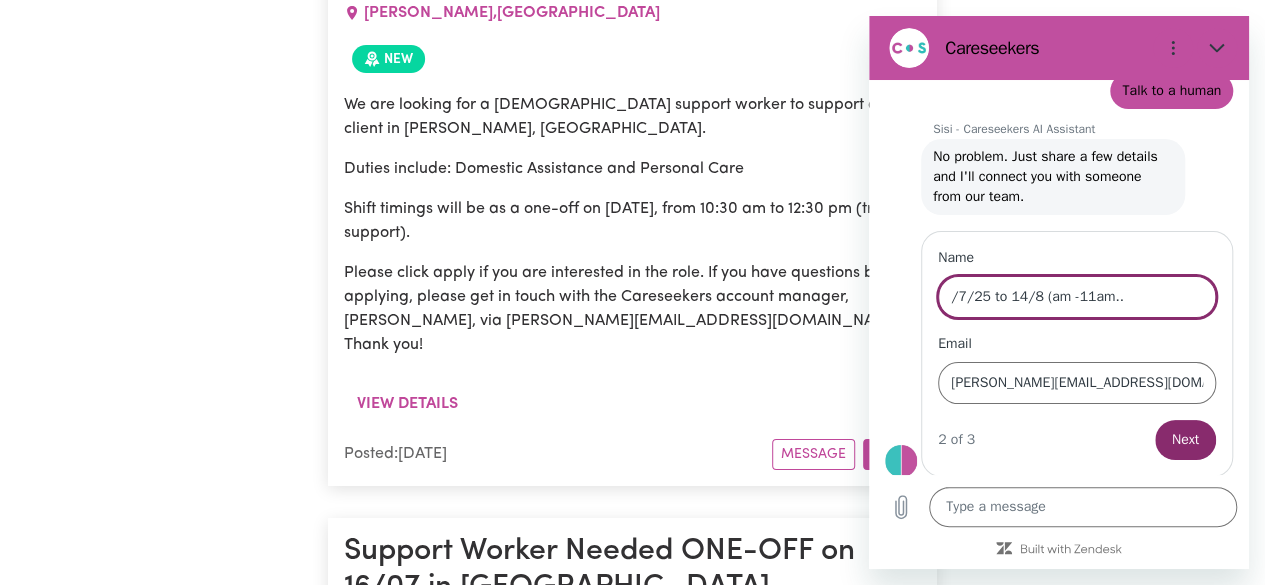 click on "/7/25 to 14/8 (am -11am.." at bounding box center (1077, 297) 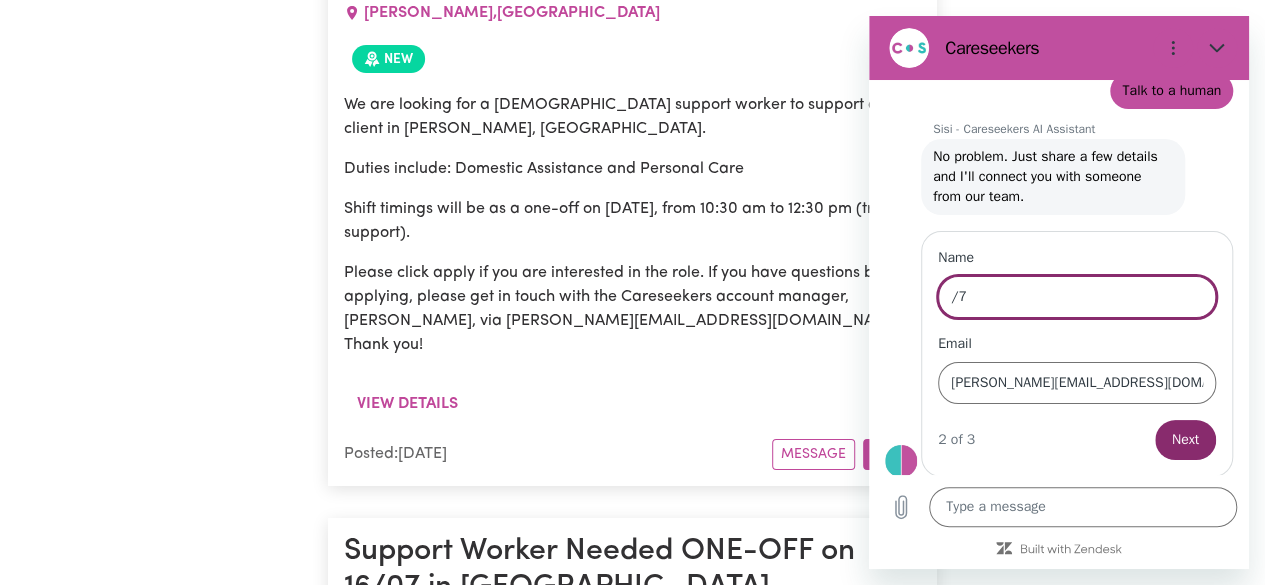 type on "/" 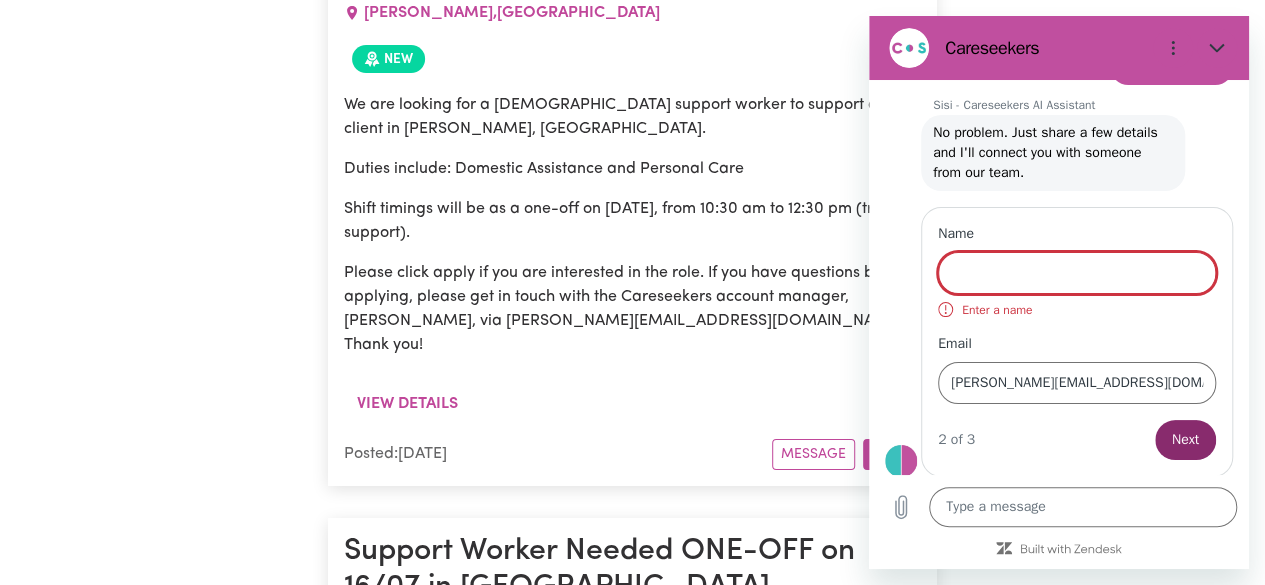type on "a" 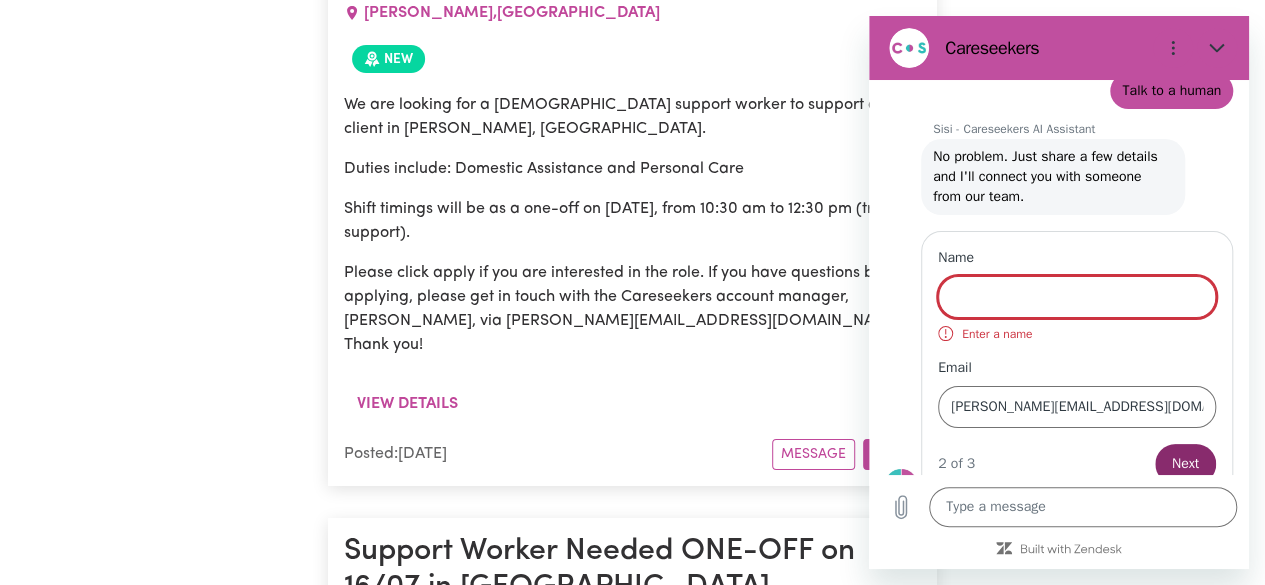 scroll, scrollTop: 198, scrollLeft: 0, axis: vertical 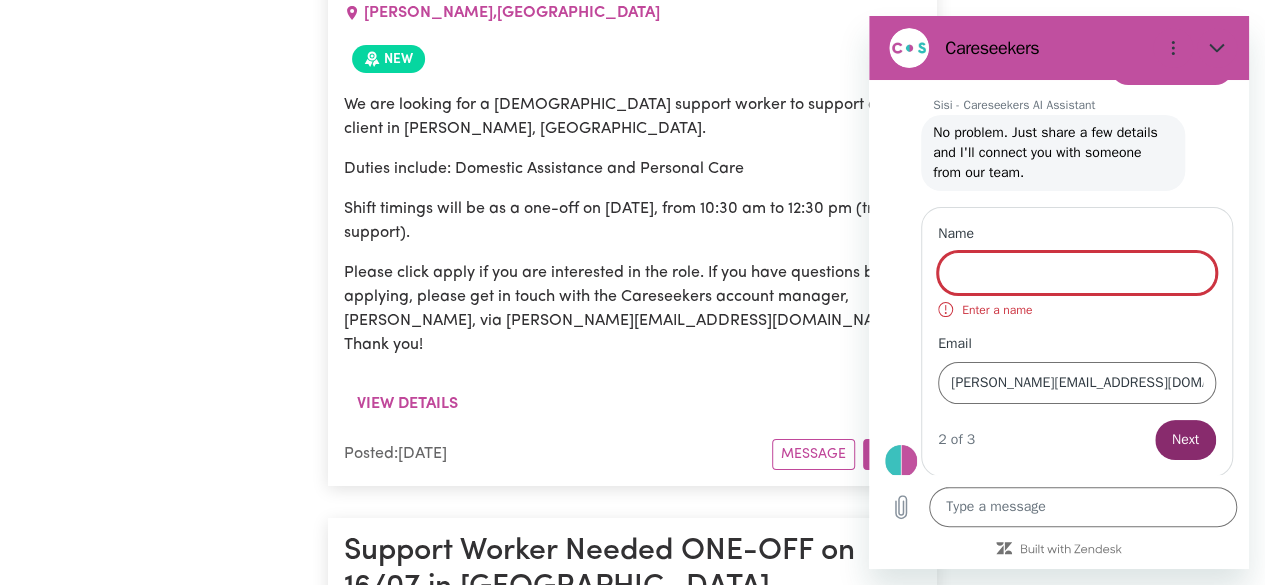 click on "Name Enter a name" at bounding box center [1077, 271] 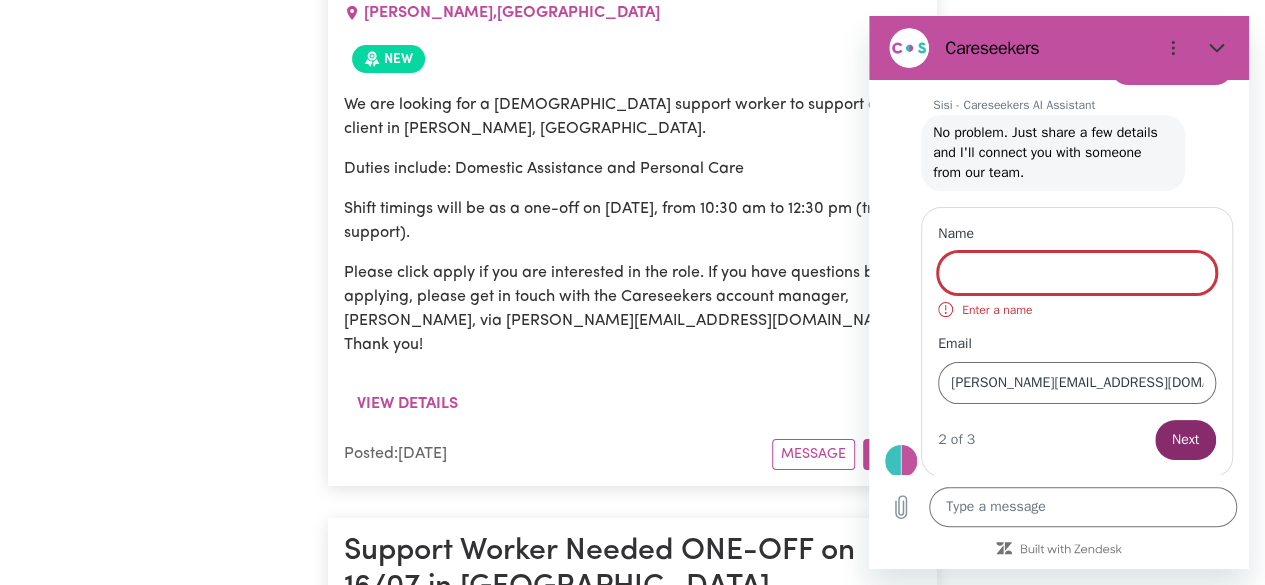 click on "Name" at bounding box center [1077, 273] 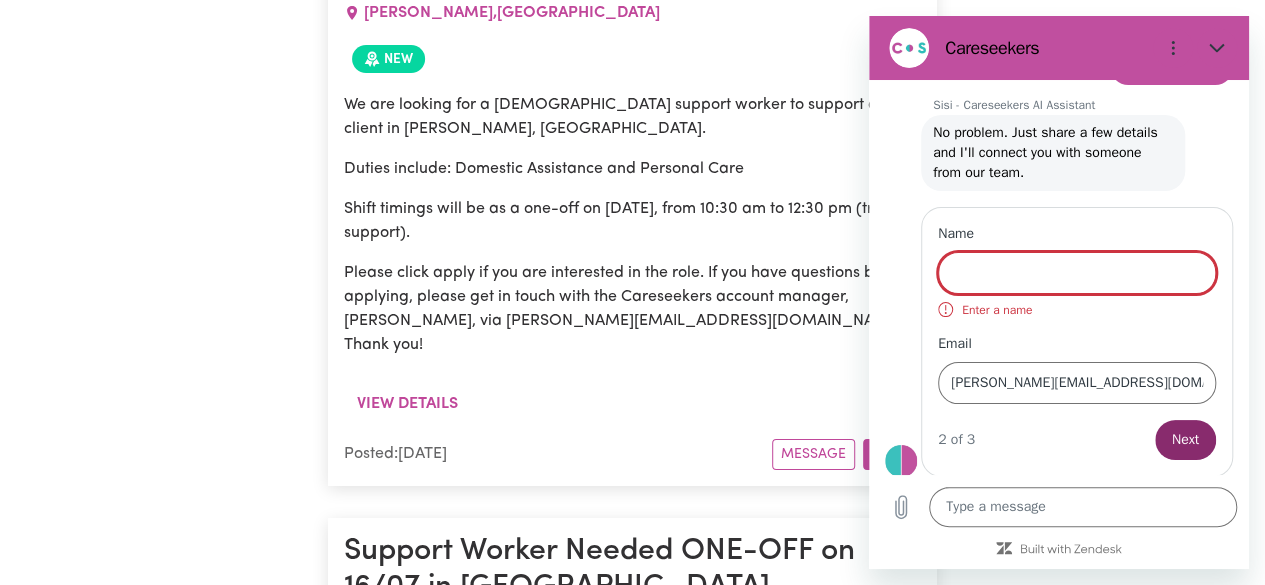 click on "Name" at bounding box center [1077, 273] 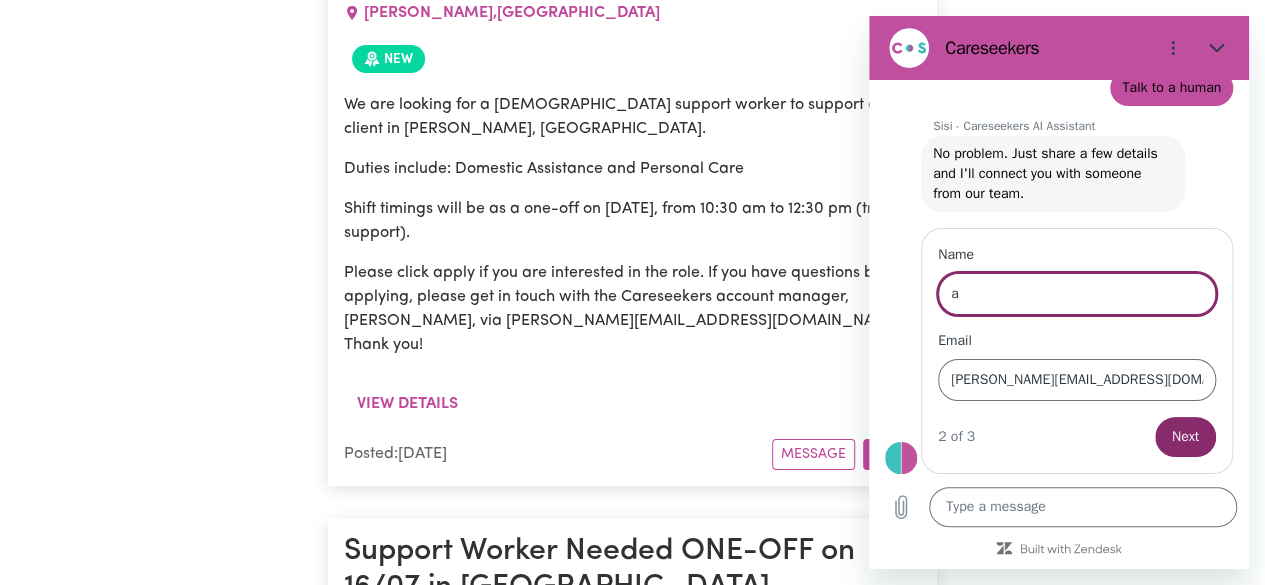 scroll, scrollTop: 174, scrollLeft: 0, axis: vertical 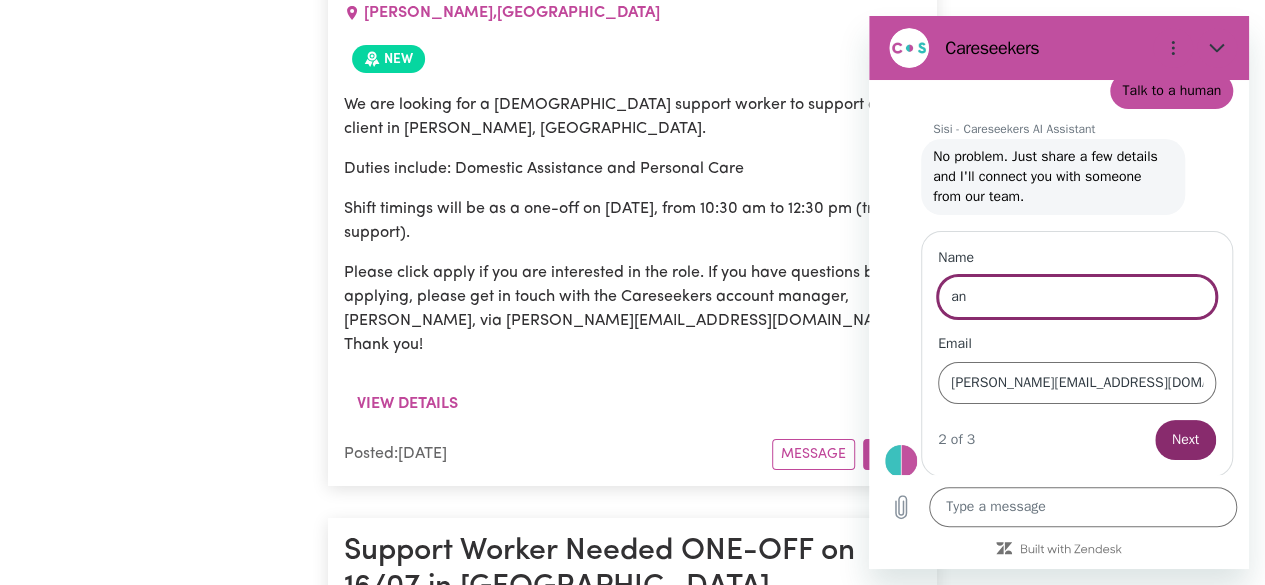 type on "a" 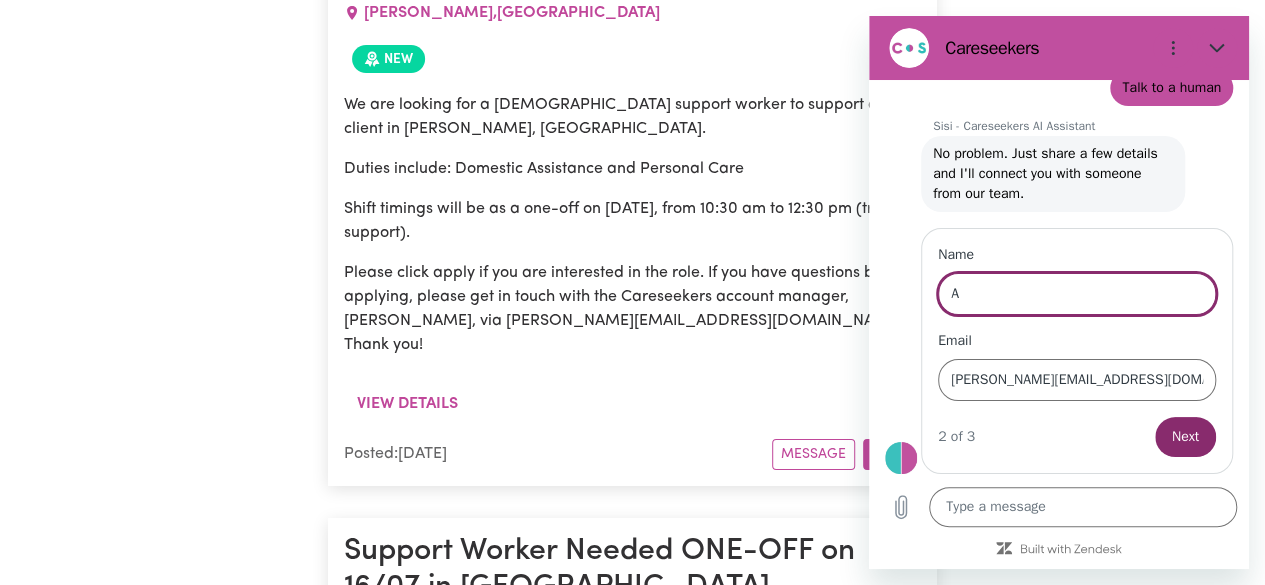 scroll, scrollTop: 174, scrollLeft: 0, axis: vertical 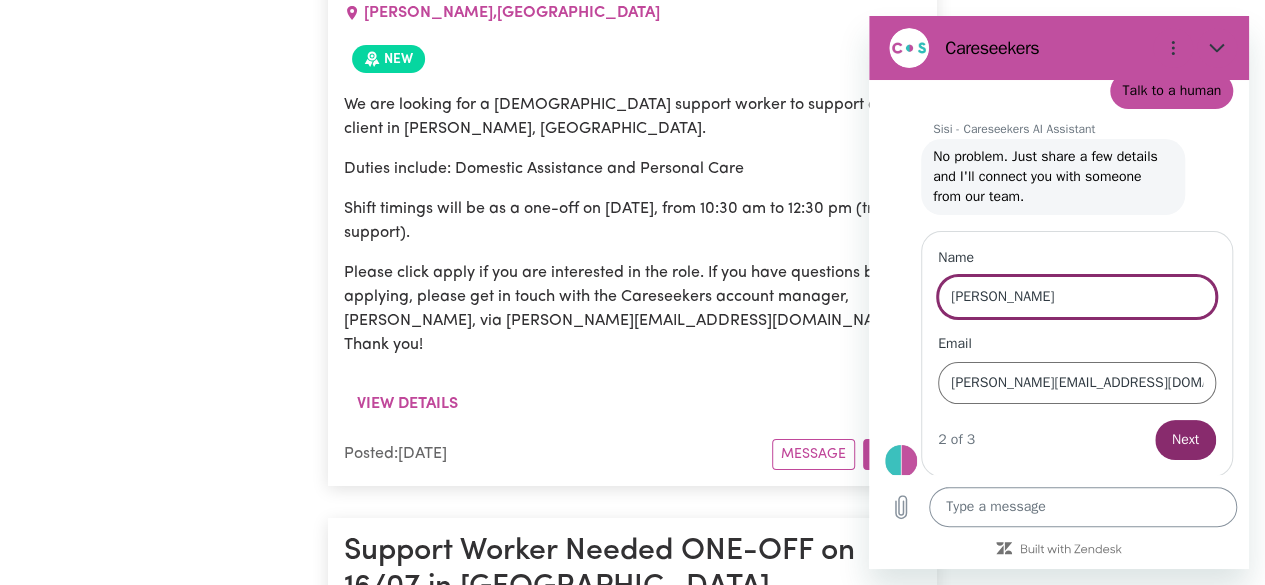 type on "[PERSON_NAME]" 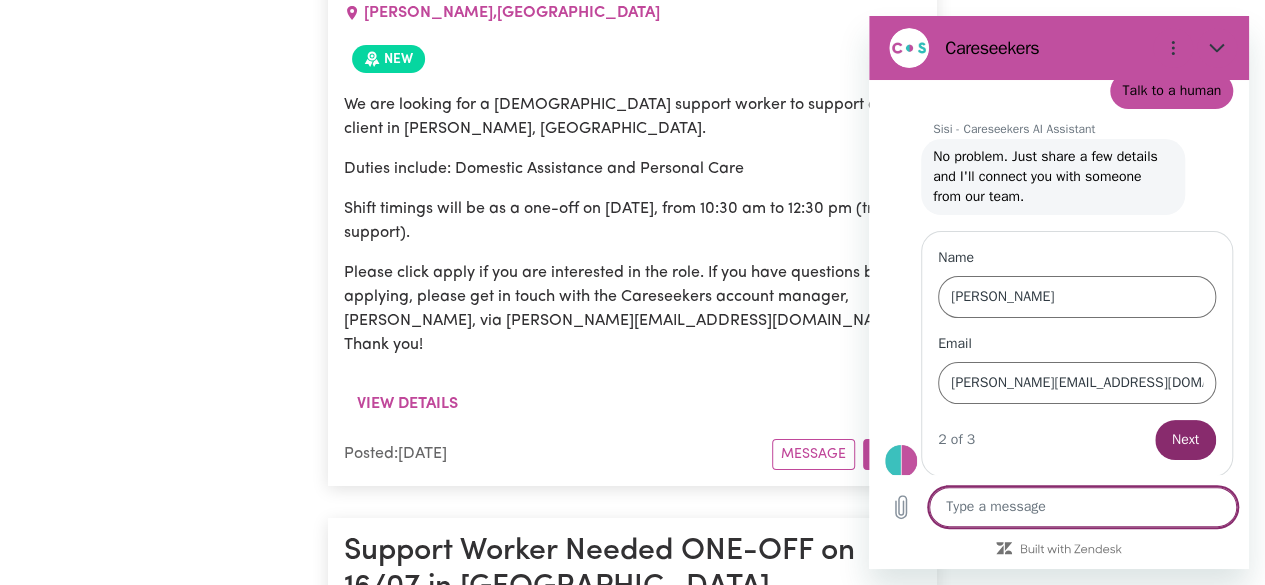 click at bounding box center [1083, 507] 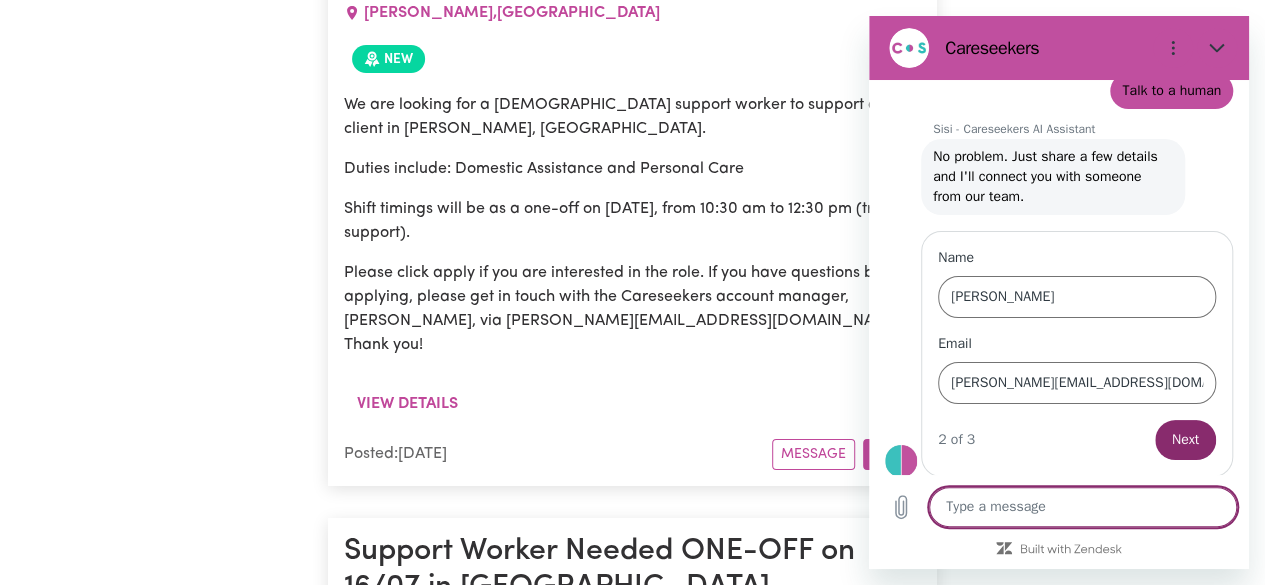 type on "H" 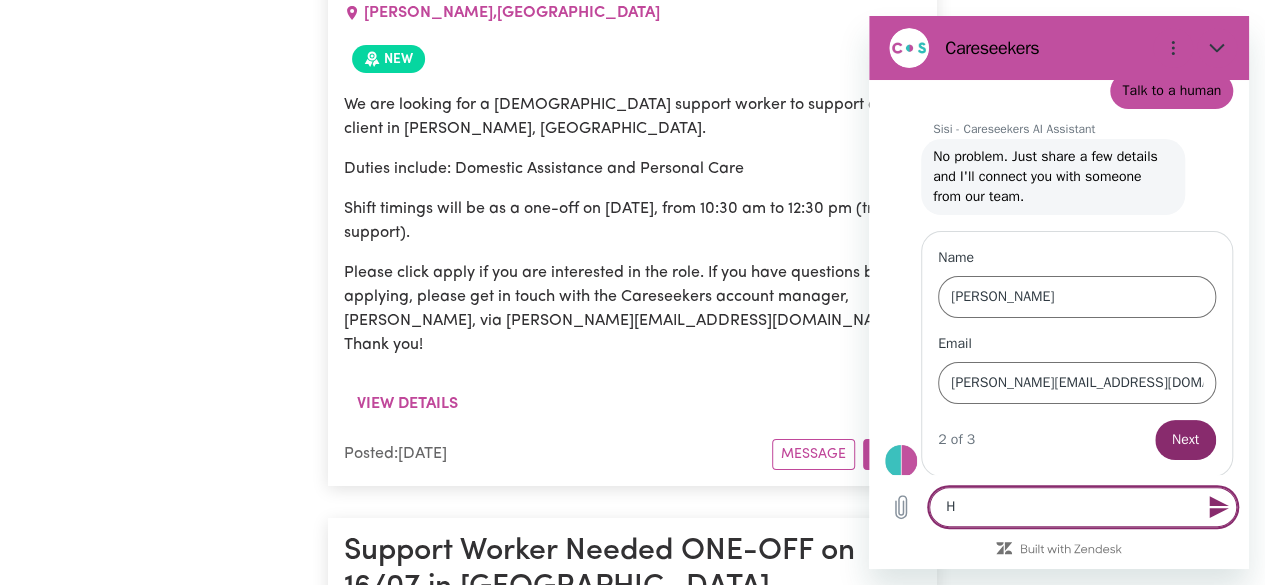 type on "Hi" 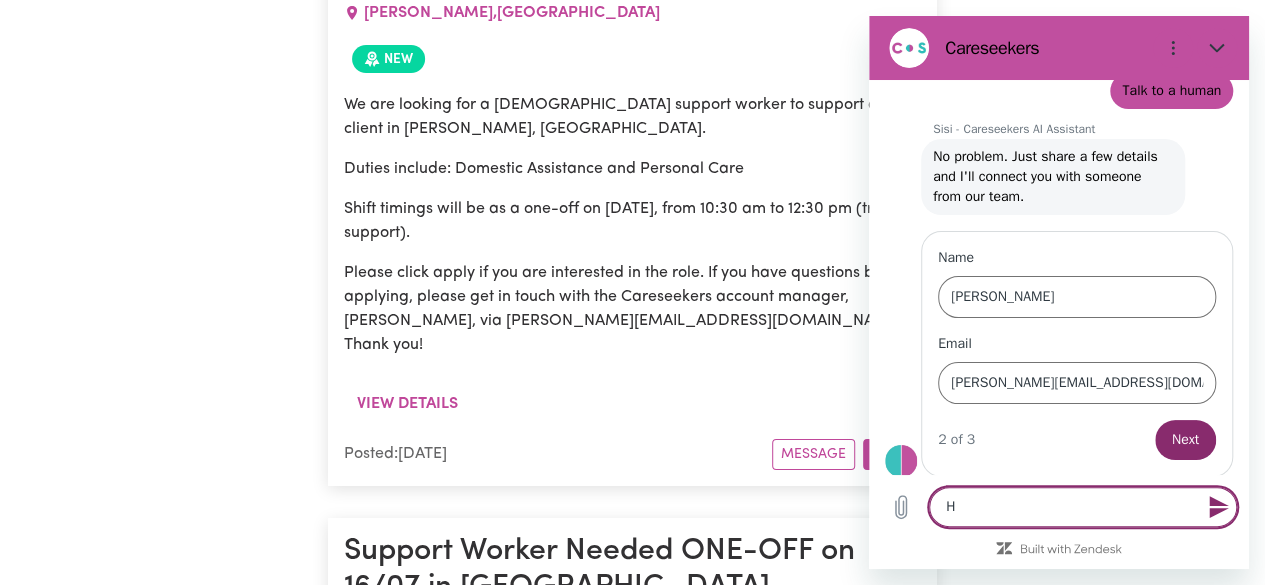 type on "x" 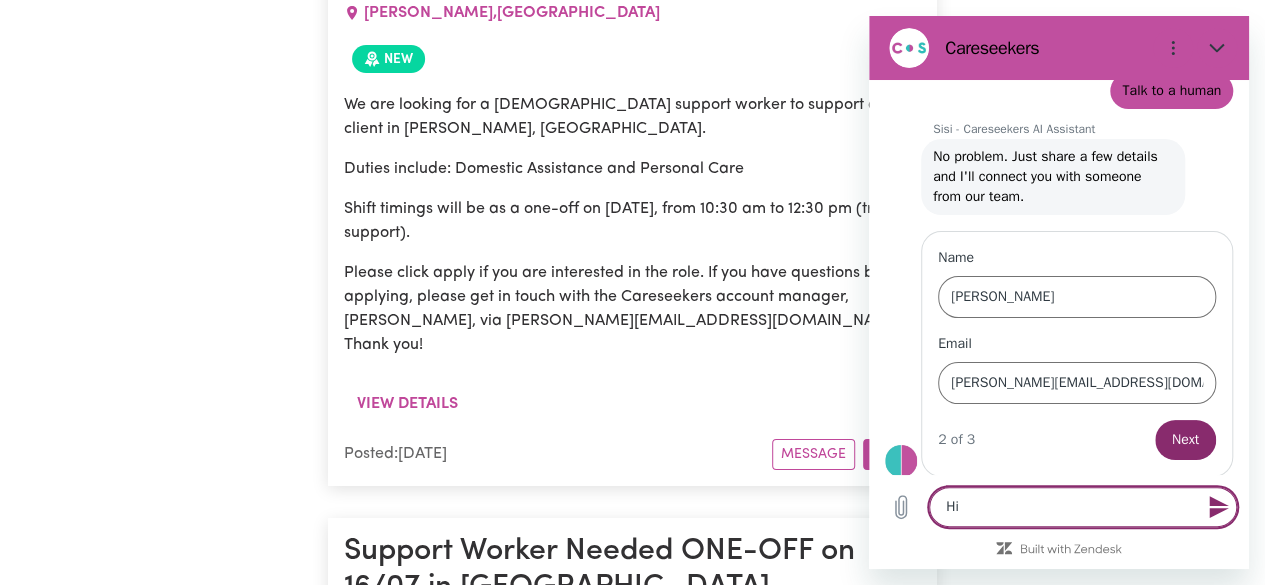 type on "Hi" 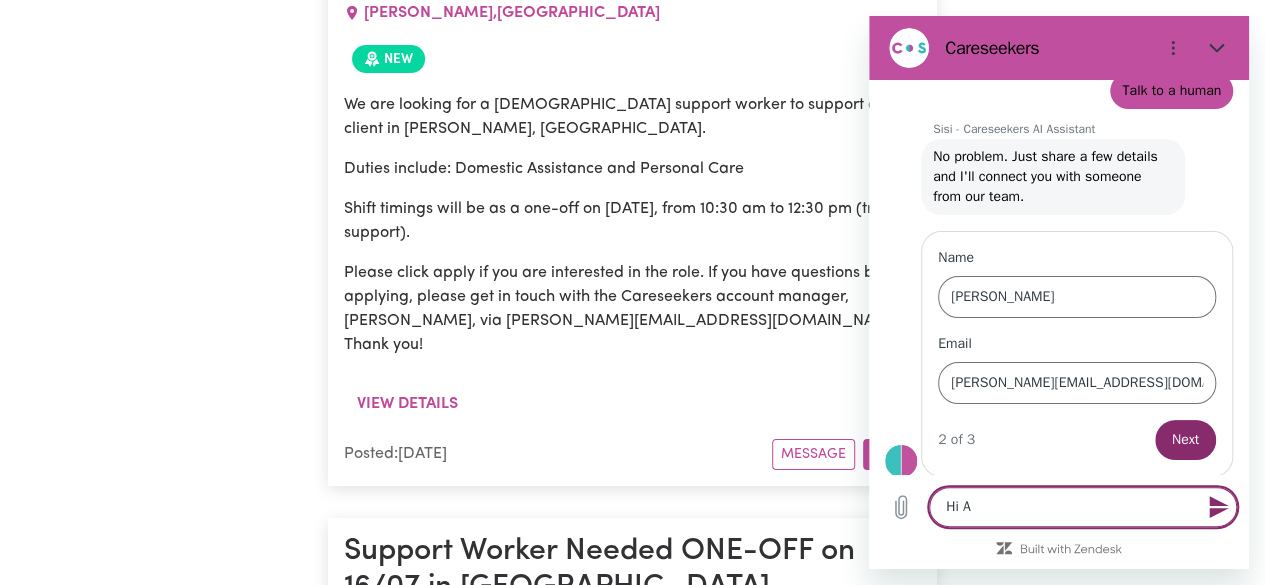 type on "Hi An" 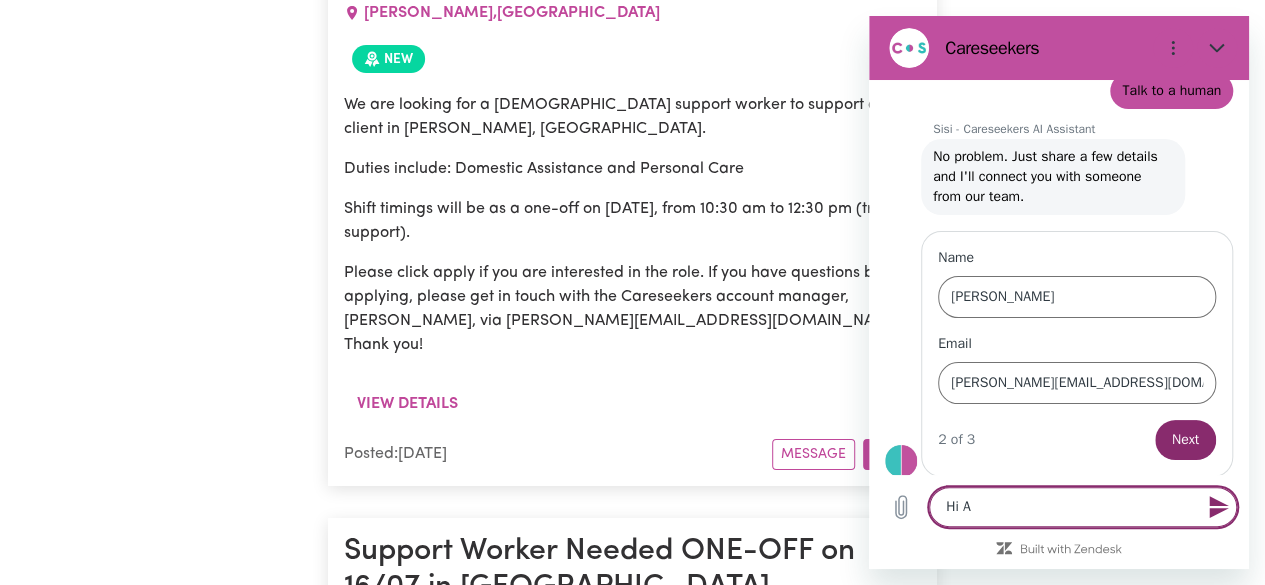 type on "x" 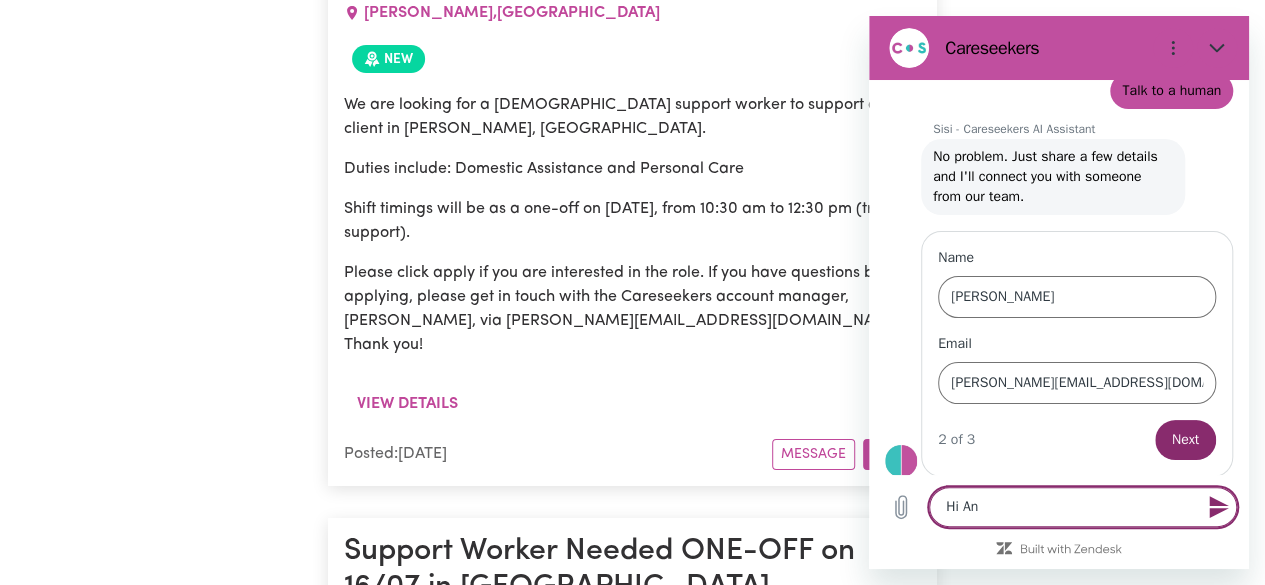 type on "Hi [PERSON_NAME]" 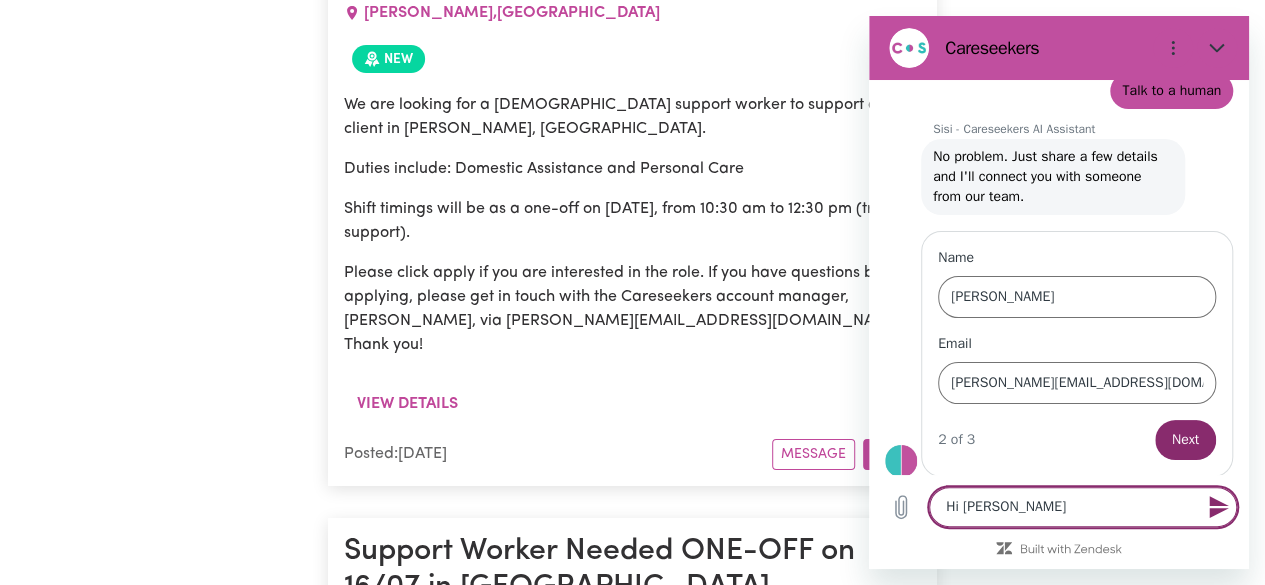 type on "x" 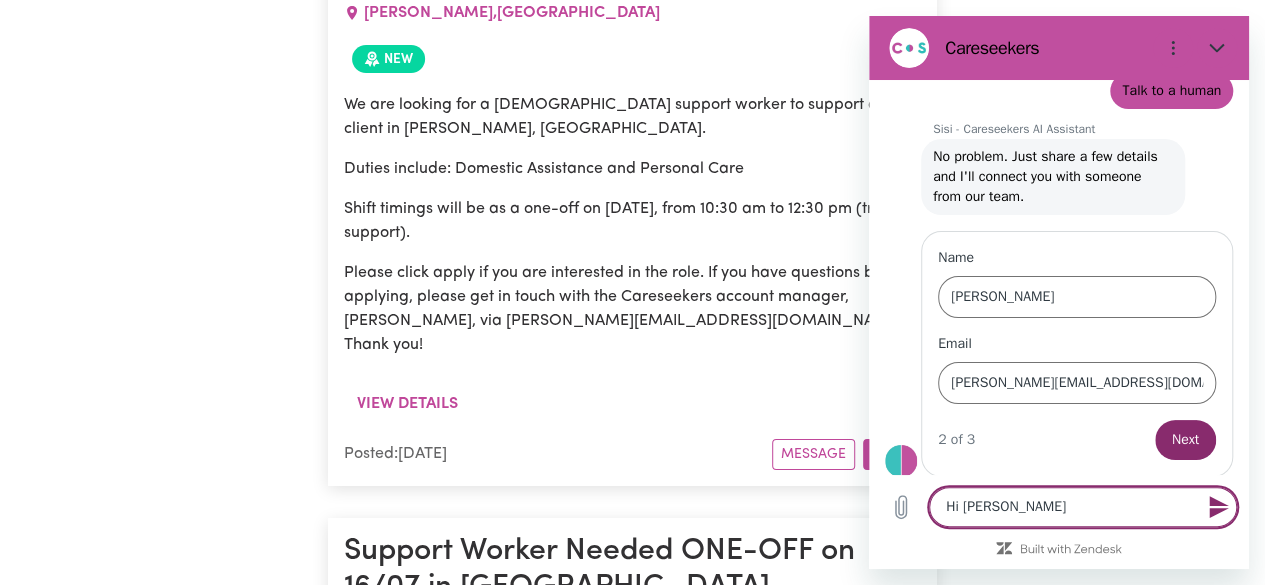 type on "x" 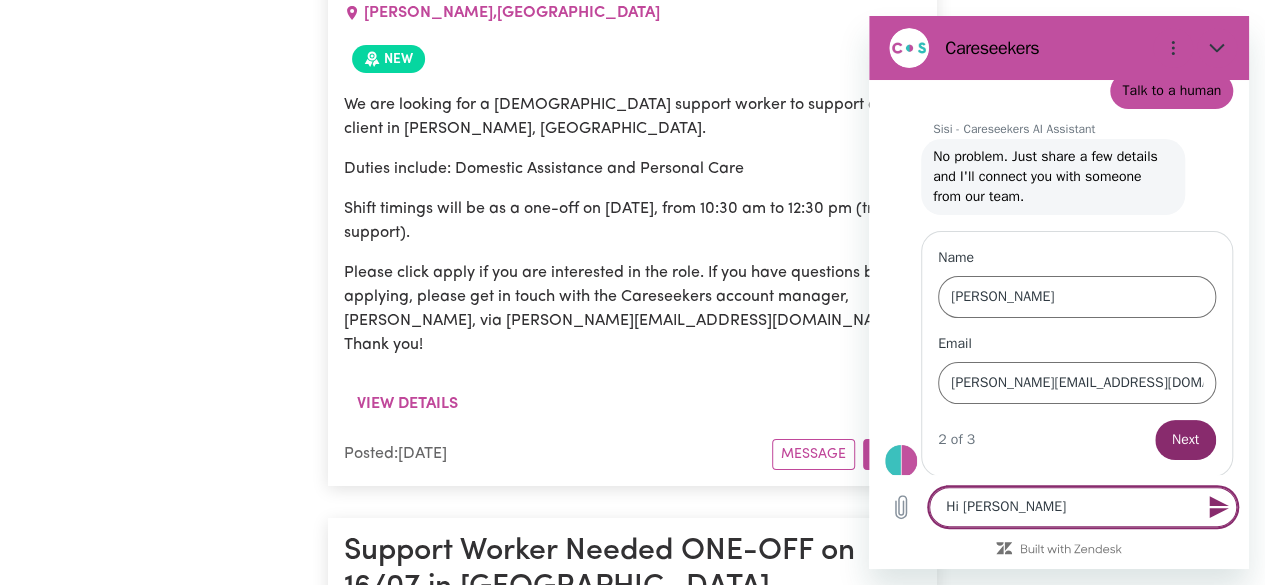 type on "Hi [PERSON_NAME]" 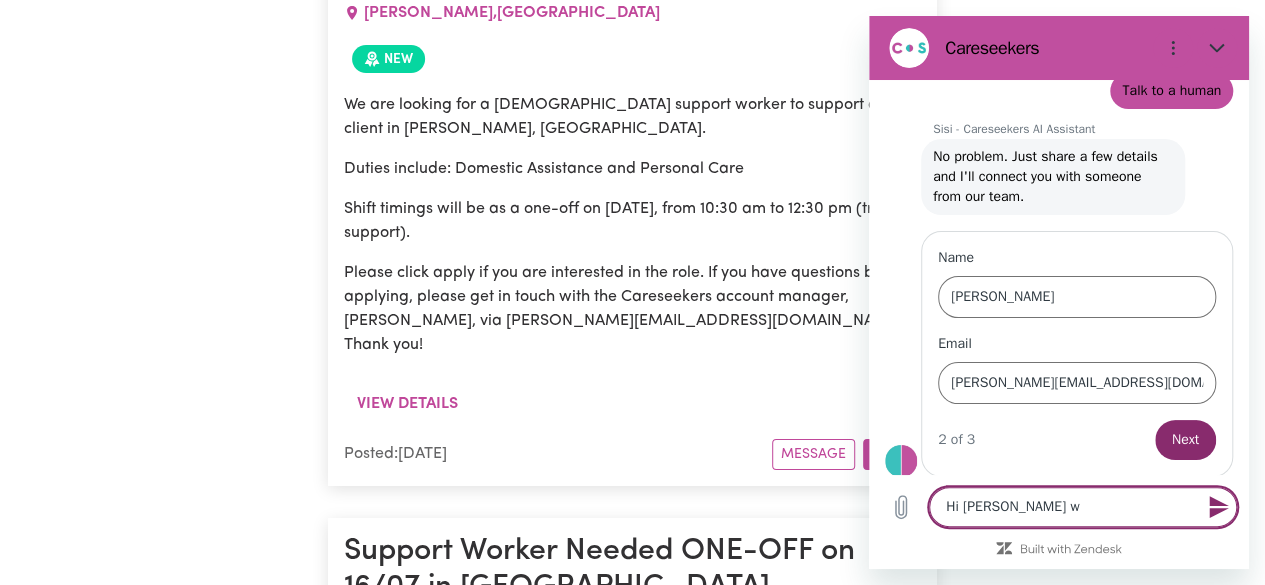 type on "Hi [PERSON_NAME] wo" 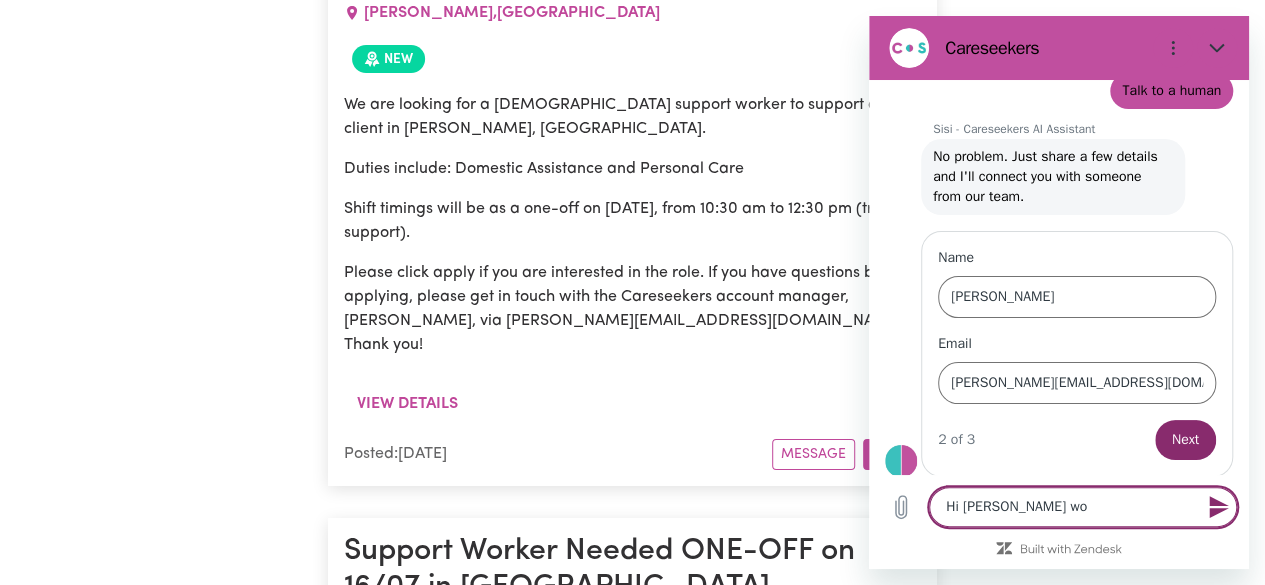 type on "Hi [PERSON_NAME]" 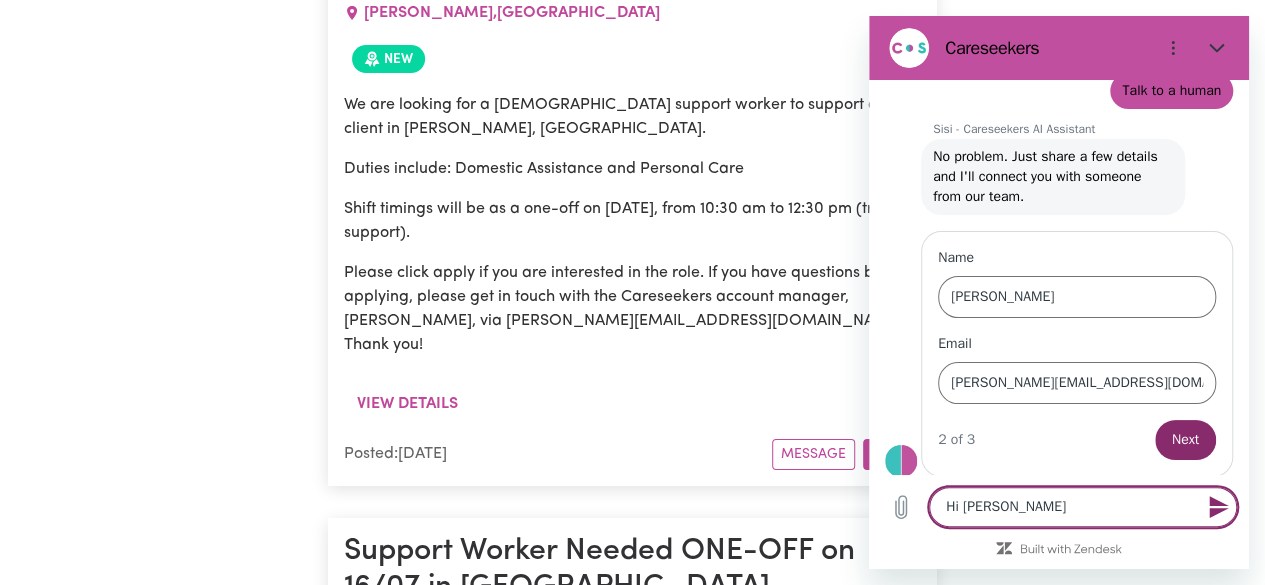 type on "Hi [PERSON_NAME]" 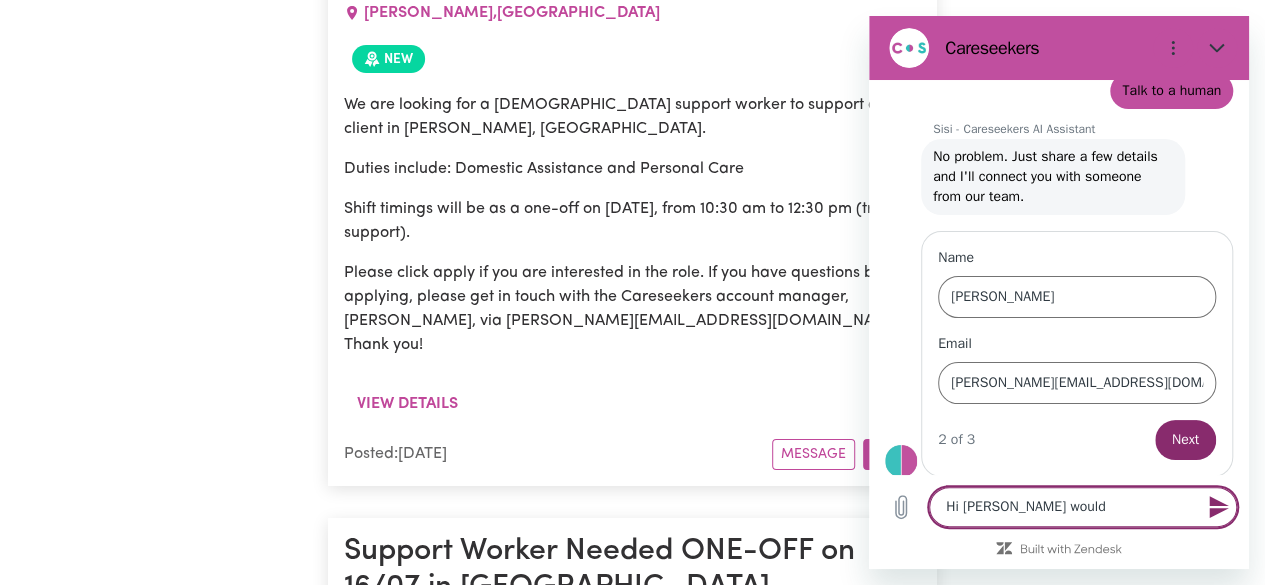 type on "Hi [PERSON_NAME] would" 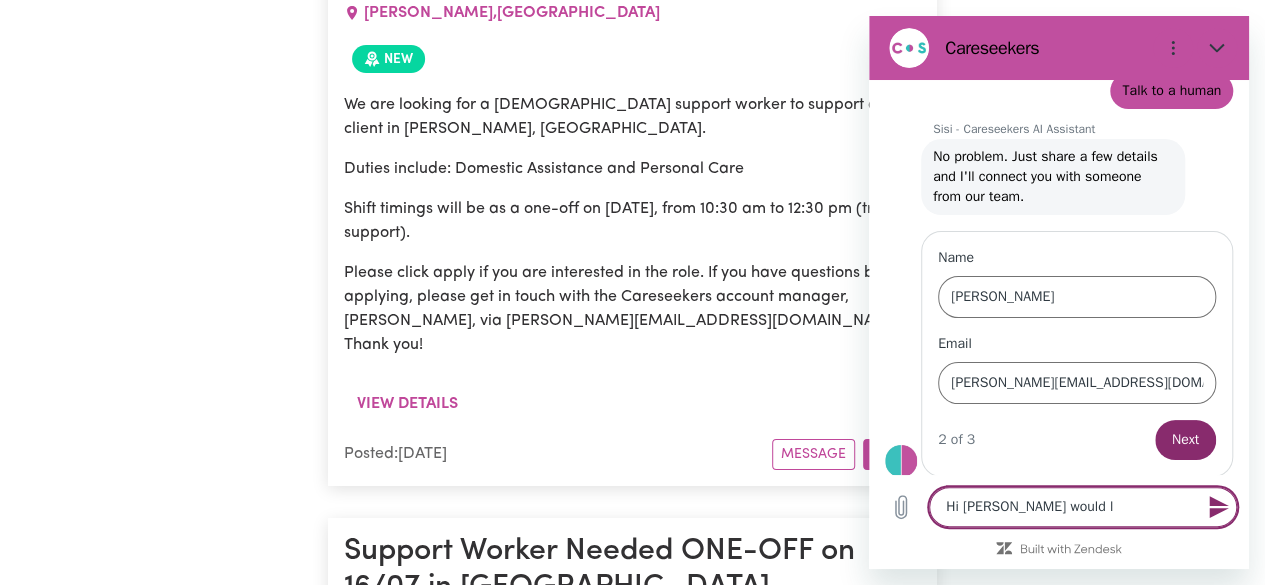 type on "Hi [PERSON_NAME] would li" 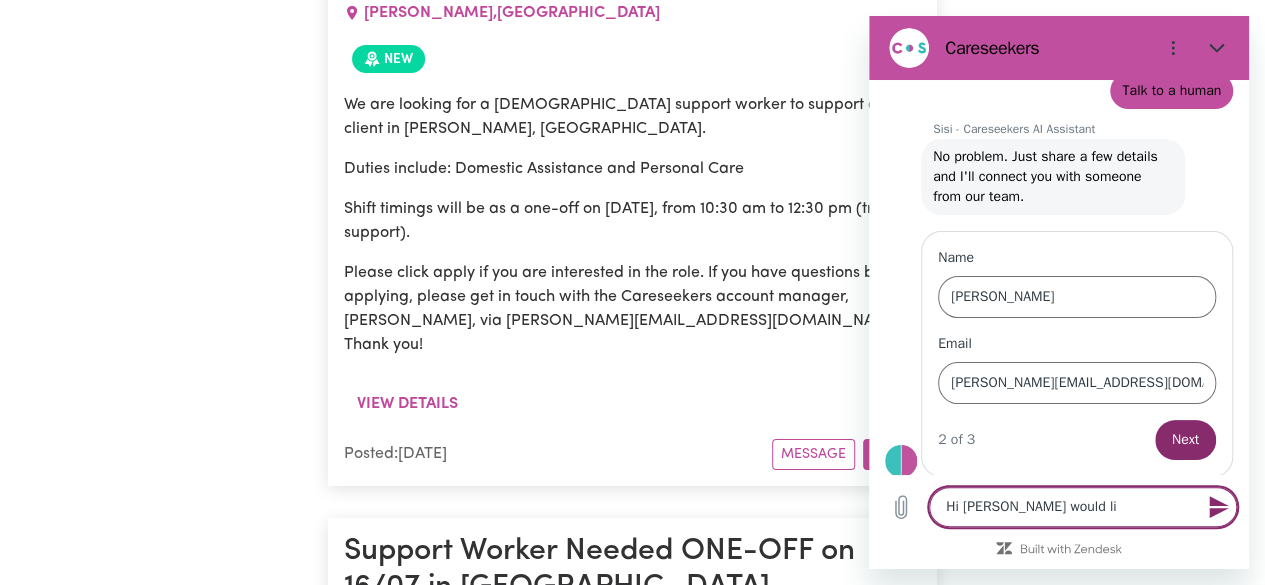 type on "x" 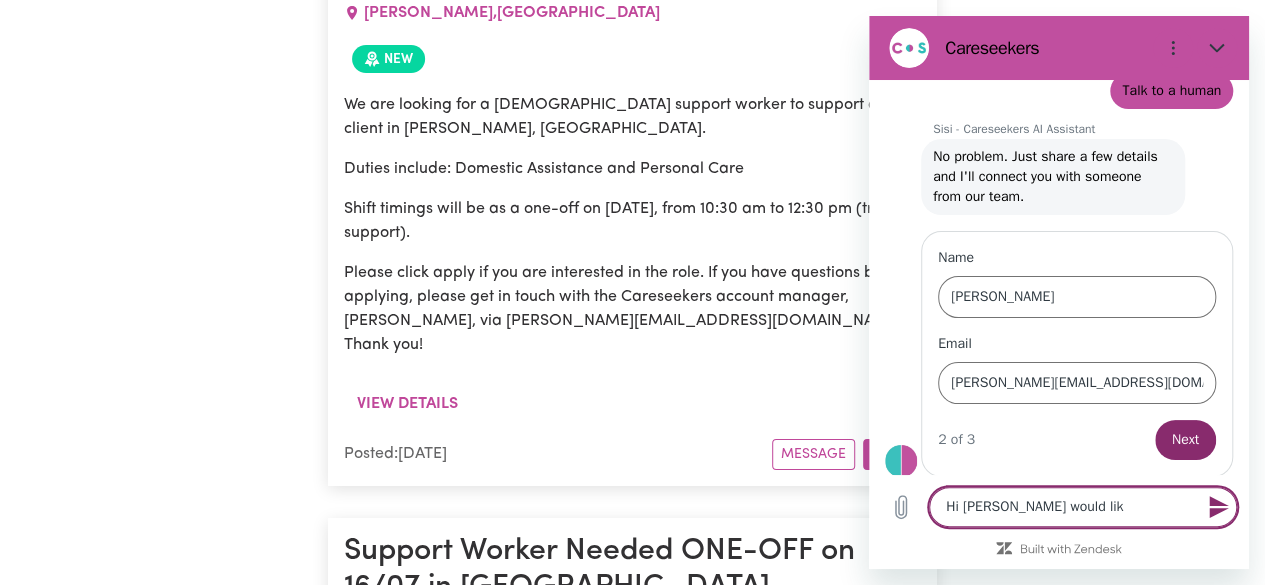 type on "Hi [PERSON_NAME] would like" 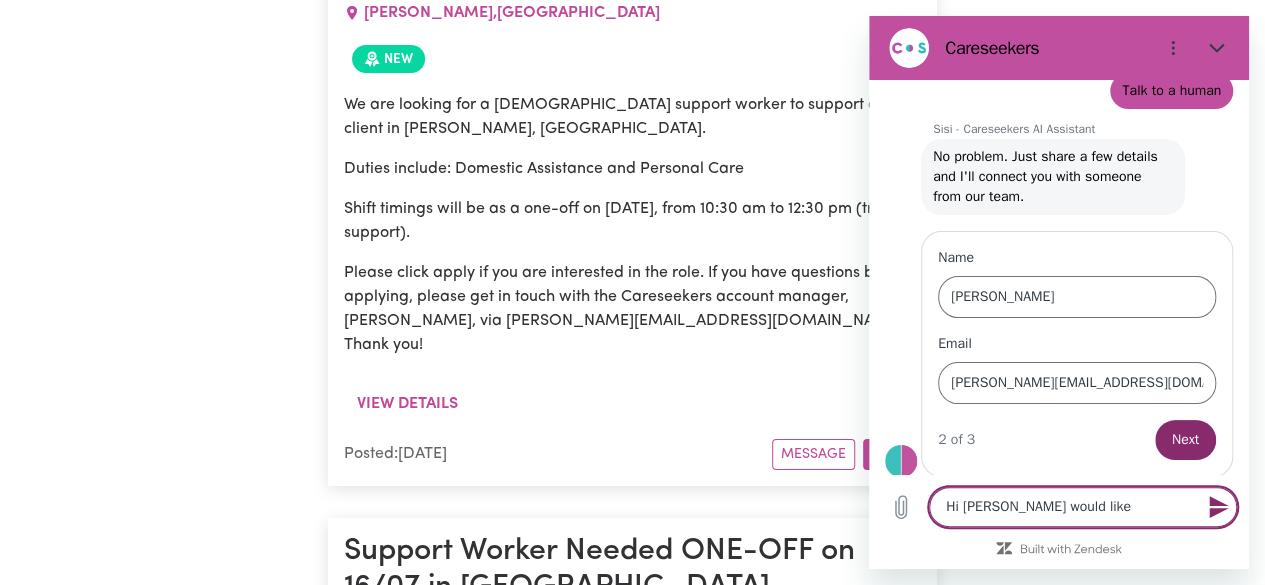 type on "Hi [PERSON_NAME] would like" 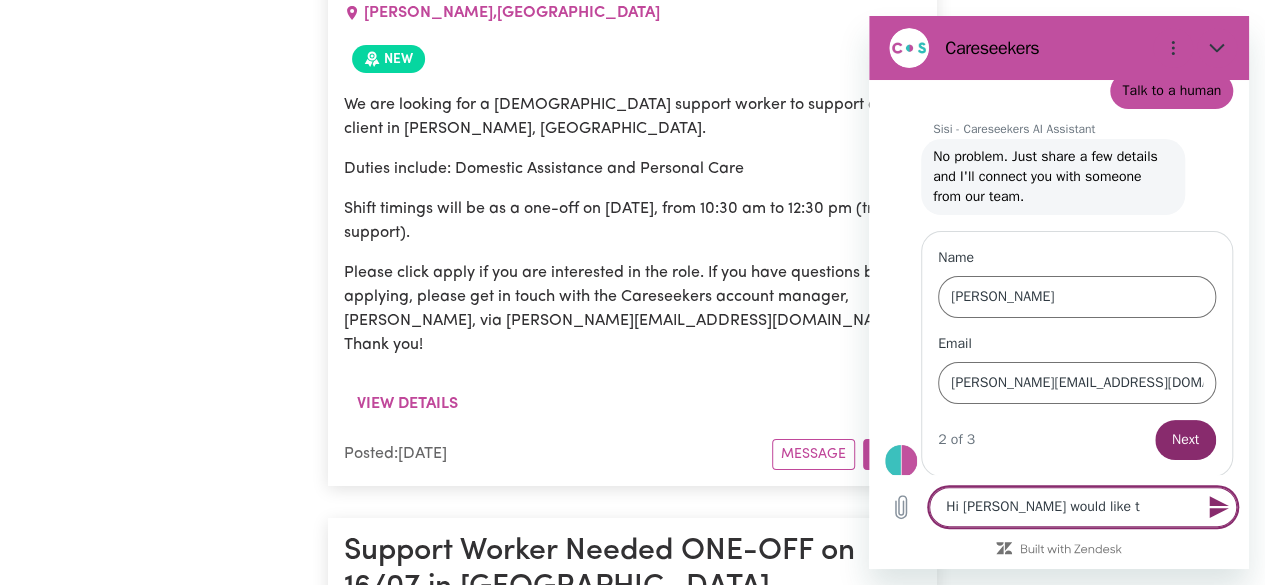 type on "Hi [PERSON_NAME] would like to" 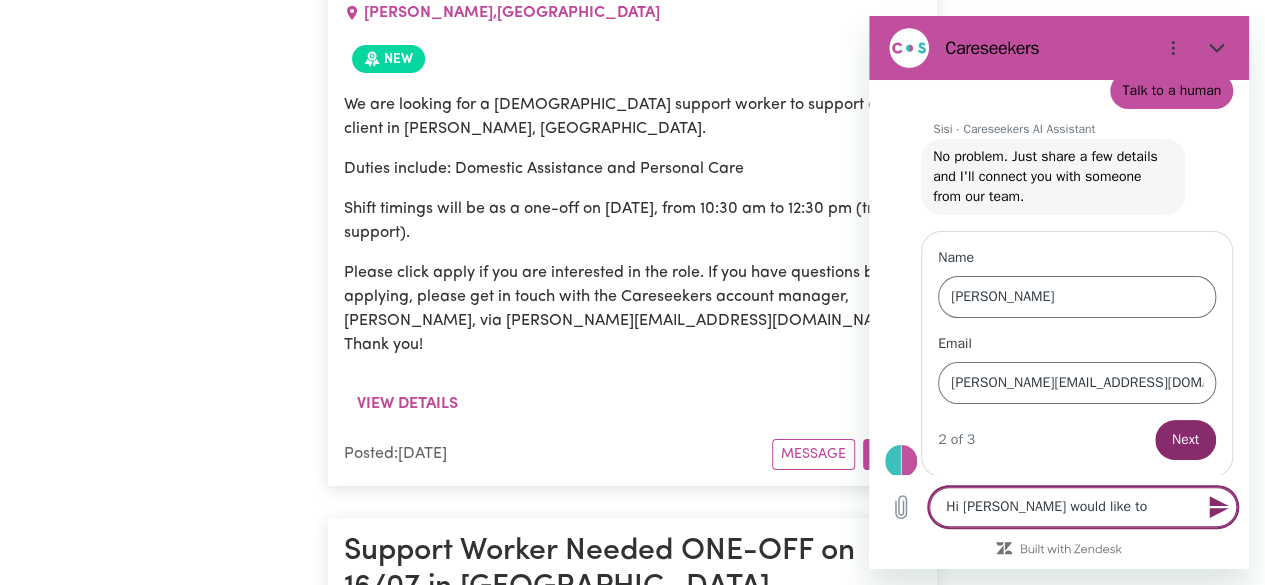 type on "x" 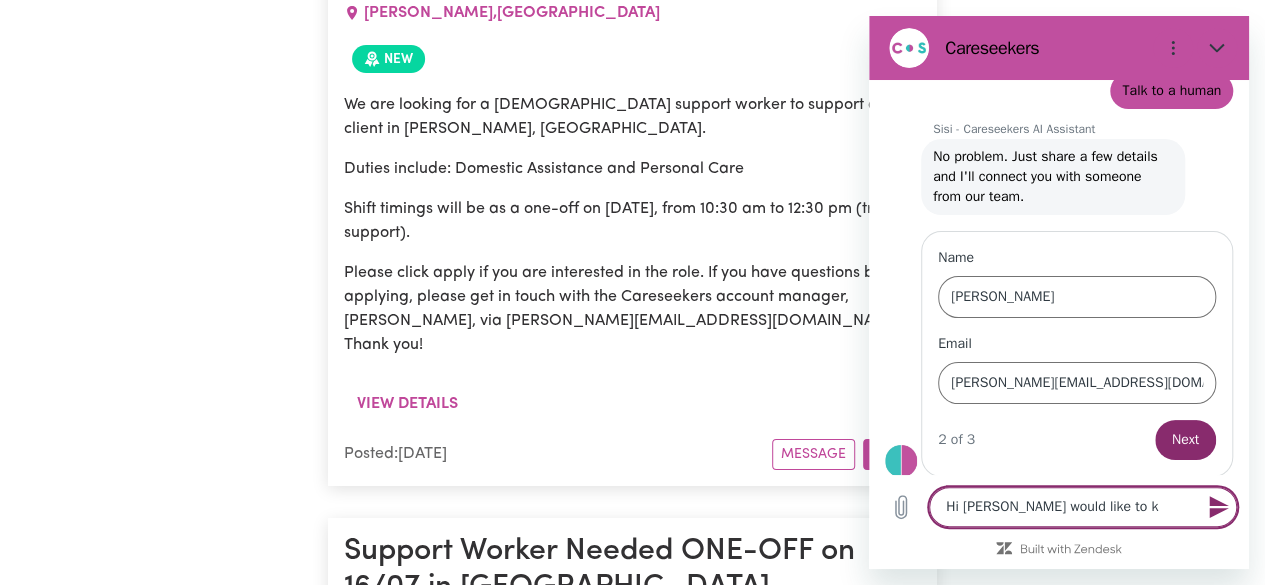 type on "Hi [PERSON_NAME] would like to kn" 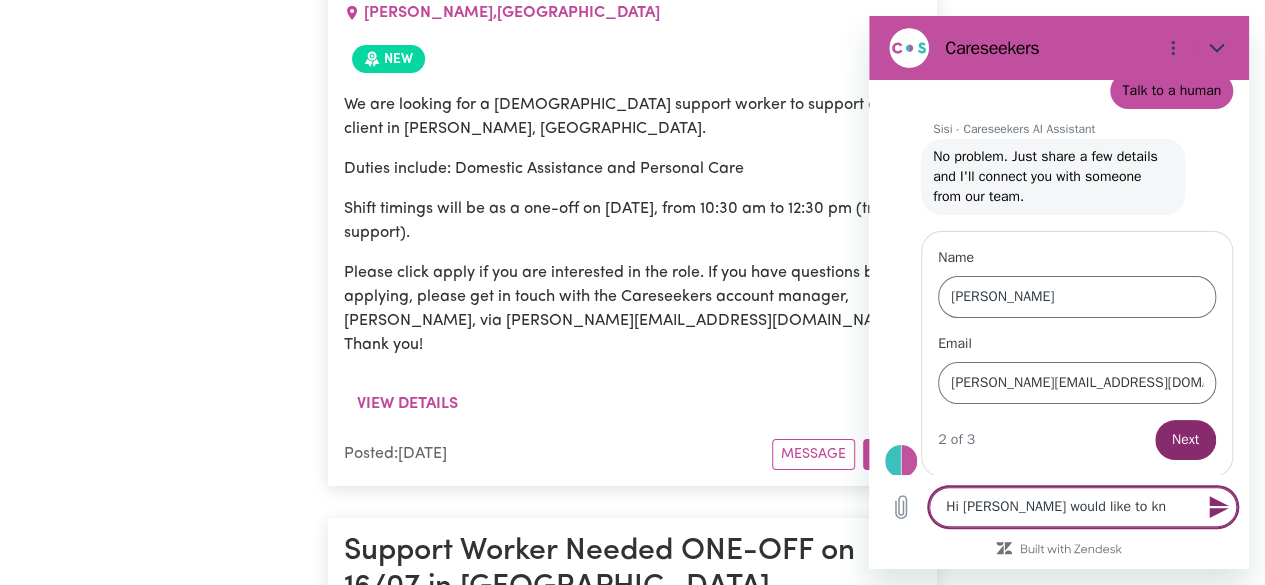 type on "Hi [PERSON_NAME] would like to kno" 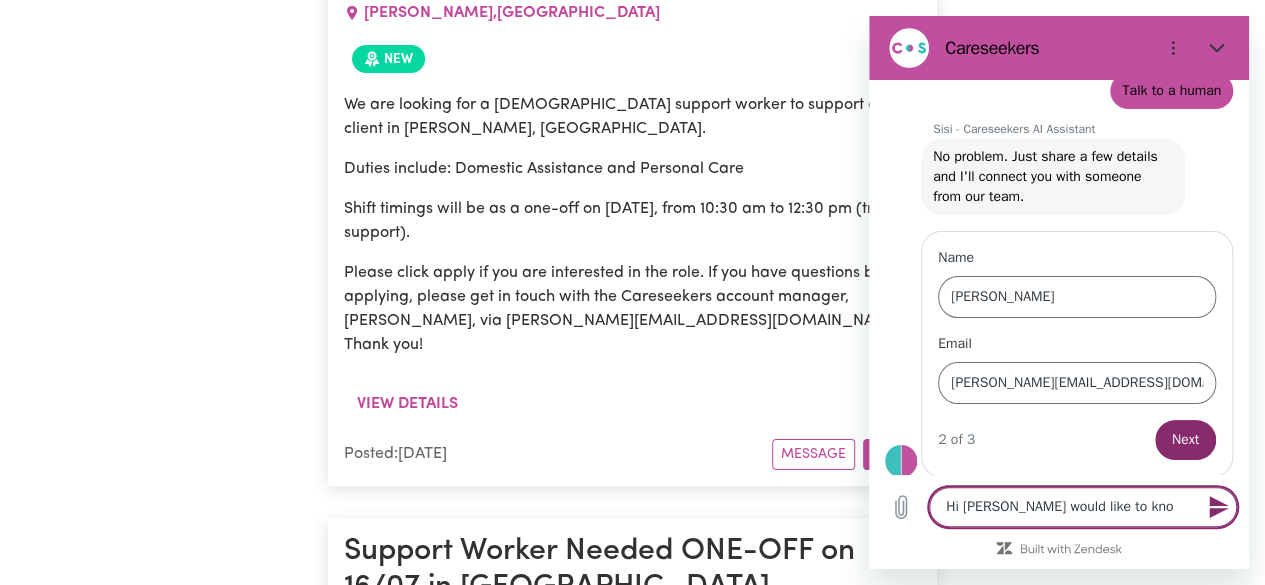 type on "Hi [PERSON_NAME] would like to know" 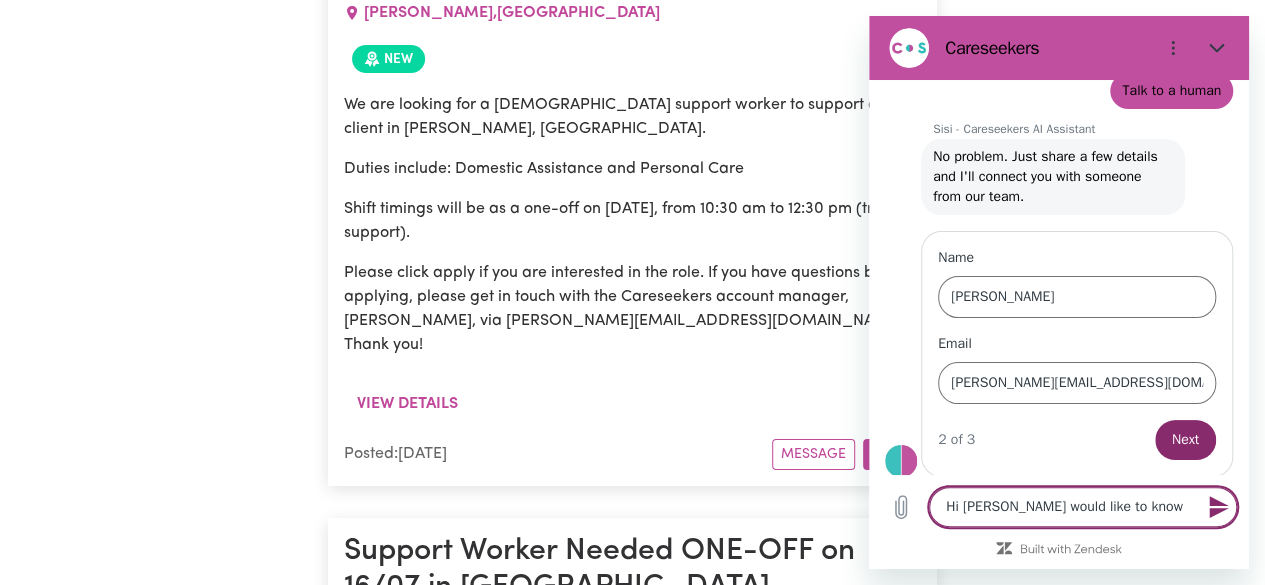 type on "x" 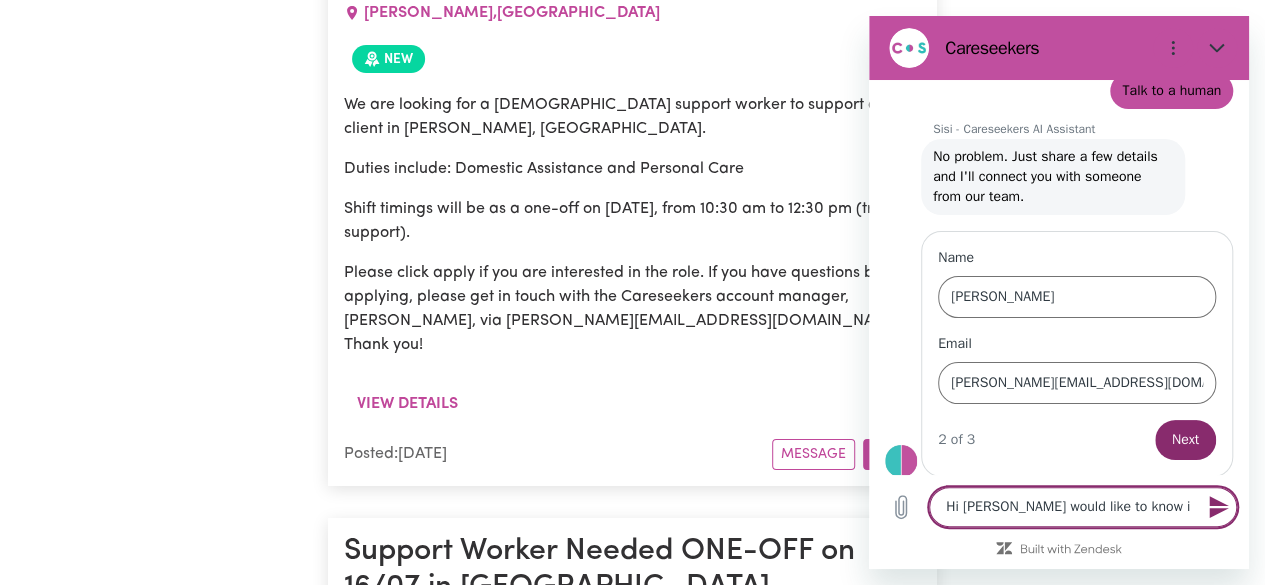 type on "Hi [PERSON_NAME] would like to know if" 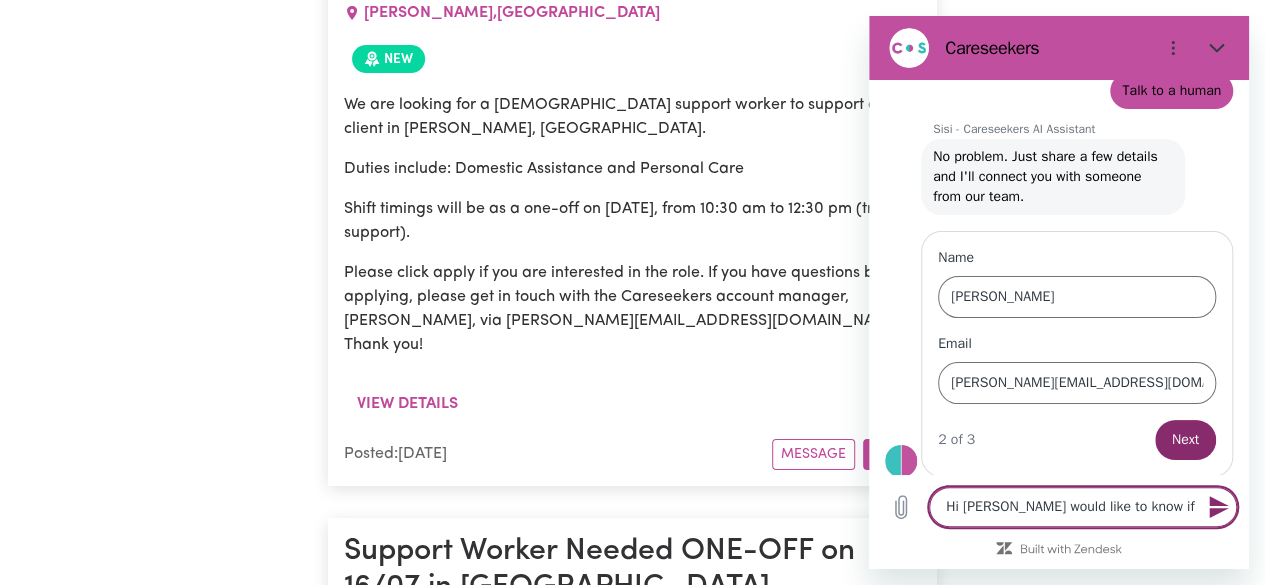 type on "Hi [PERSON_NAME] would like to know if" 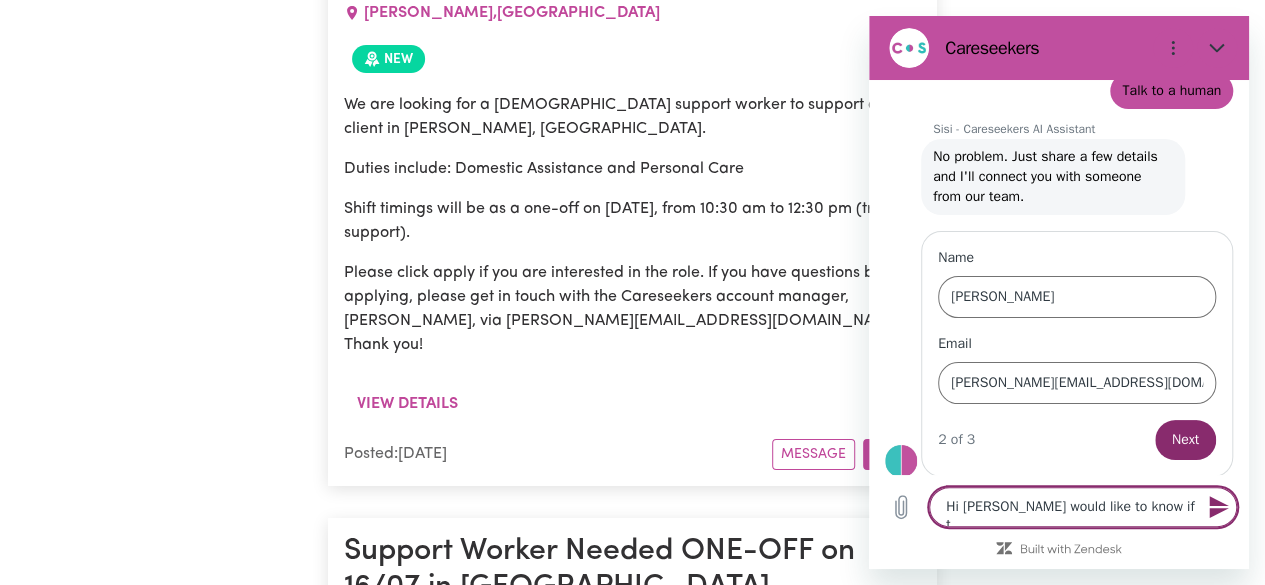 type on "Hi [PERSON_NAME] would like to know if th" 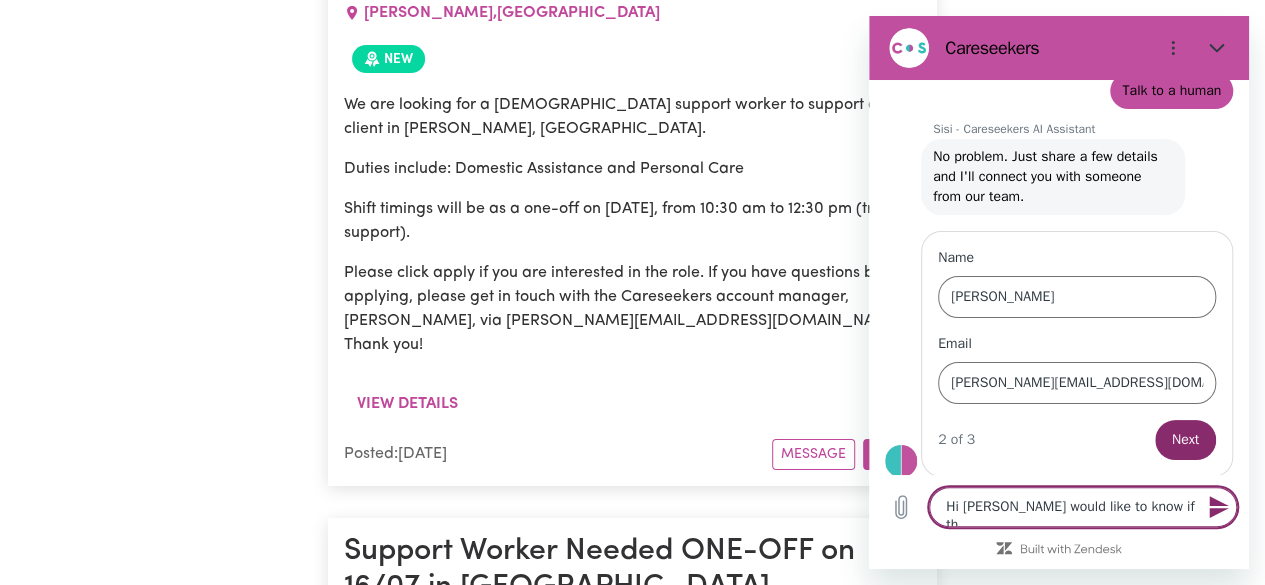 type on "Hi [PERSON_NAME] would like to know if thi" 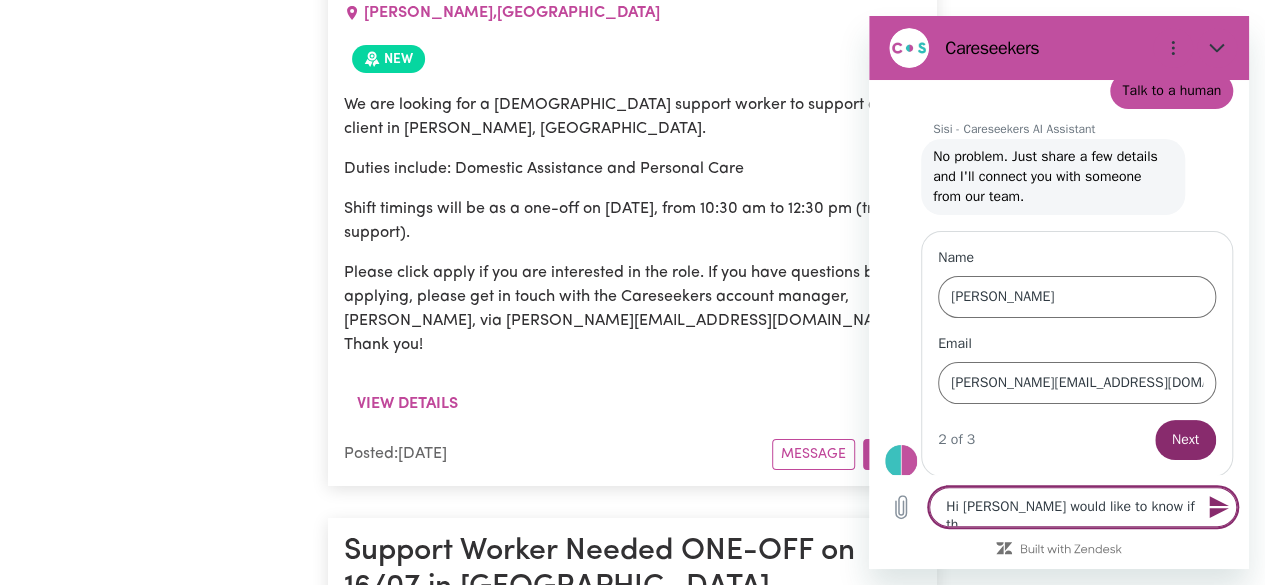 type on "x" 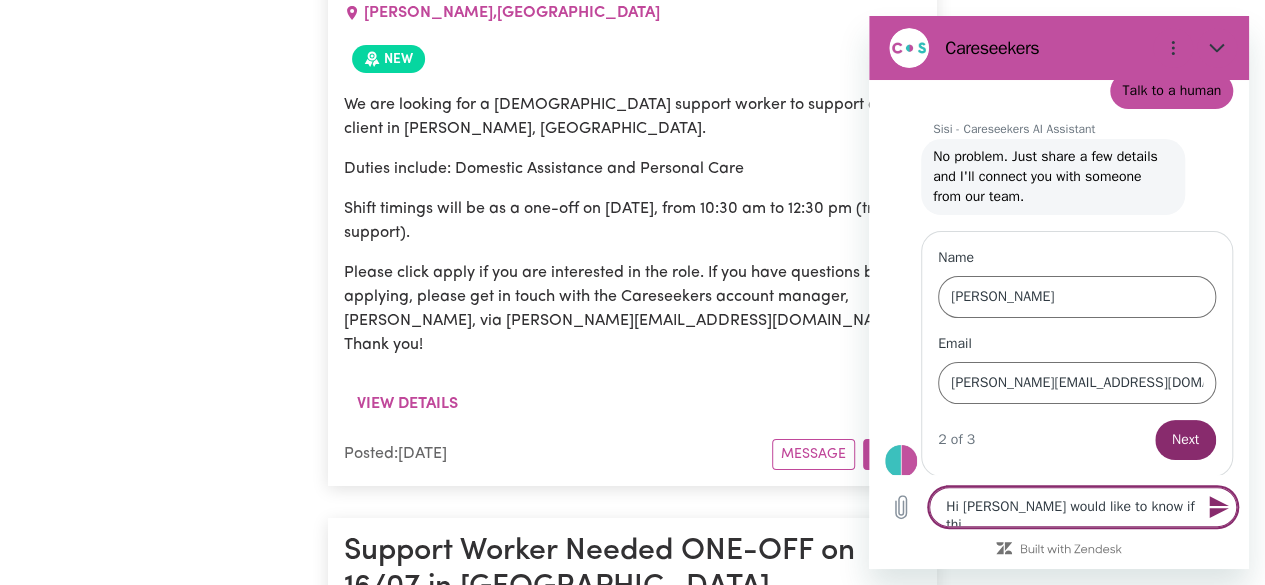 type on "Hi [PERSON_NAME] would like to know if this" 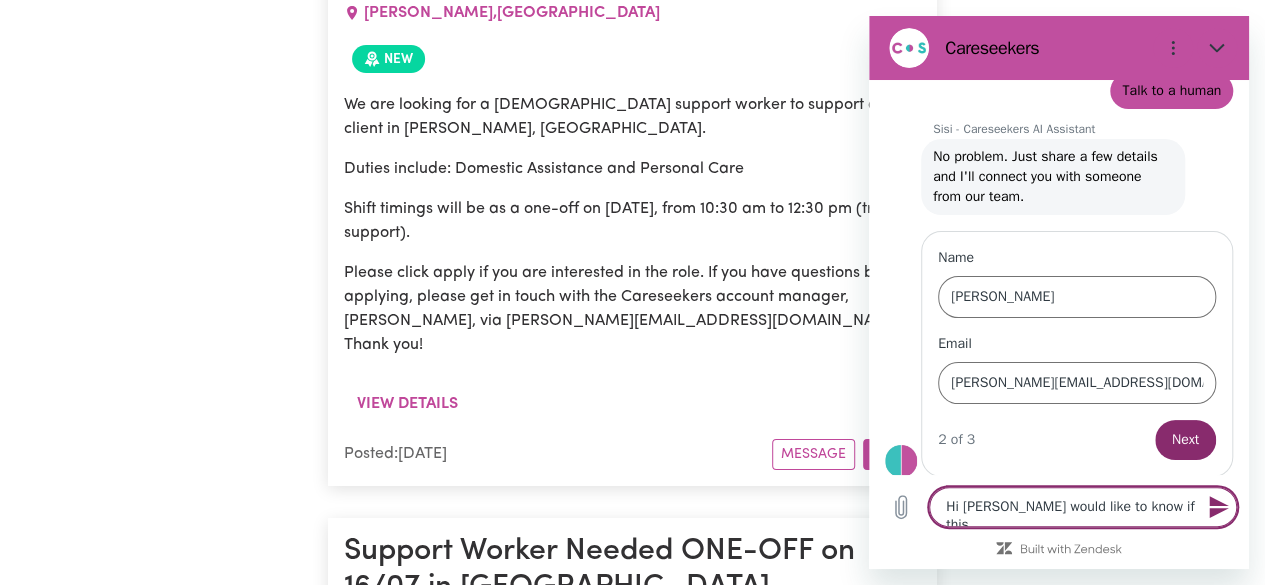 type on "Hi [PERSON_NAME] would like to know if this" 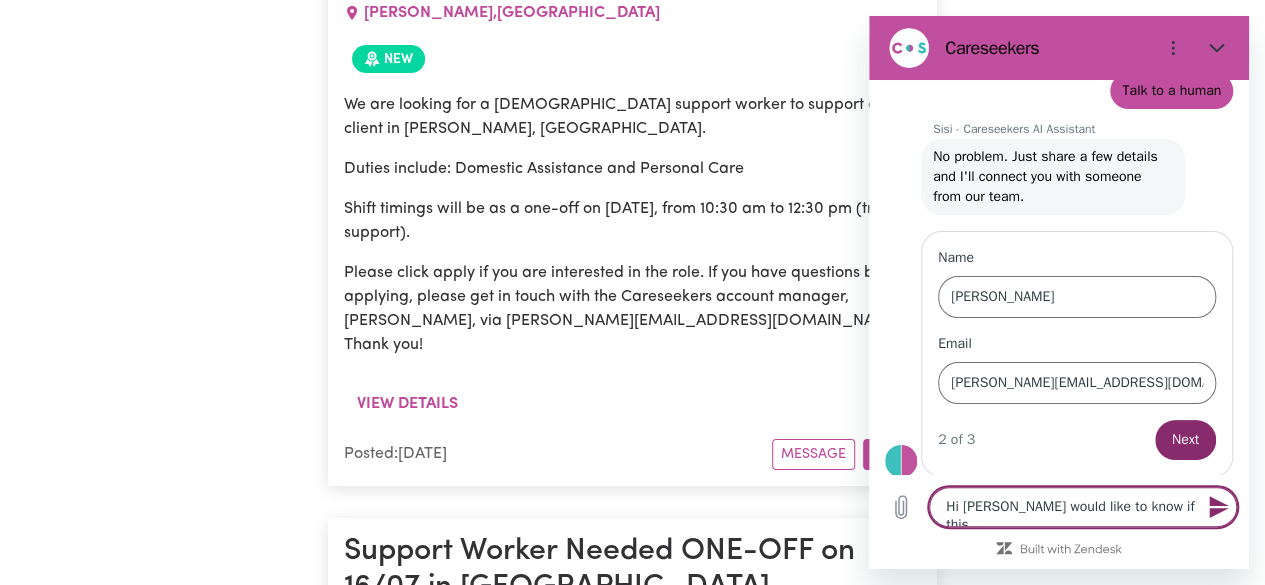 type on "Hi [PERSON_NAME] would like to know if this j" 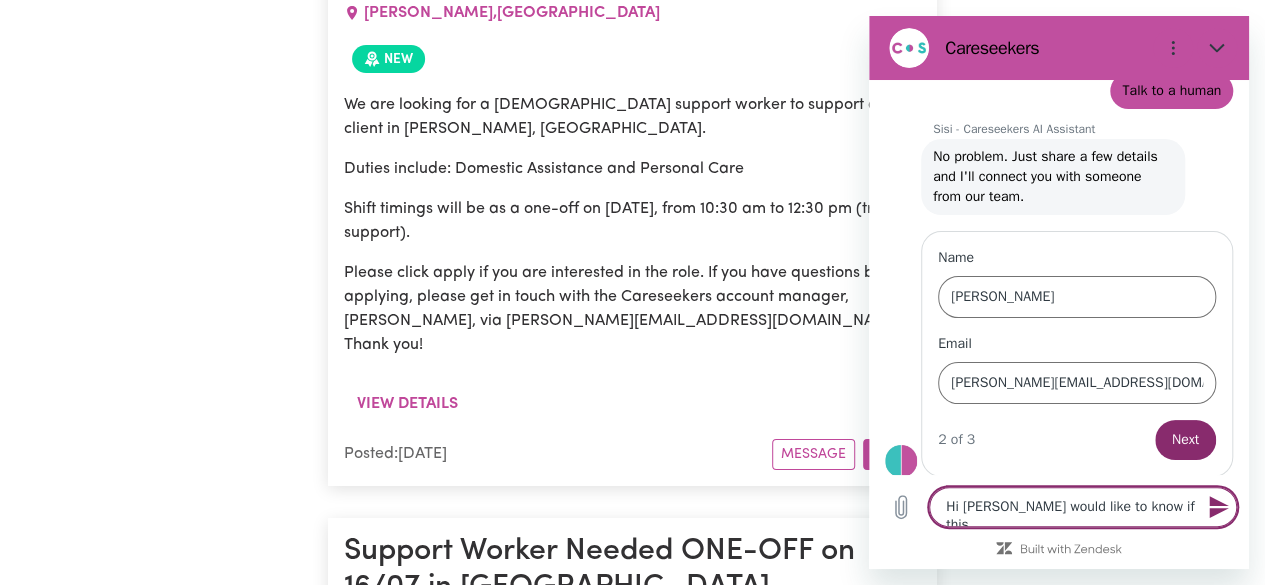 type on "x" 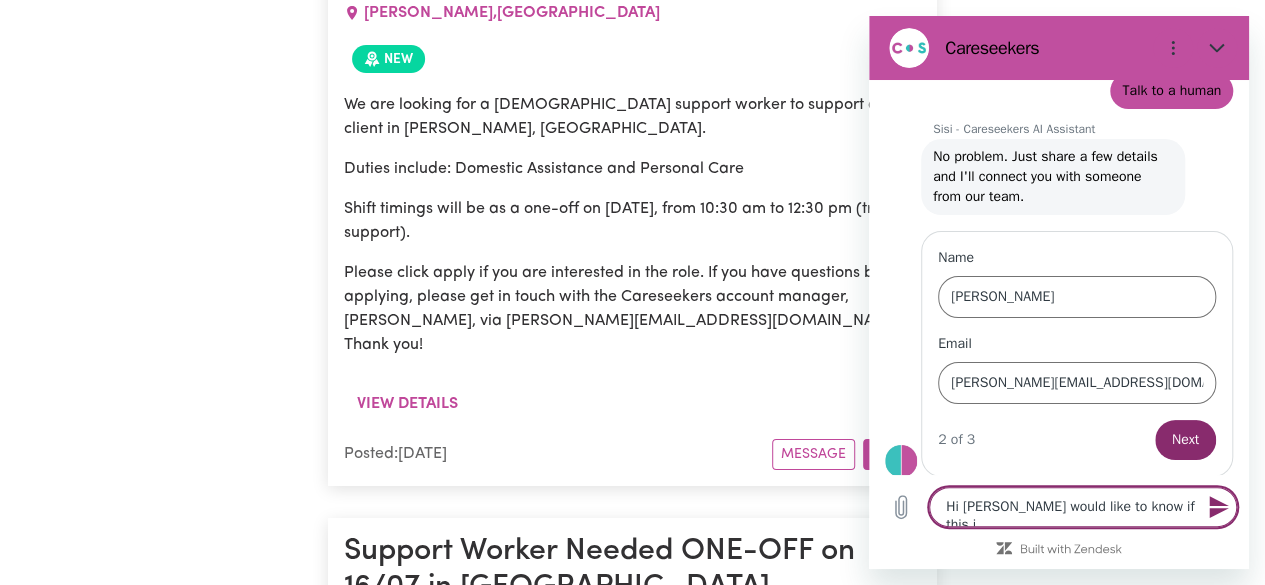 type on "Hi [PERSON_NAME] would like to know if this jo" 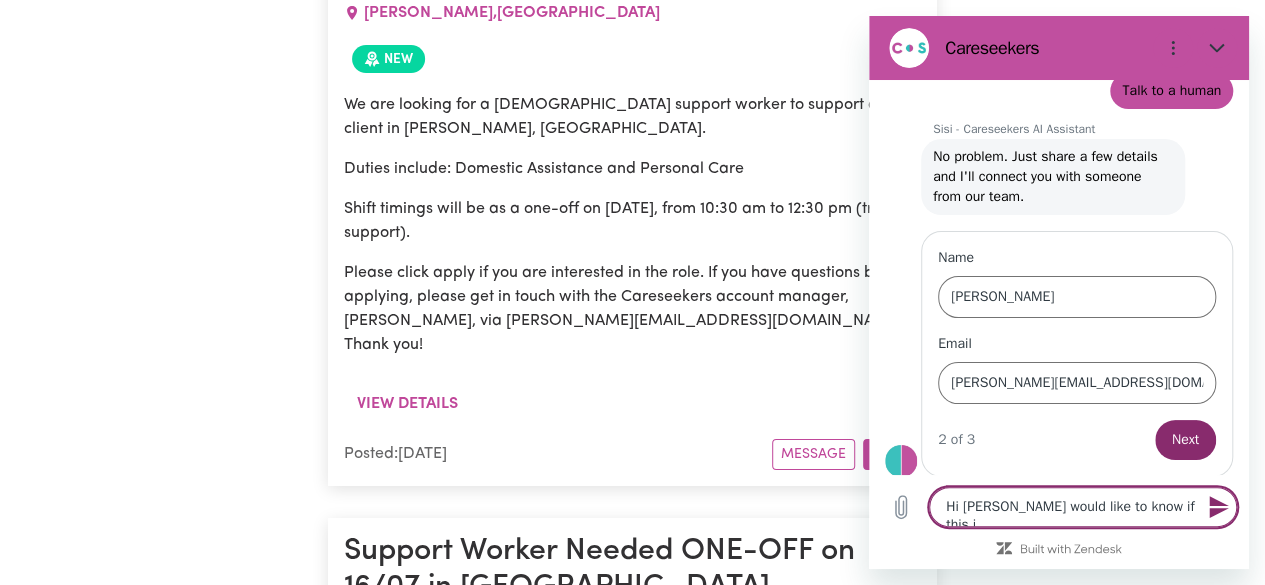 type on "x" 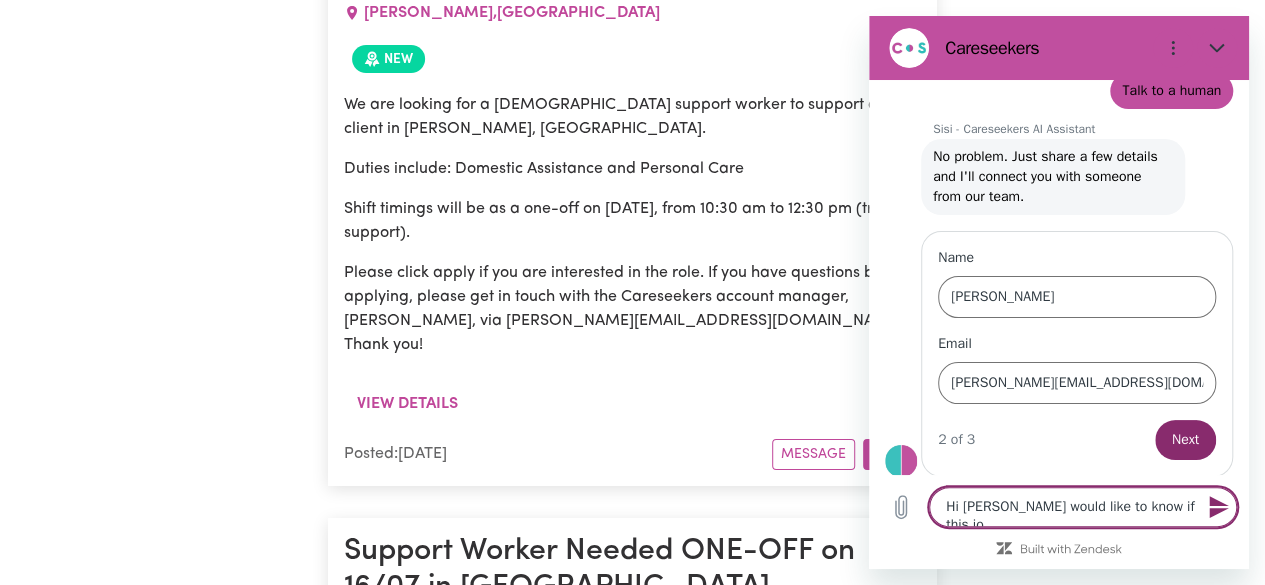 type on "Hi [PERSON_NAME] would like to know if this job" 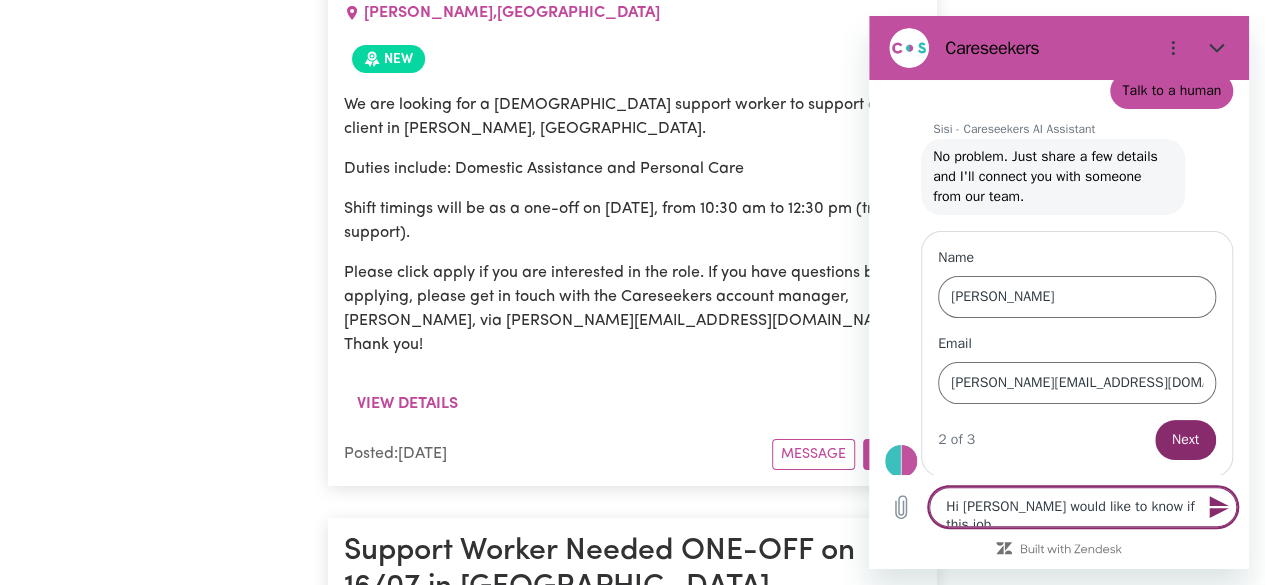 type on "Hi [PERSON_NAME] would like to know if this job" 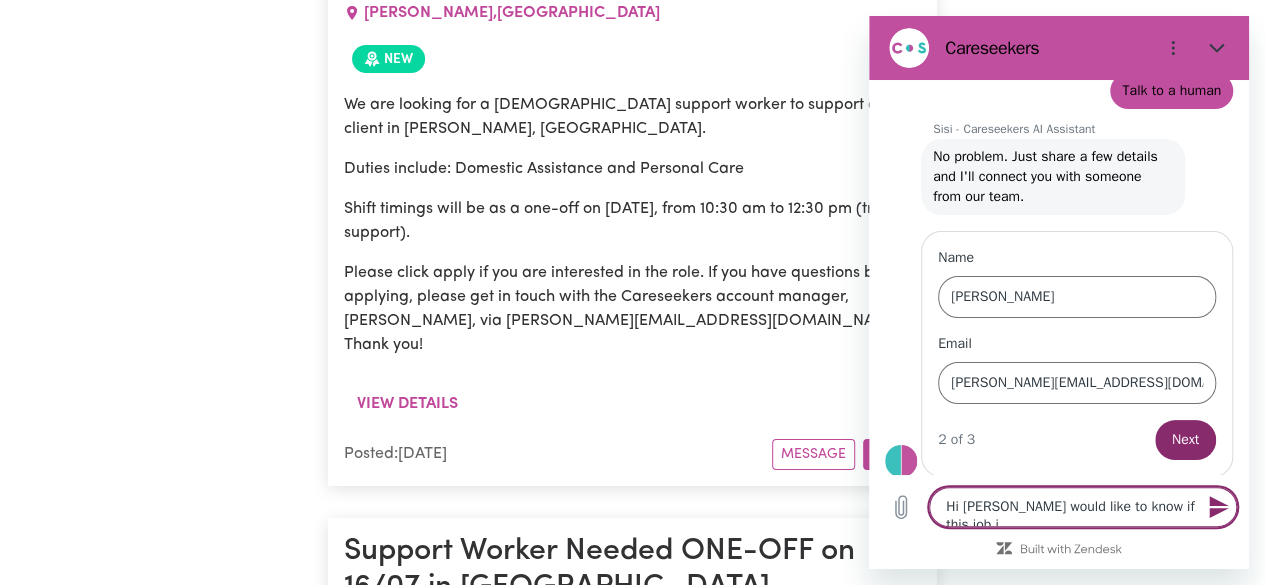 type on "Hi [PERSON_NAME] would like to know if this job is" 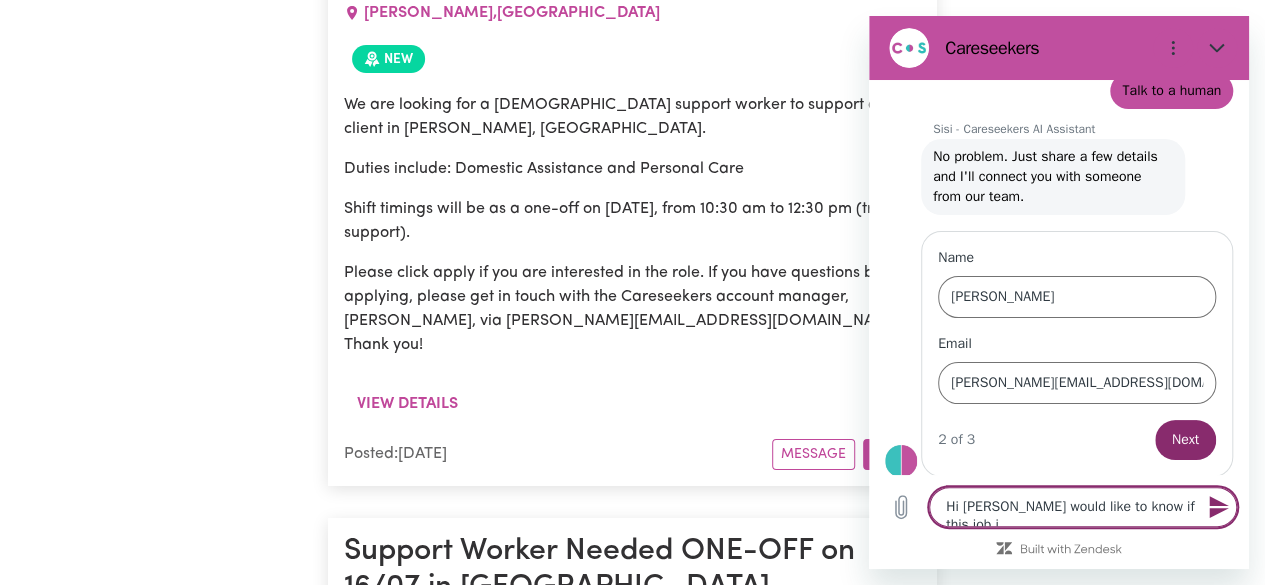 type on "x" 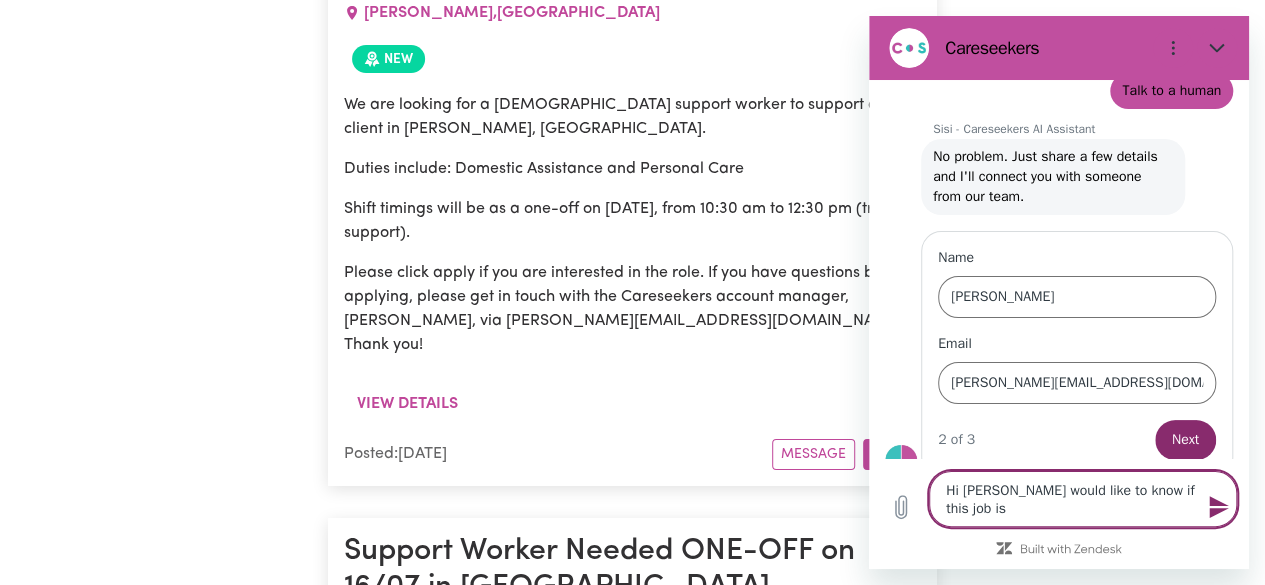 type on "Hi [PERSON_NAME] would like to know if this job is" 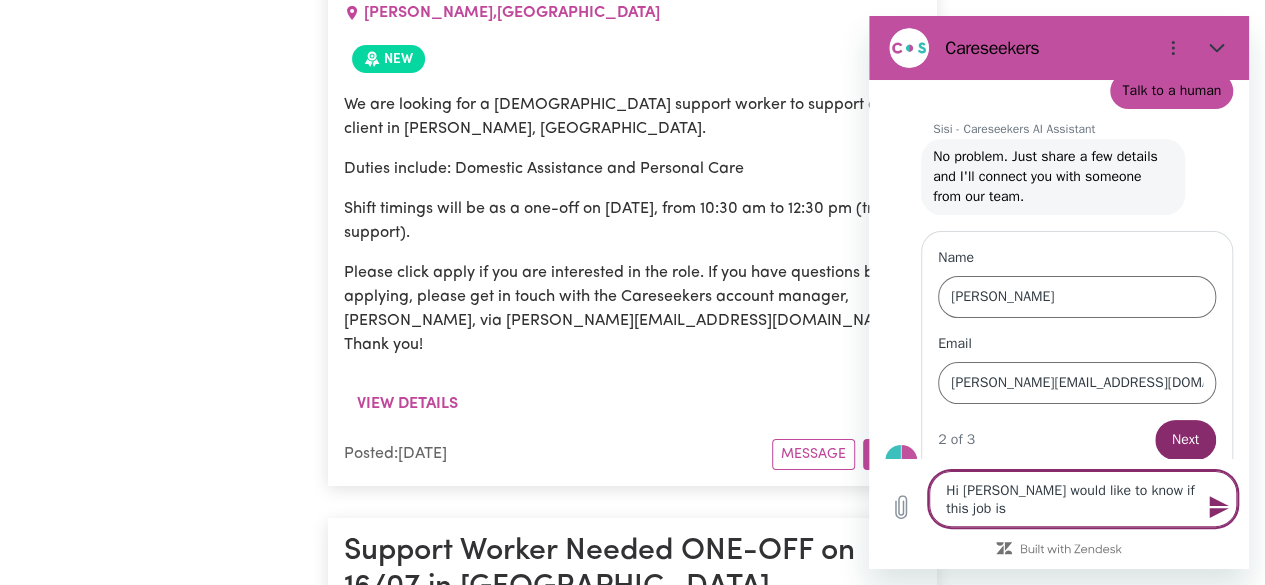 type on "x" 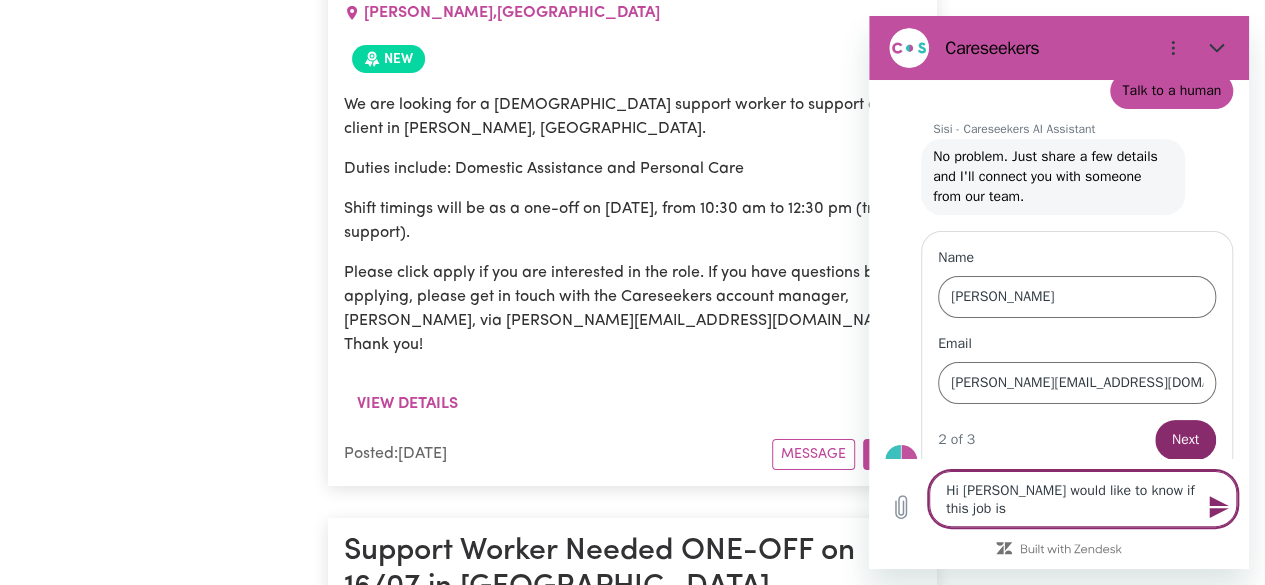 type on "Hi [PERSON_NAME] would like to know if this job is s" 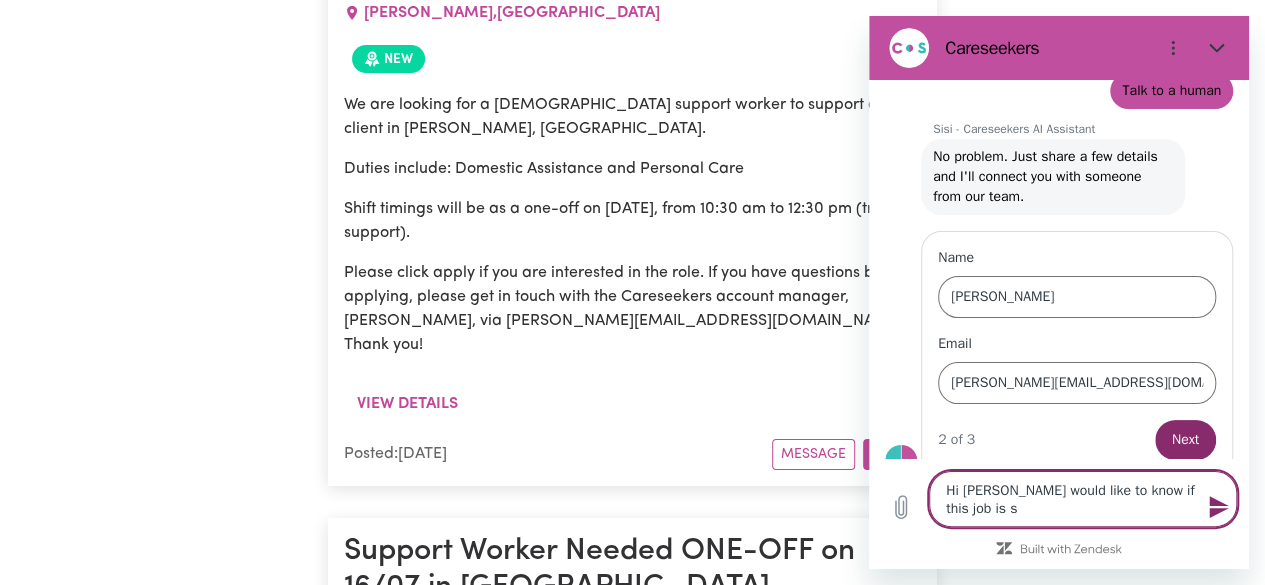 type on "Hi [PERSON_NAME] would like to know if this job is st" 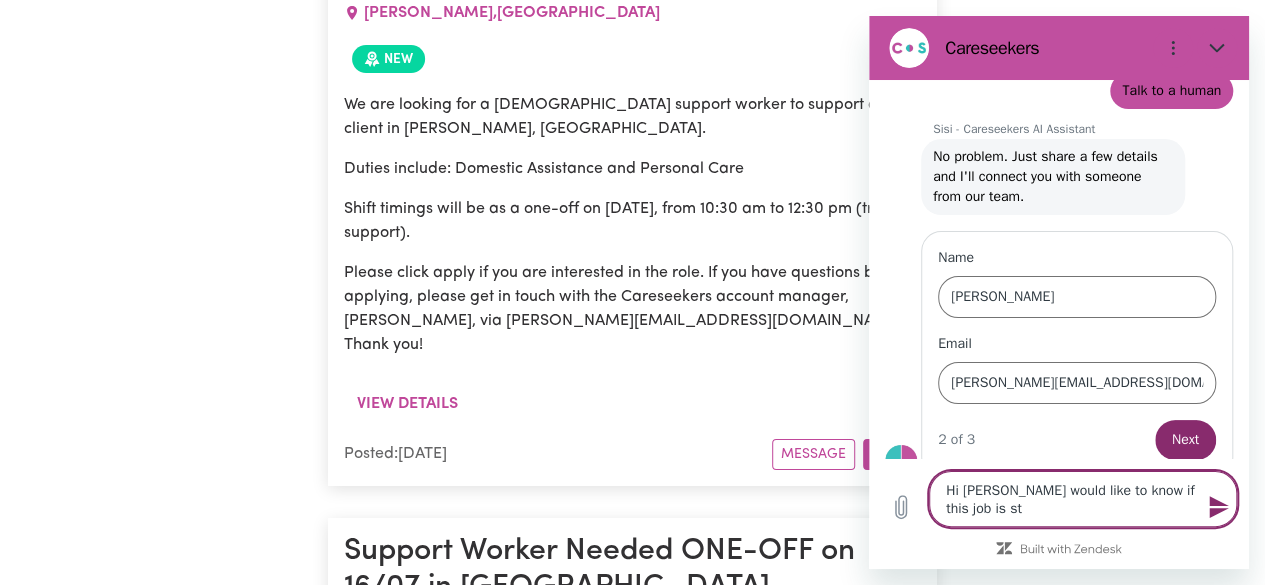 type on "Hi [PERSON_NAME] would like to know if this job is sti" 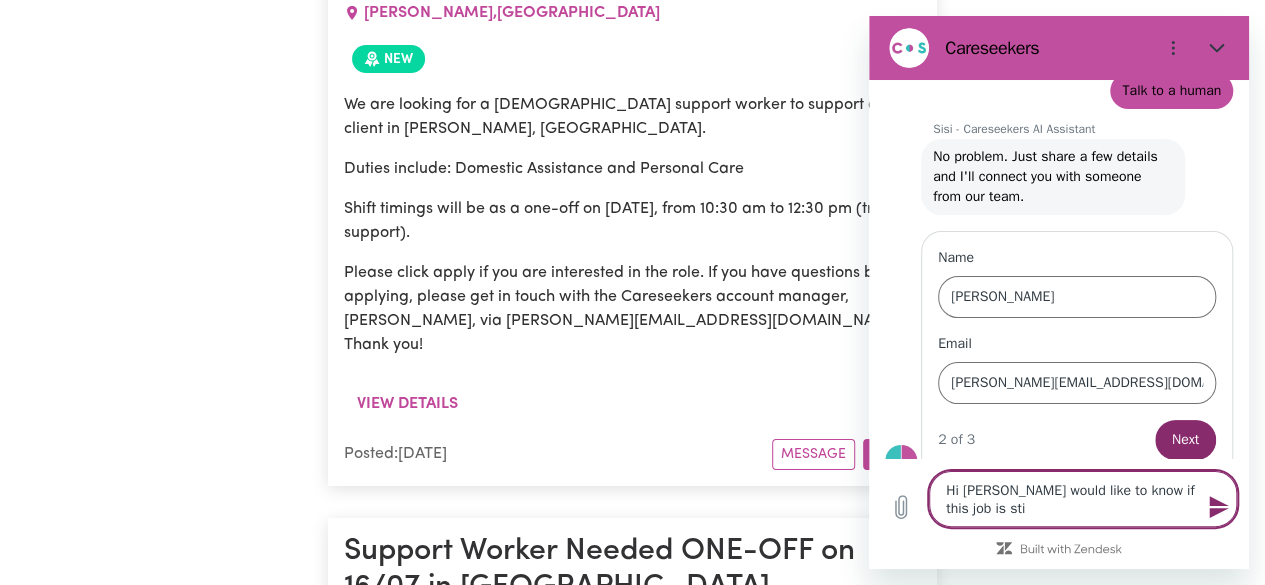 type on "Hi [PERSON_NAME] would like to know if this job is stil" 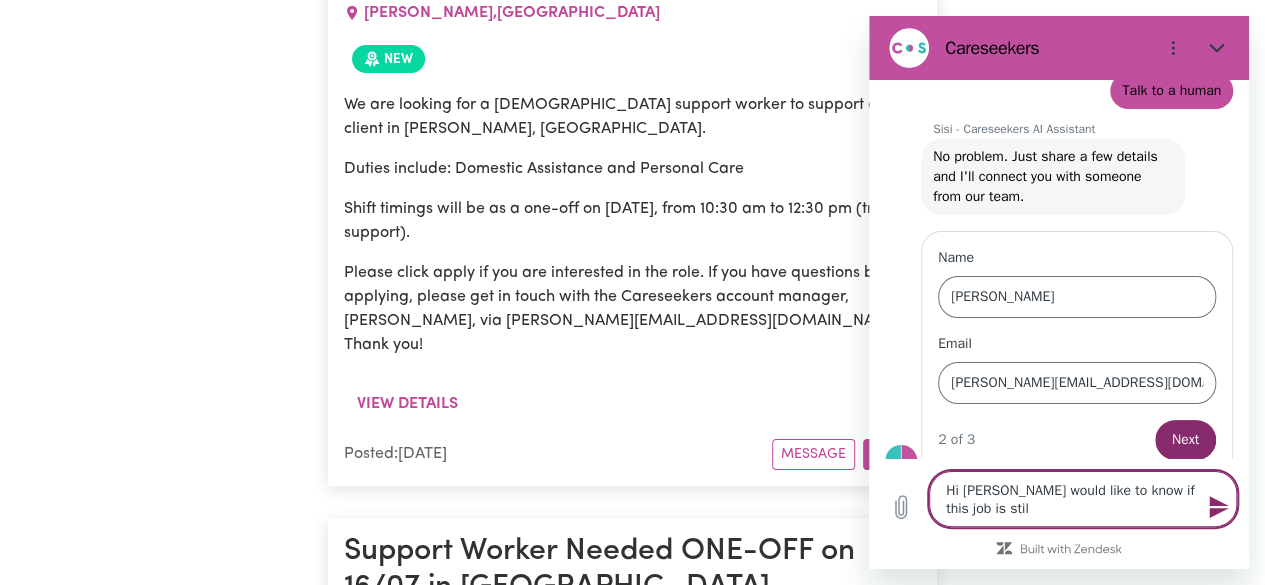 type on "Hi [PERSON_NAME] would like to know if this job is still" 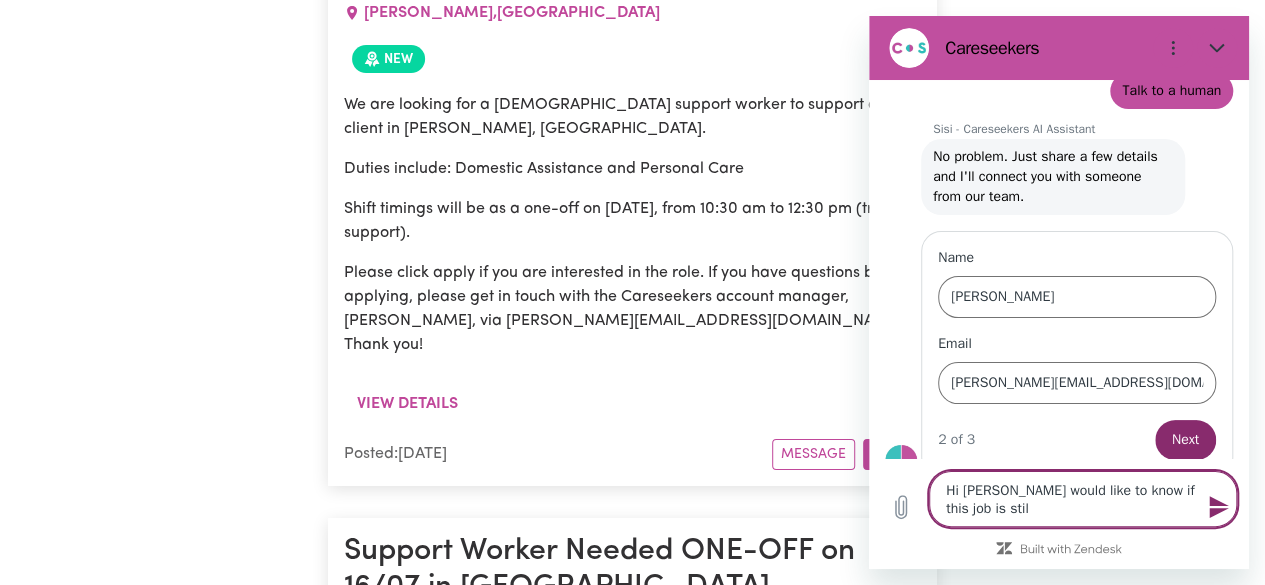 type on "x" 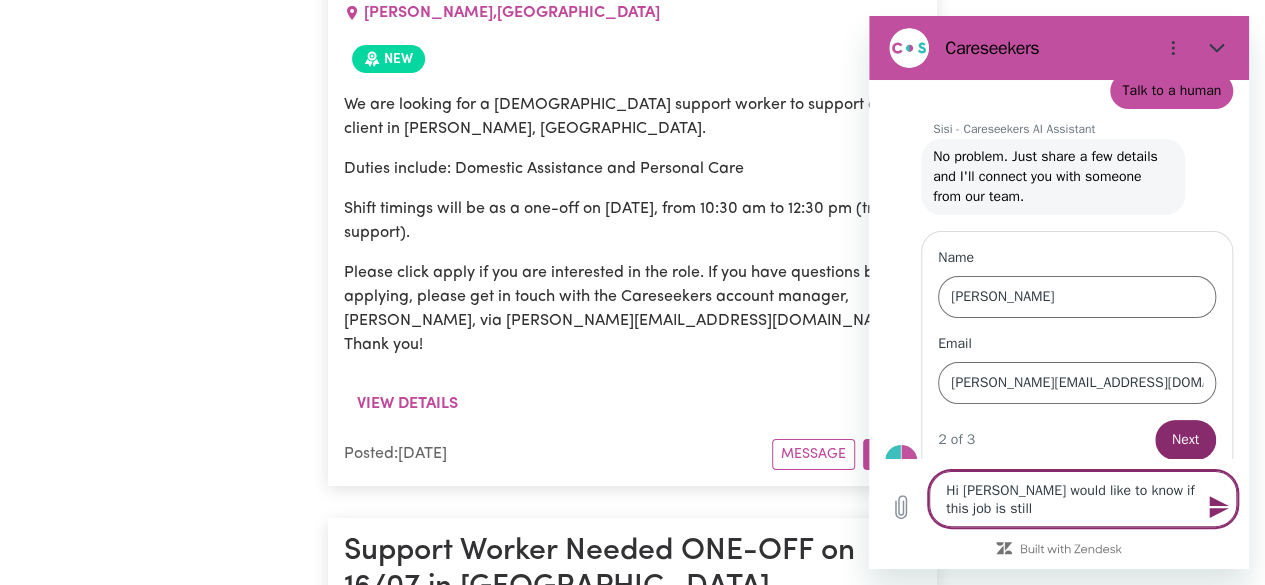 type on "Hi [PERSON_NAME] would like to know if this job is still" 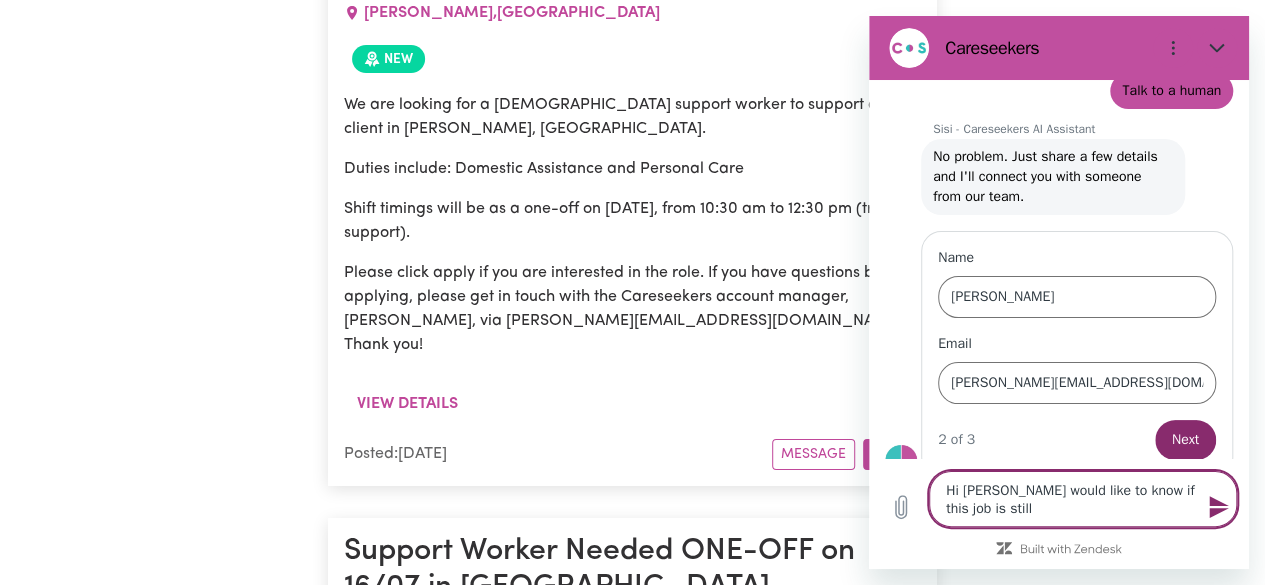 type on "Hi [PERSON_NAME] would like to know if this job is still a" 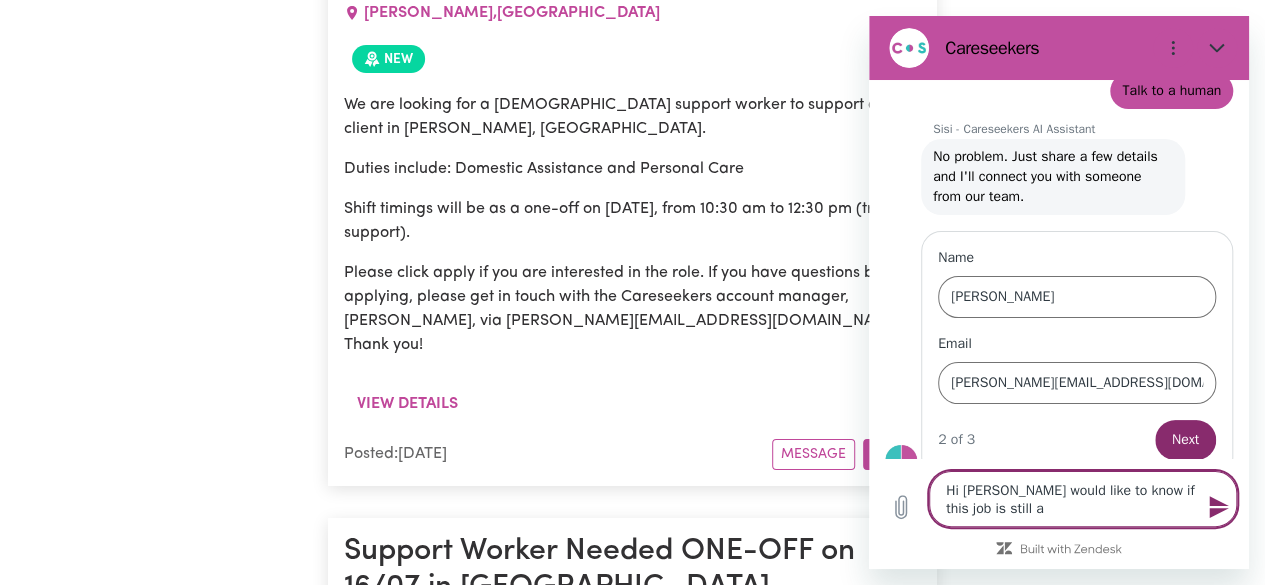 type on "Hi [PERSON_NAME] would like to know if this job is still av" 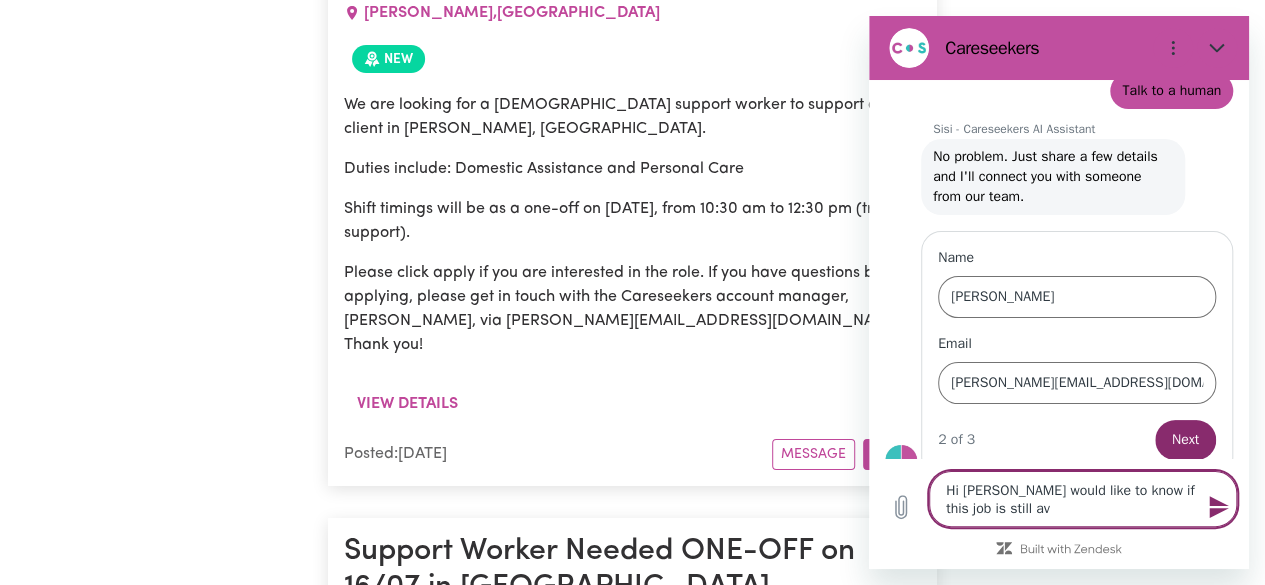 type on "Hi [PERSON_NAME] would like to know if this job is still ava" 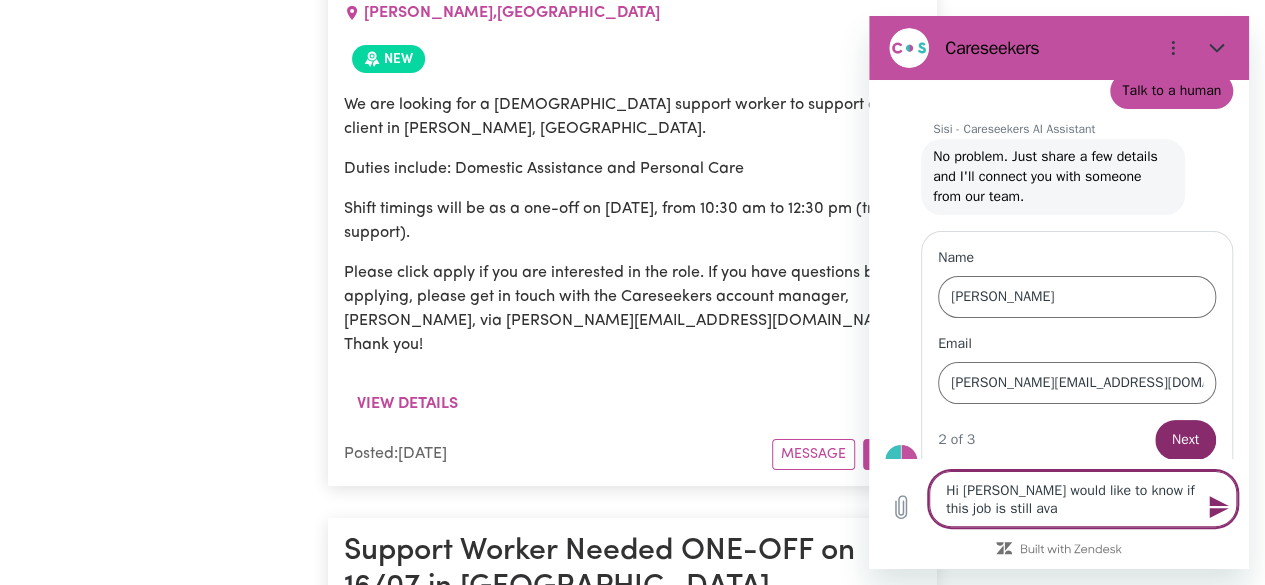 type on "Hi [PERSON_NAME] would like to know if this job is still avai" 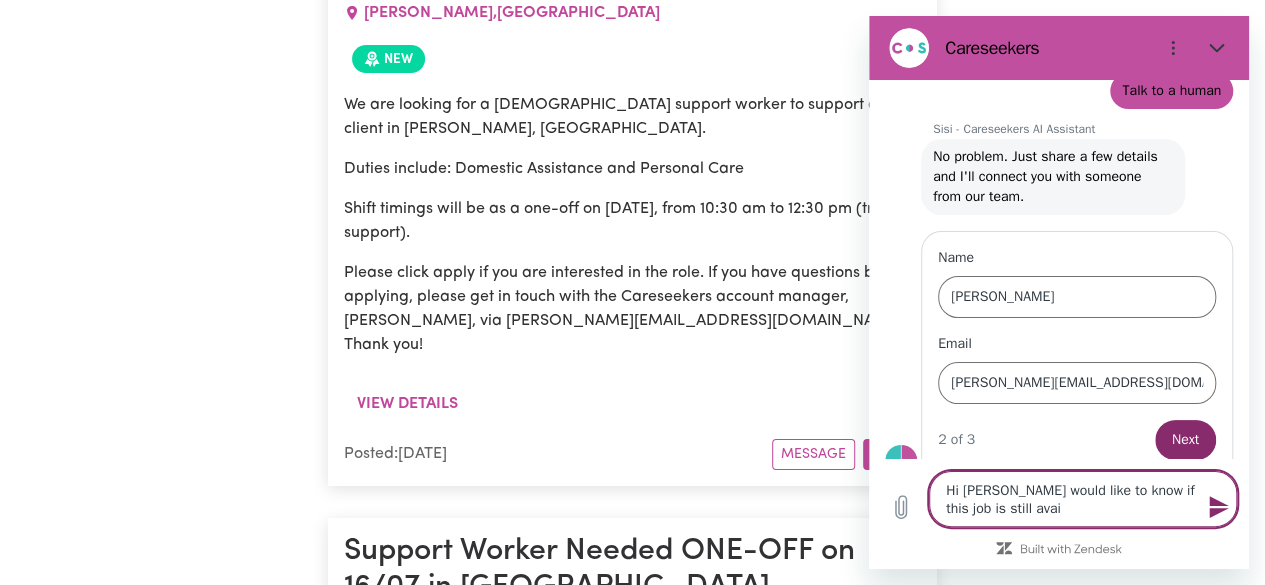 type on "Hi [PERSON_NAME] would like to know if this job is still avail" 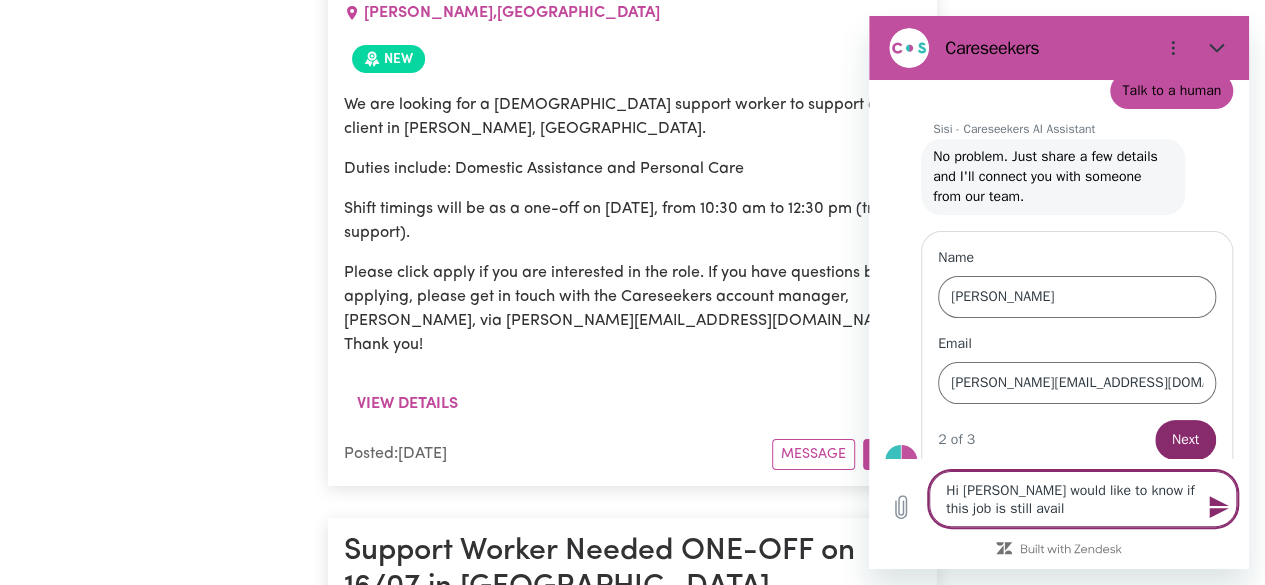 type on "Hi [PERSON_NAME] would like to know if this job is still availa" 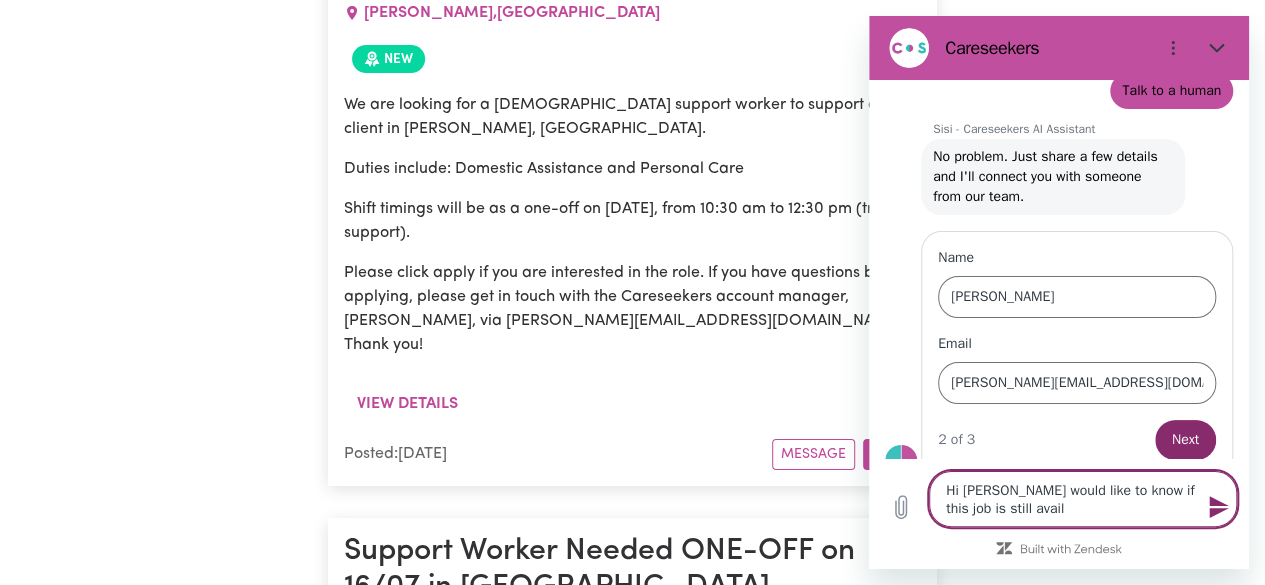 type on "x" 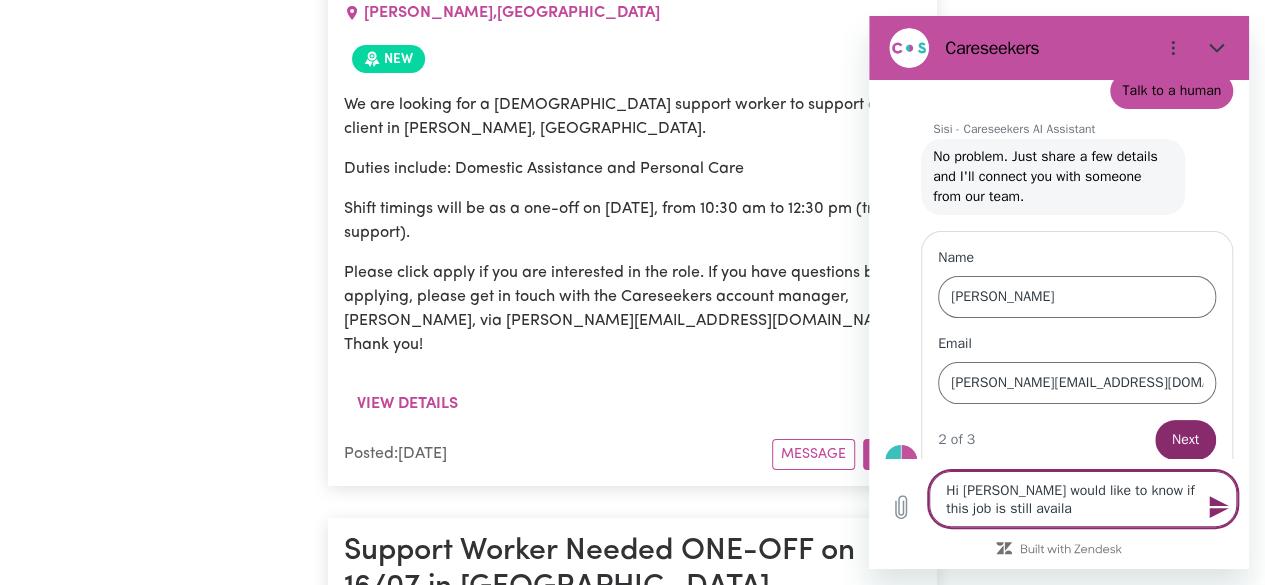 type on "Hi [PERSON_NAME] would like to know if this job is still availab" 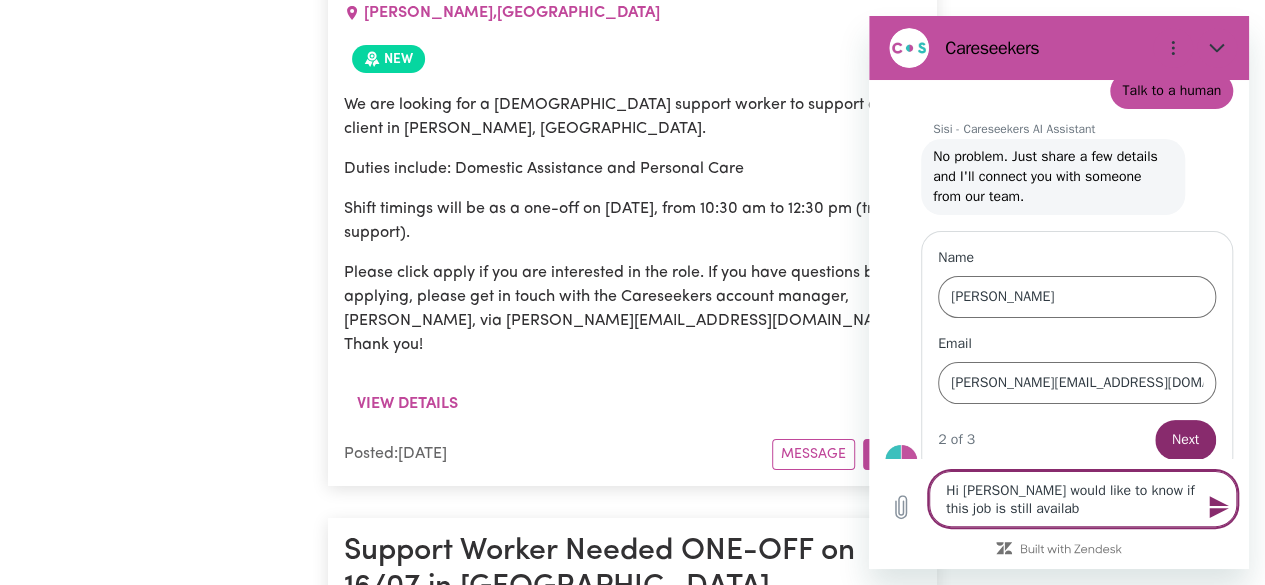 type on "x" 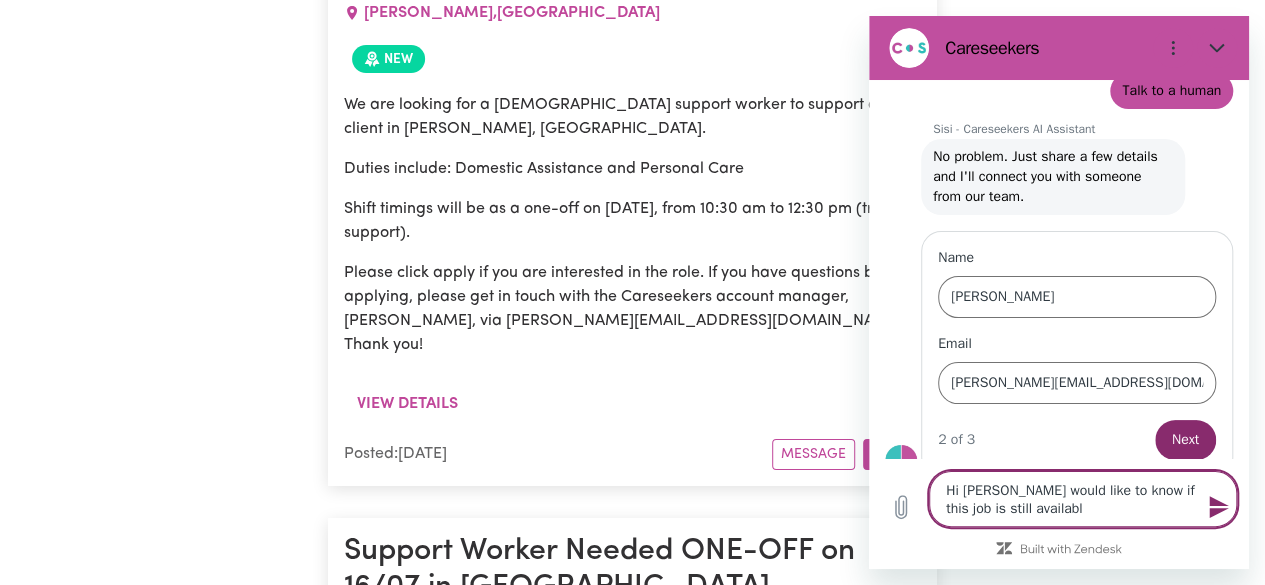 type on "x" 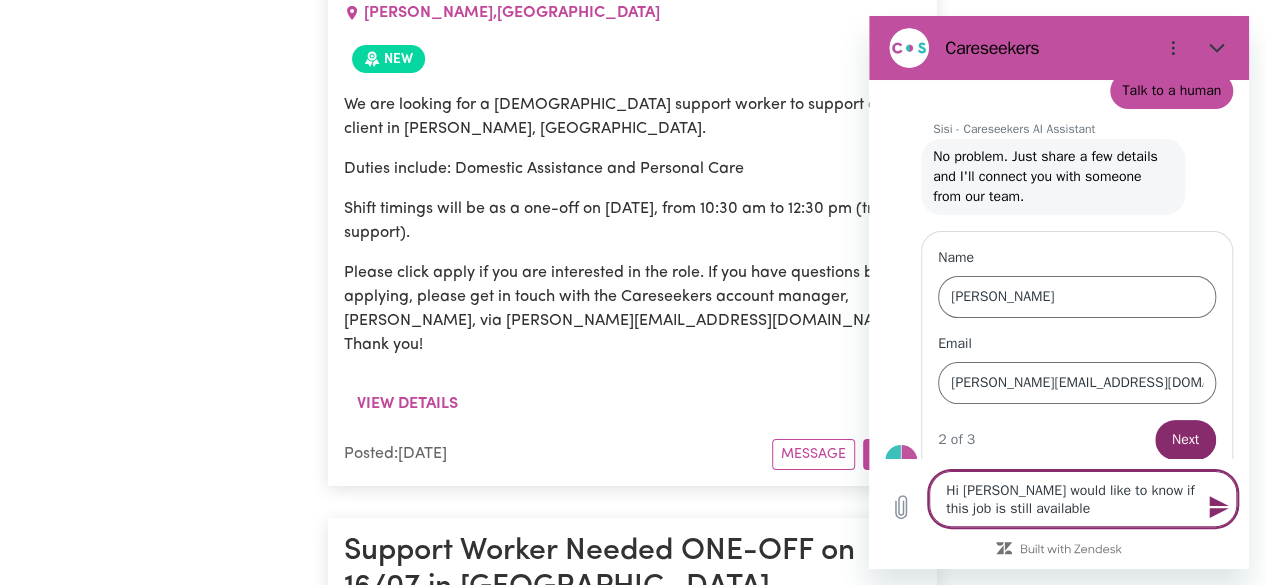 type on "Hi [PERSON_NAME] would like to know if this job is still available" 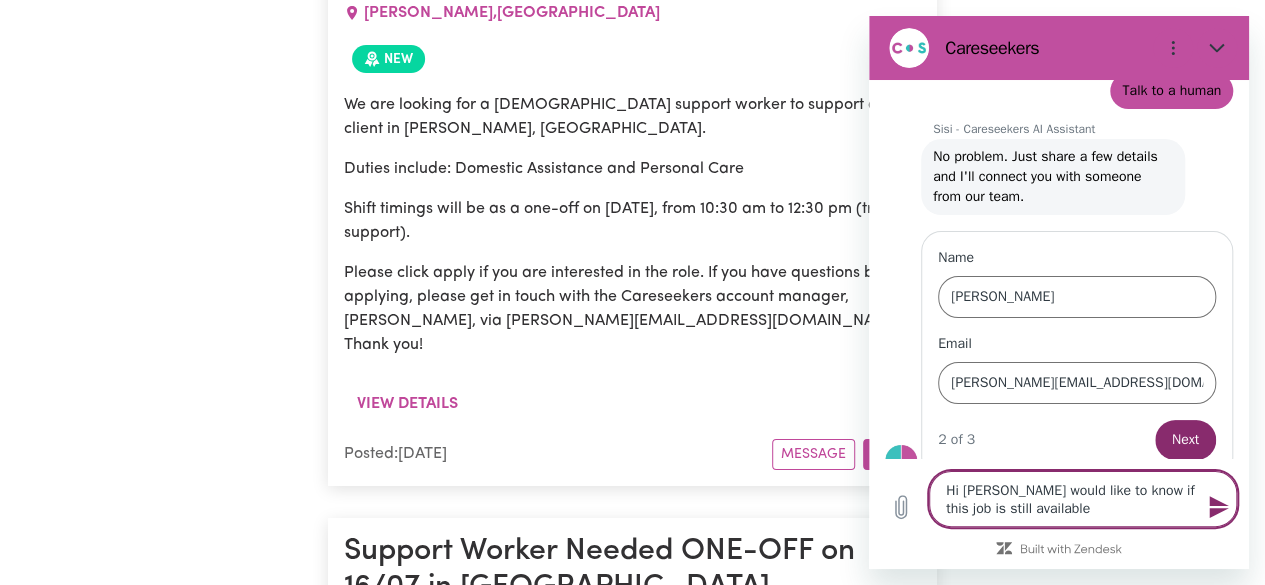type on "Hi [PERSON_NAME] would like to know if this job is still available f" 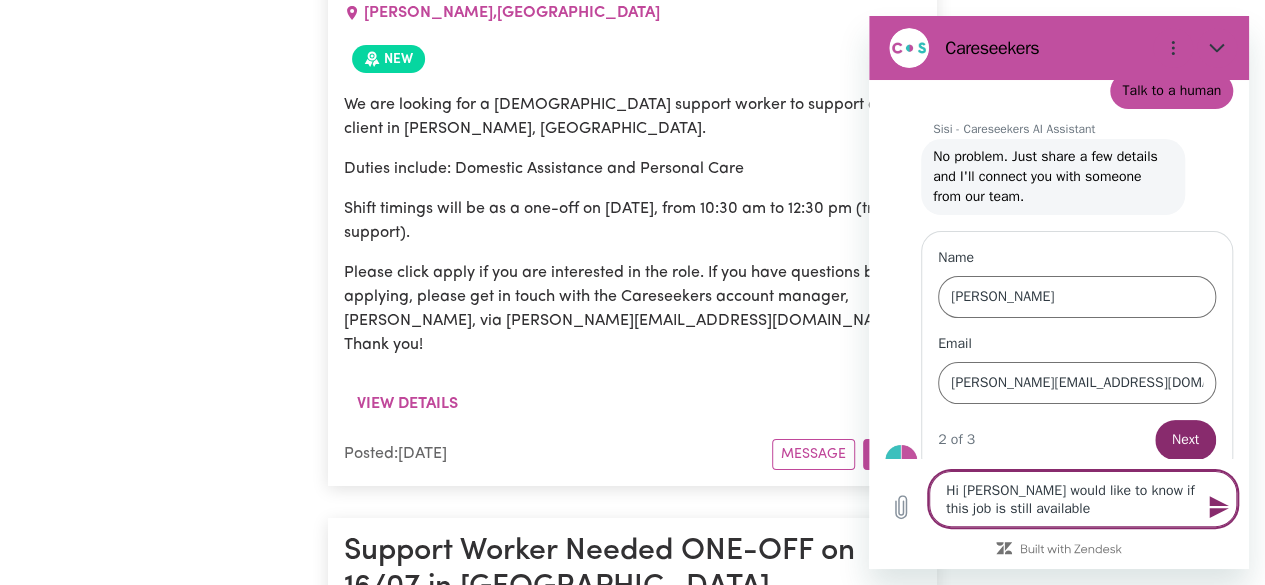 type on "x" 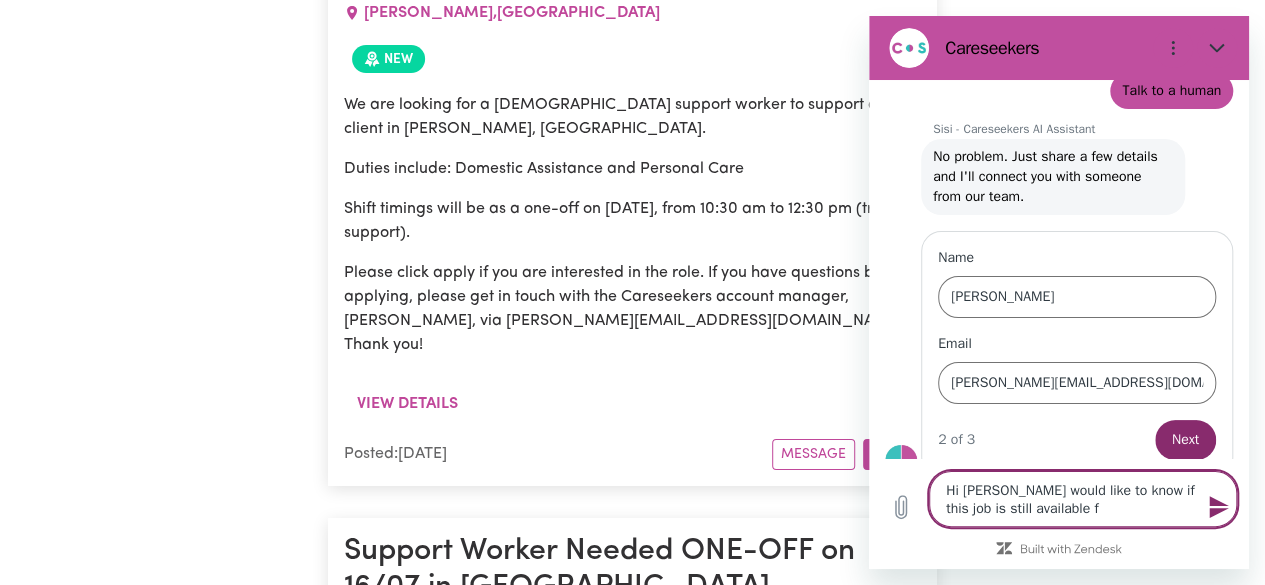 type on "Hi [PERSON_NAME] would like to know if this job is still available fr" 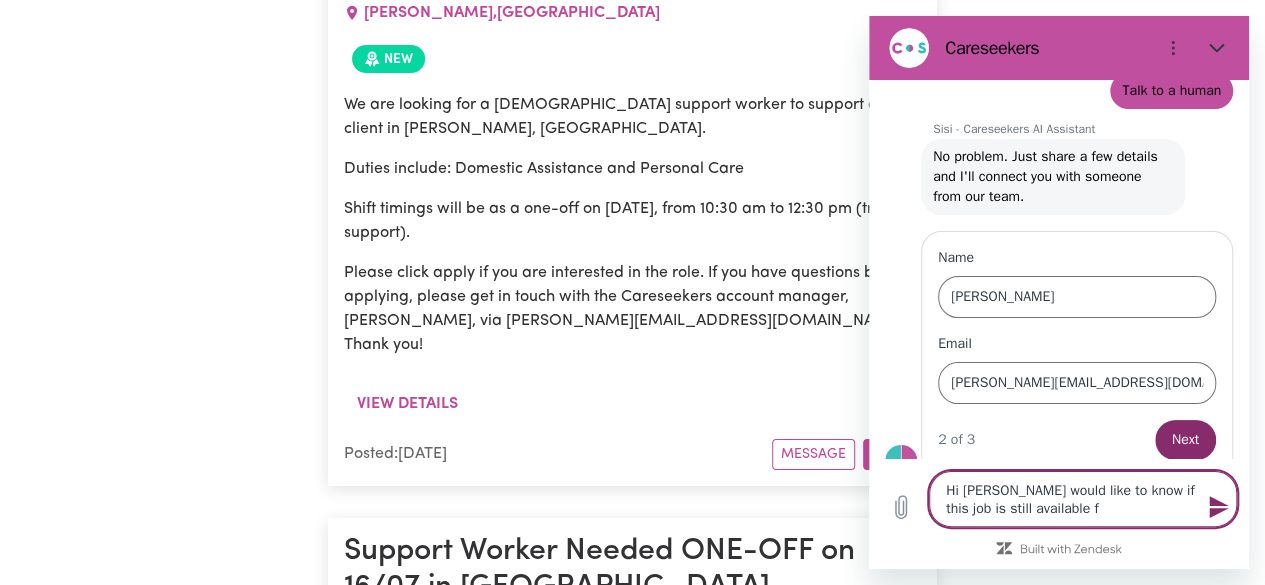 type on "x" 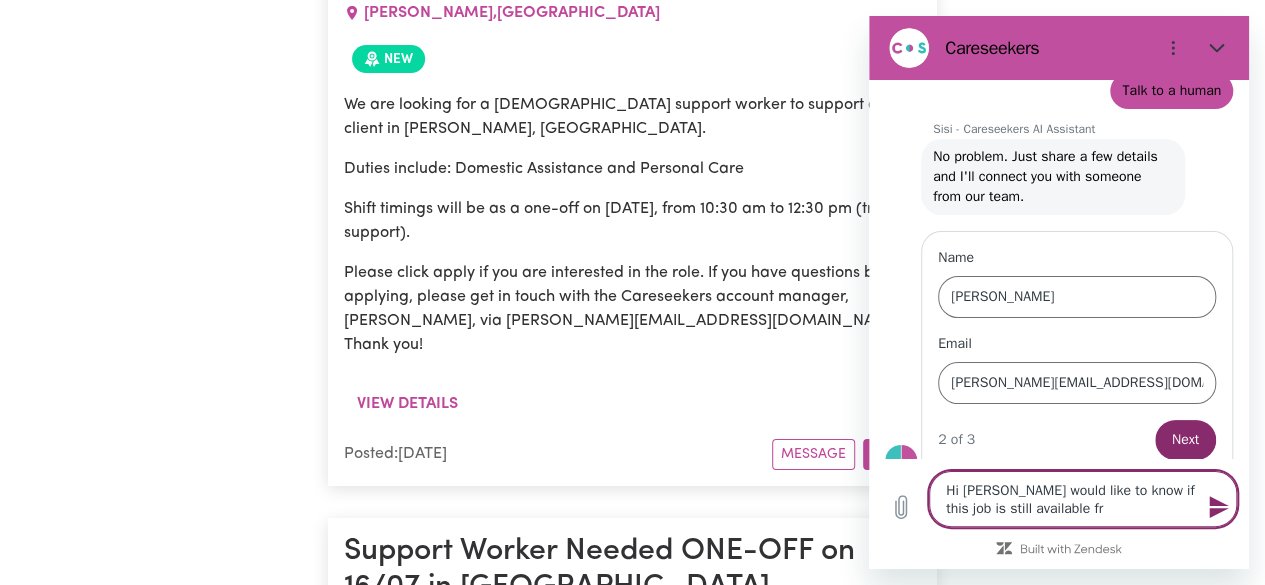 type on "Hi [PERSON_NAME] would like to know if this job is still available fro" 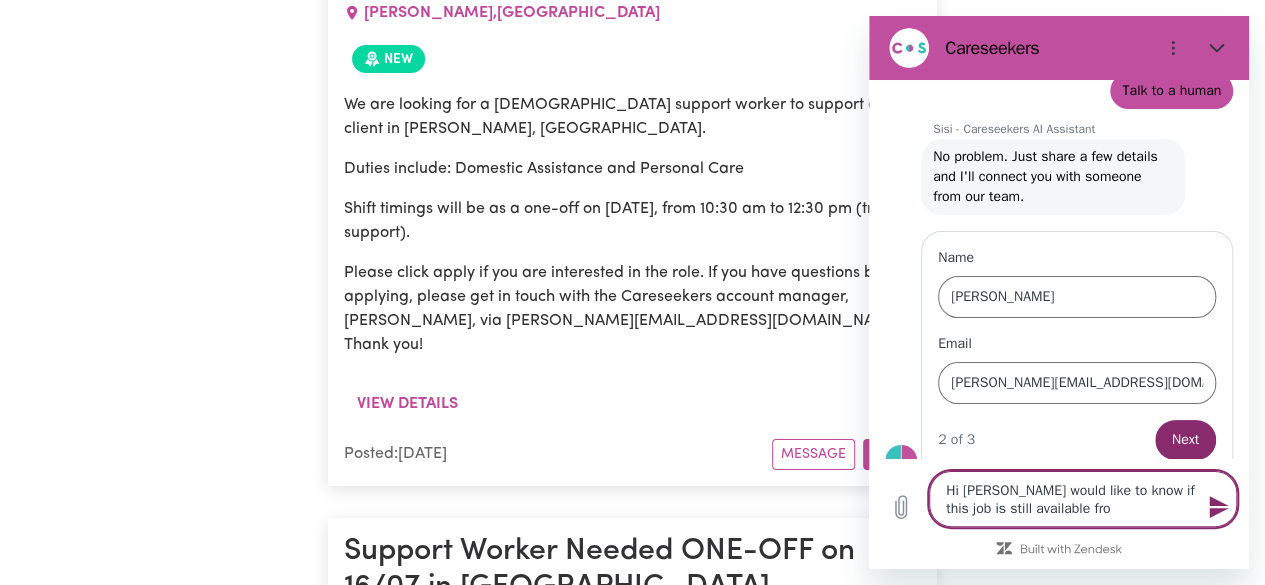 type on "x" 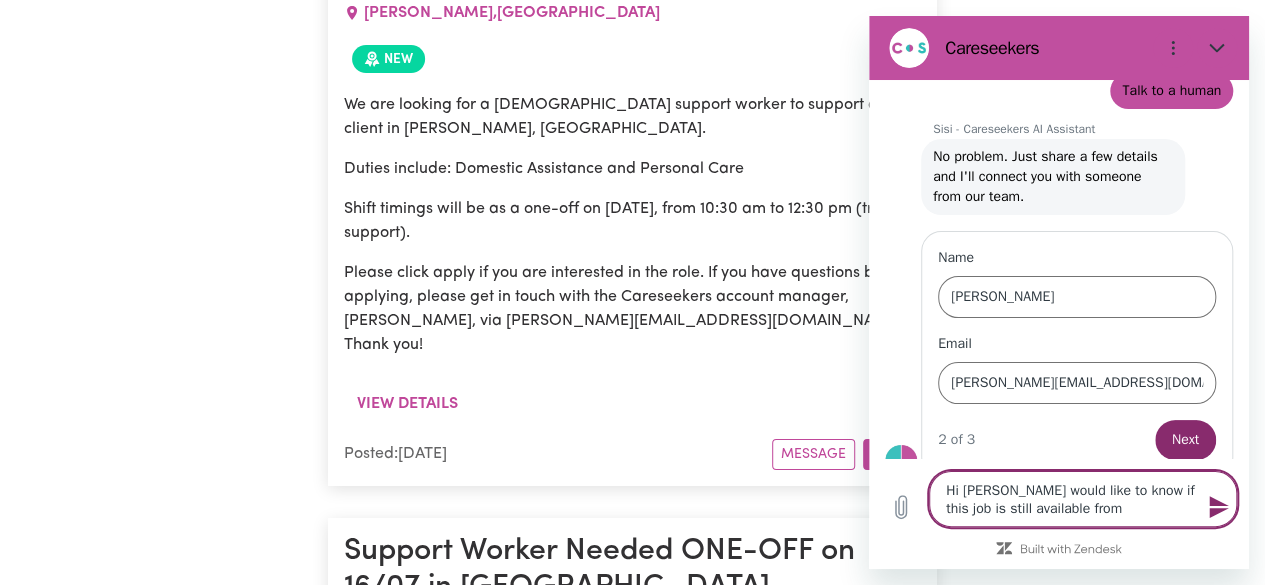 type on "Hi [PERSON_NAME] would like to know if this job is still available from" 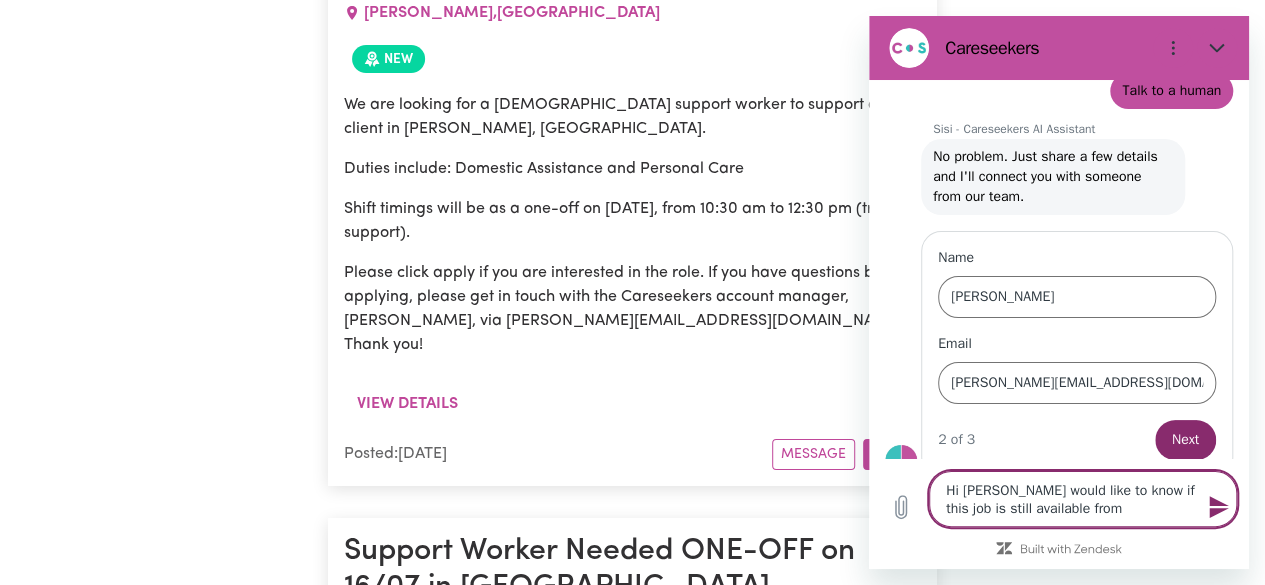 type on "Hi [PERSON_NAME] would like to know if this job is still available from T" 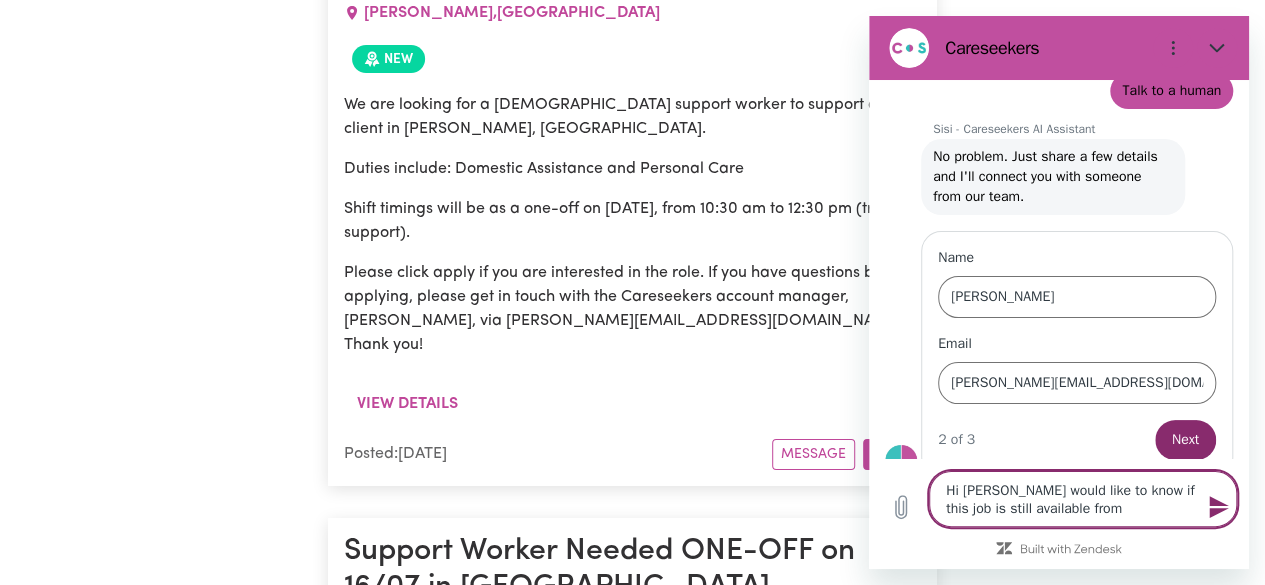 type on "x" 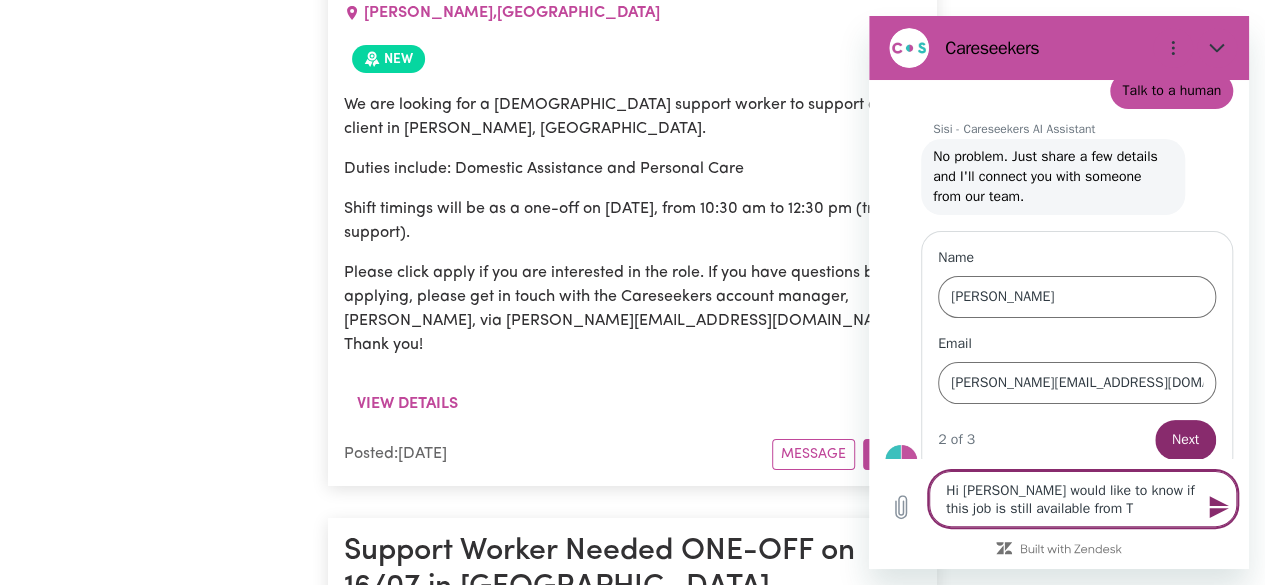 type on "Hi [PERSON_NAME] would like to know if this job is still available from Th" 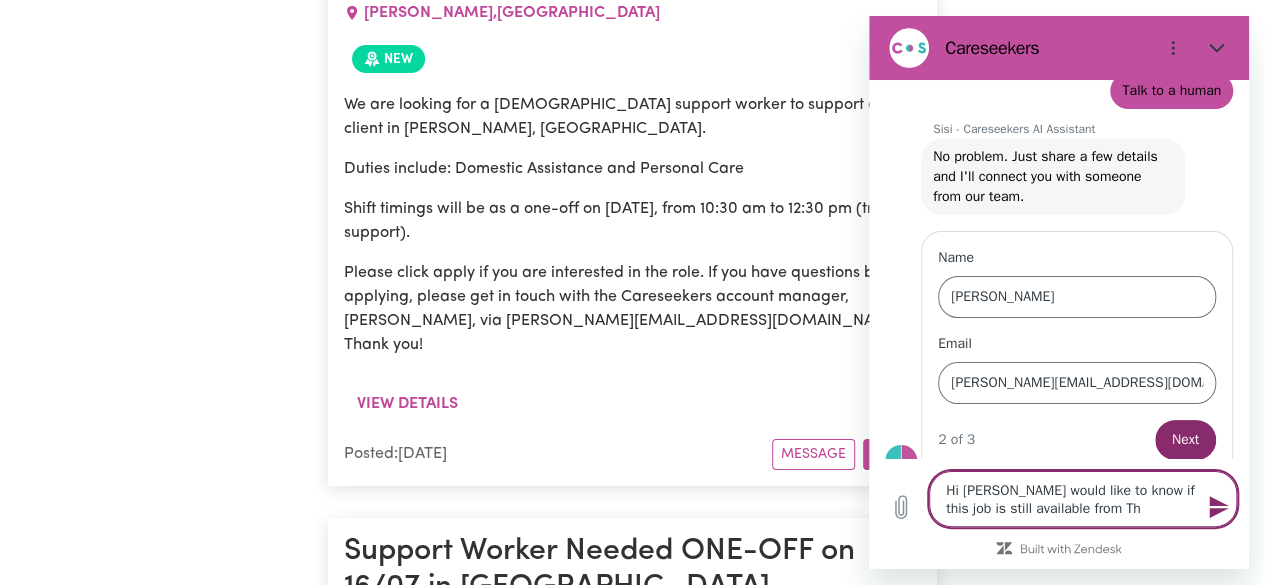 type on "Hi [PERSON_NAME] would like to know if this job is still available from Thu" 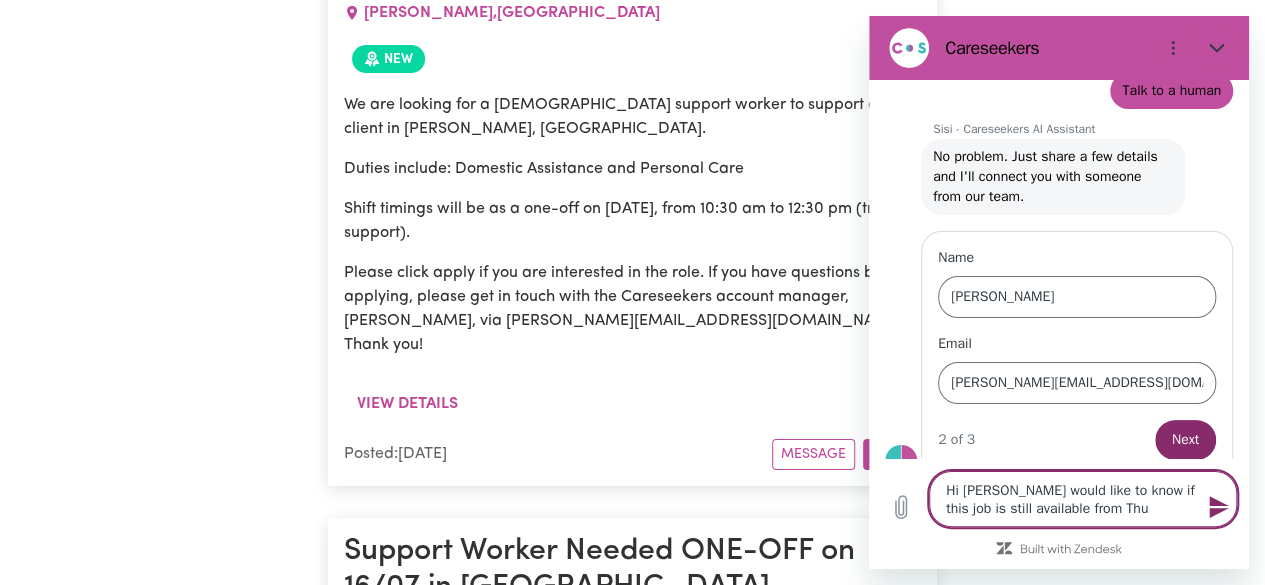 type on "Hi [PERSON_NAME] would like to know if this job is still available from Thur" 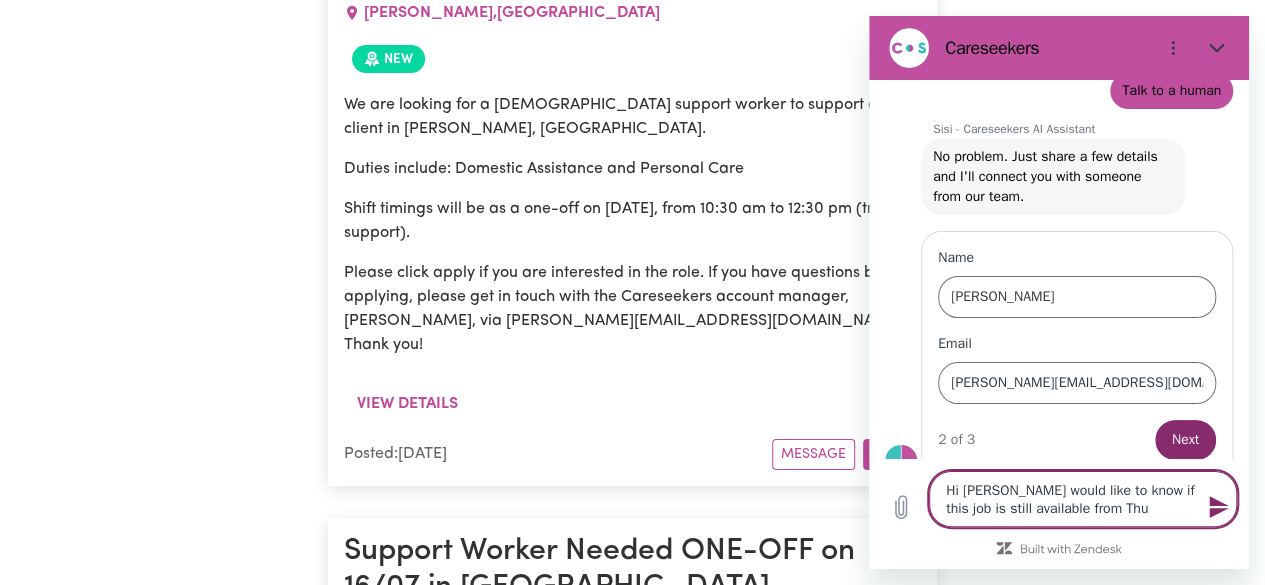type on "x" 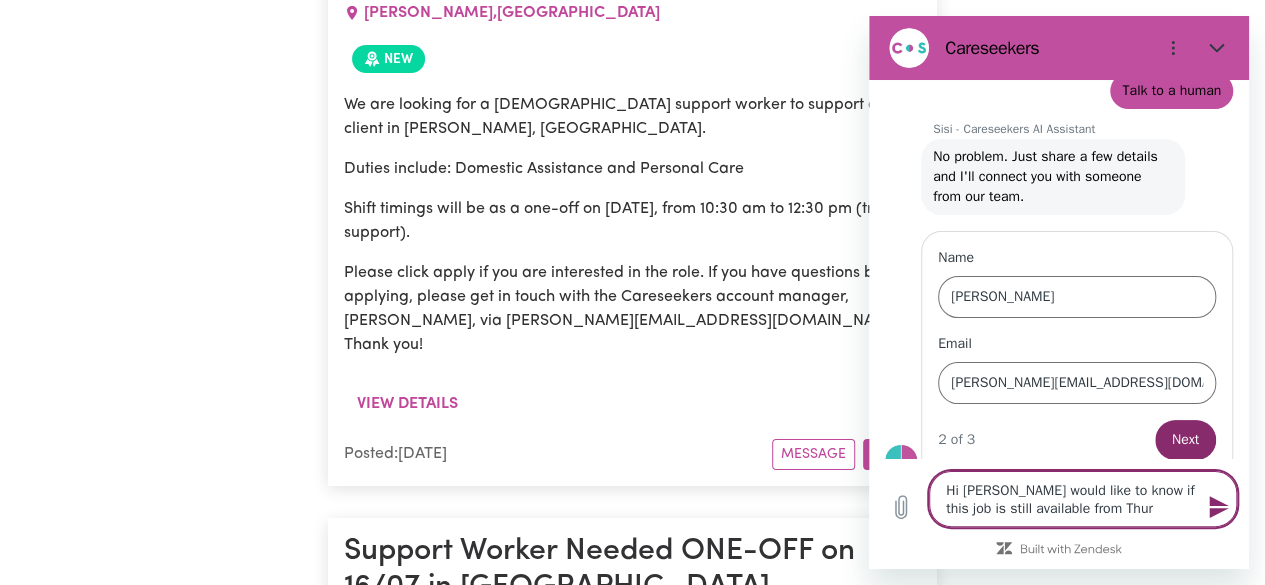 type on "Hi [PERSON_NAME] would like to know if this job is still available from Thurs" 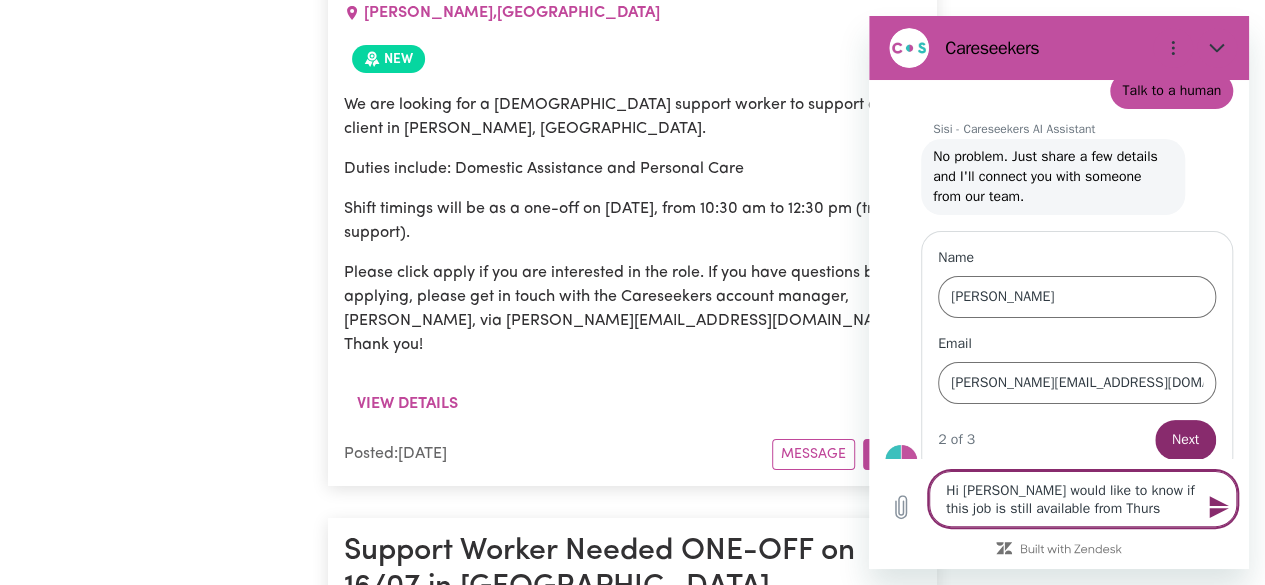 type on "Hi [PERSON_NAME] would like to know if this job is still available from Thursd" 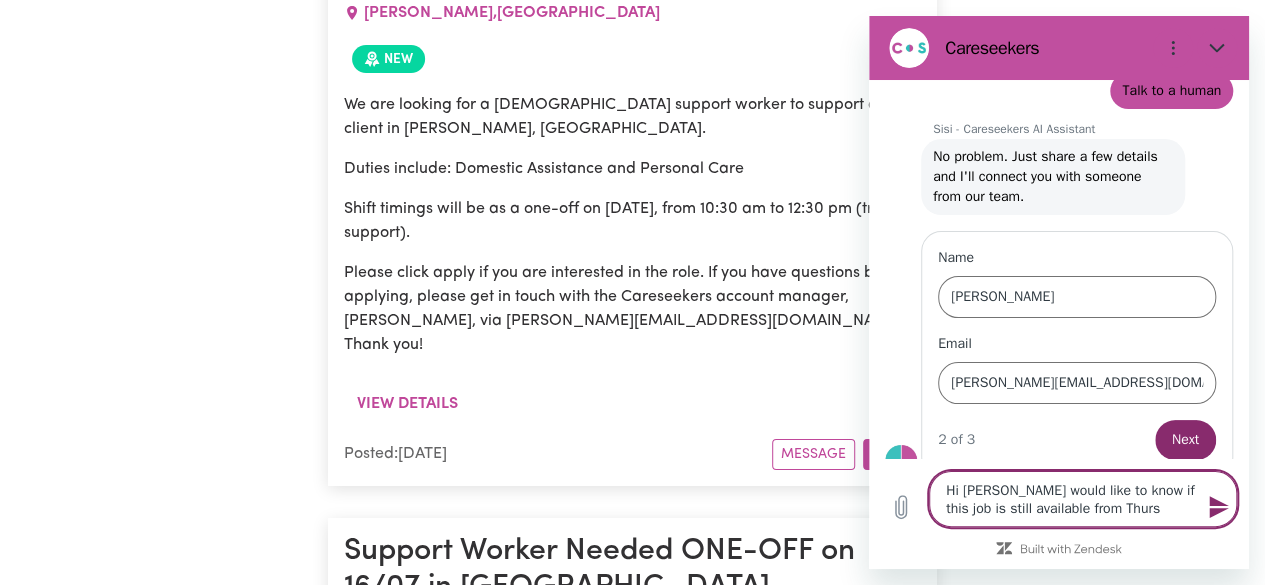 type on "x" 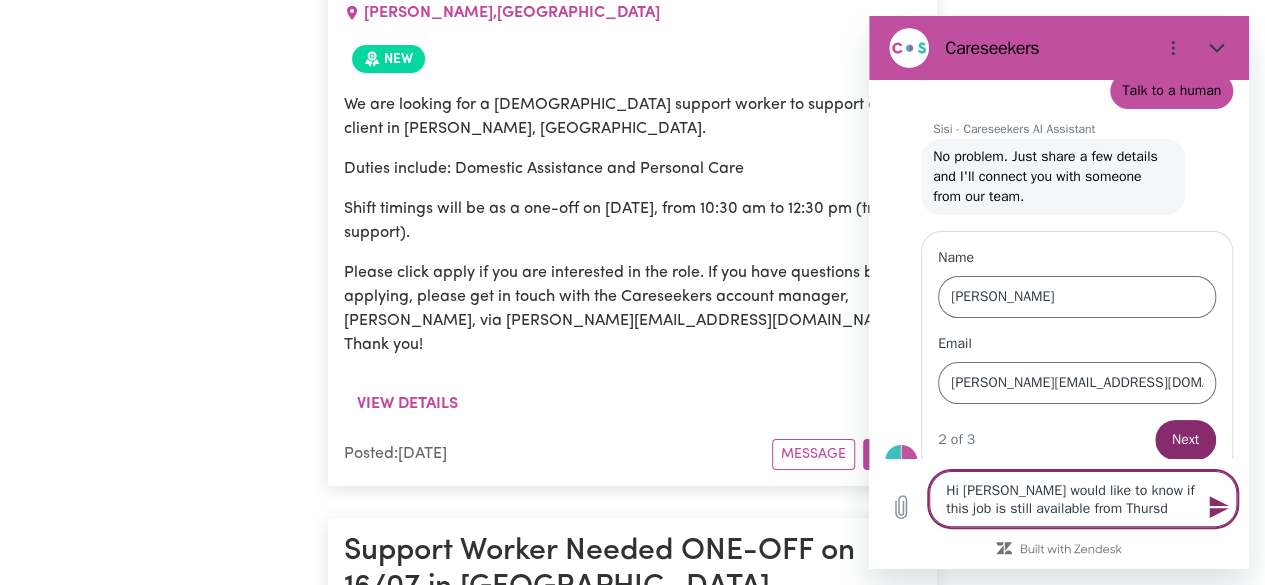 type on "Hi [PERSON_NAME] would like to know if this job is still available from Thursda" 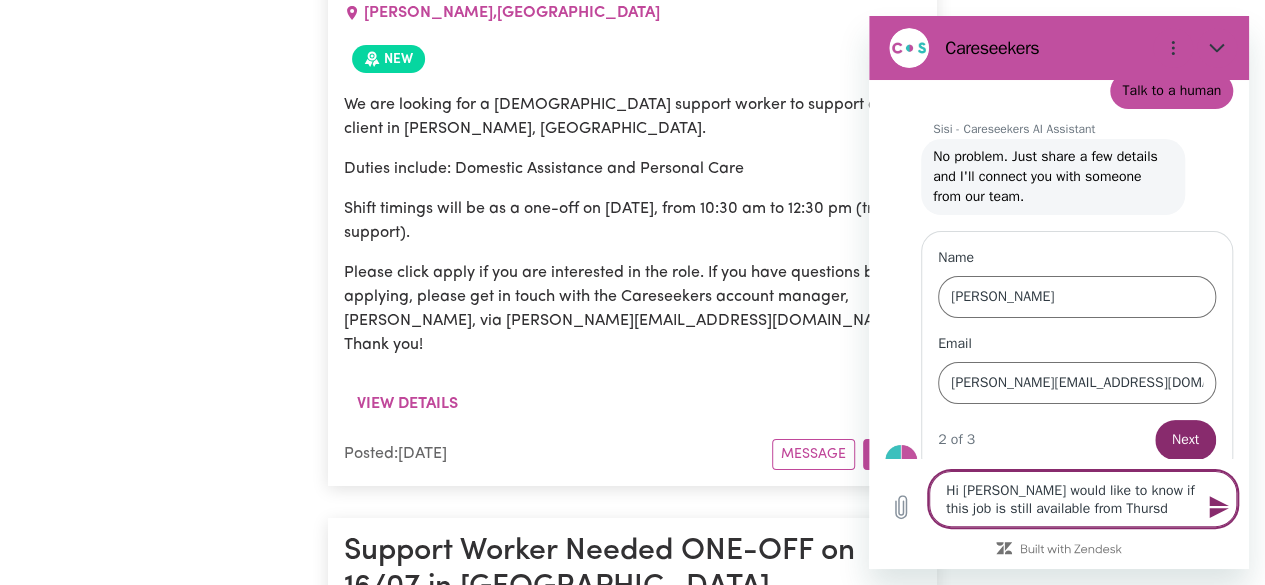 type on "x" 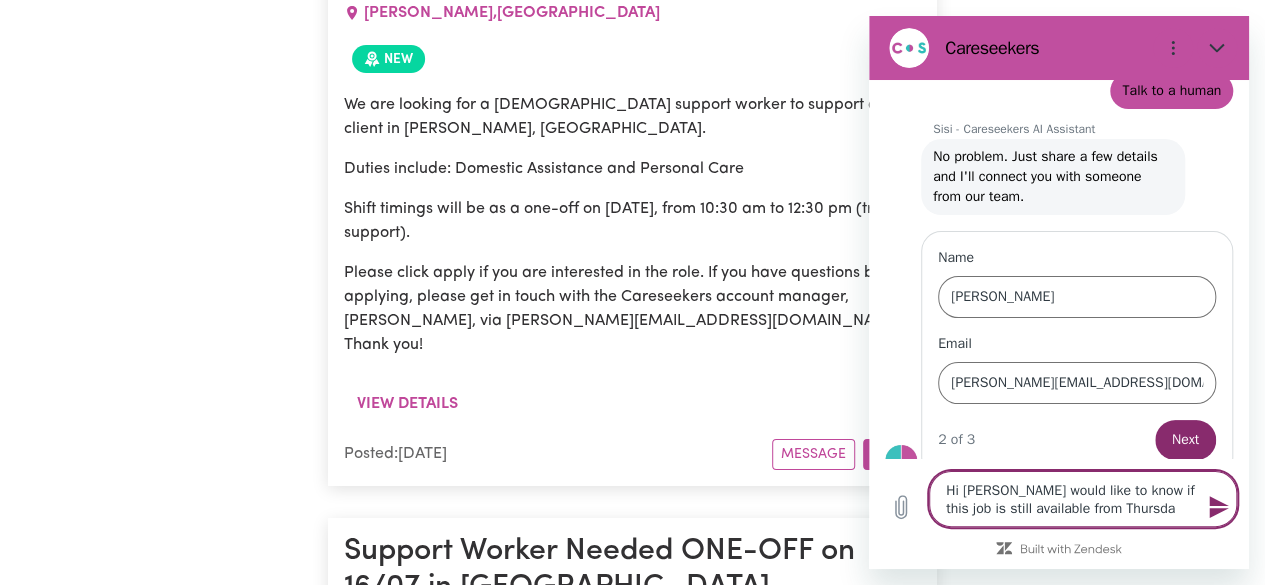 type on "Hi [PERSON_NAME] would like to know if this job is still available from [DATE]" 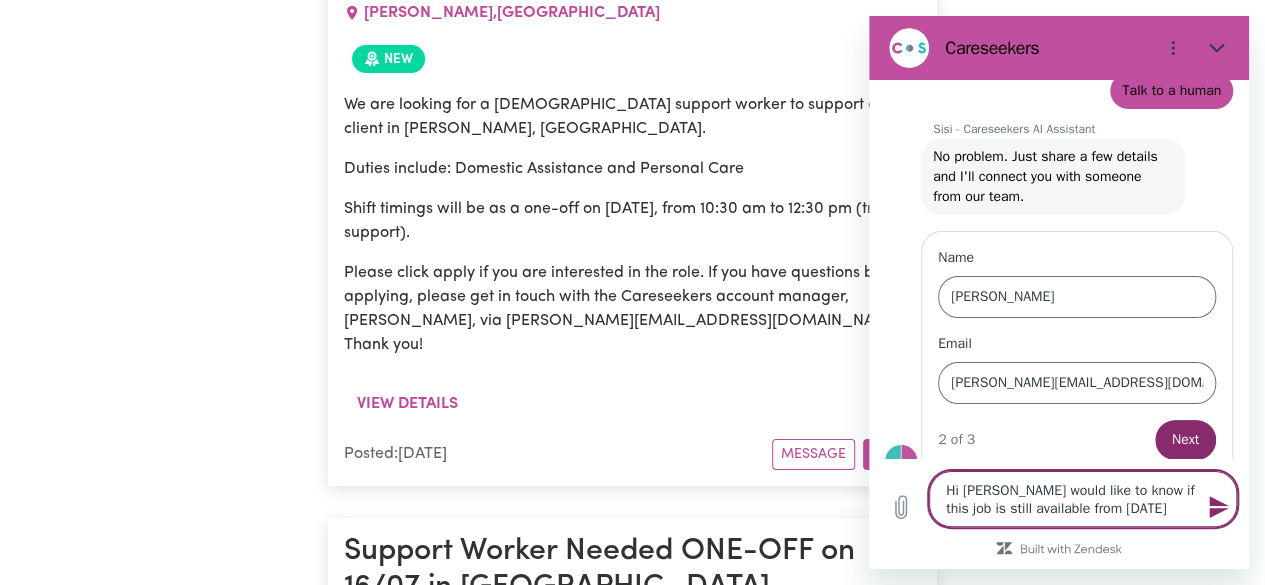 type on "Hi [PERSON_NAME] would like to know if this job is still available from [DATE]" 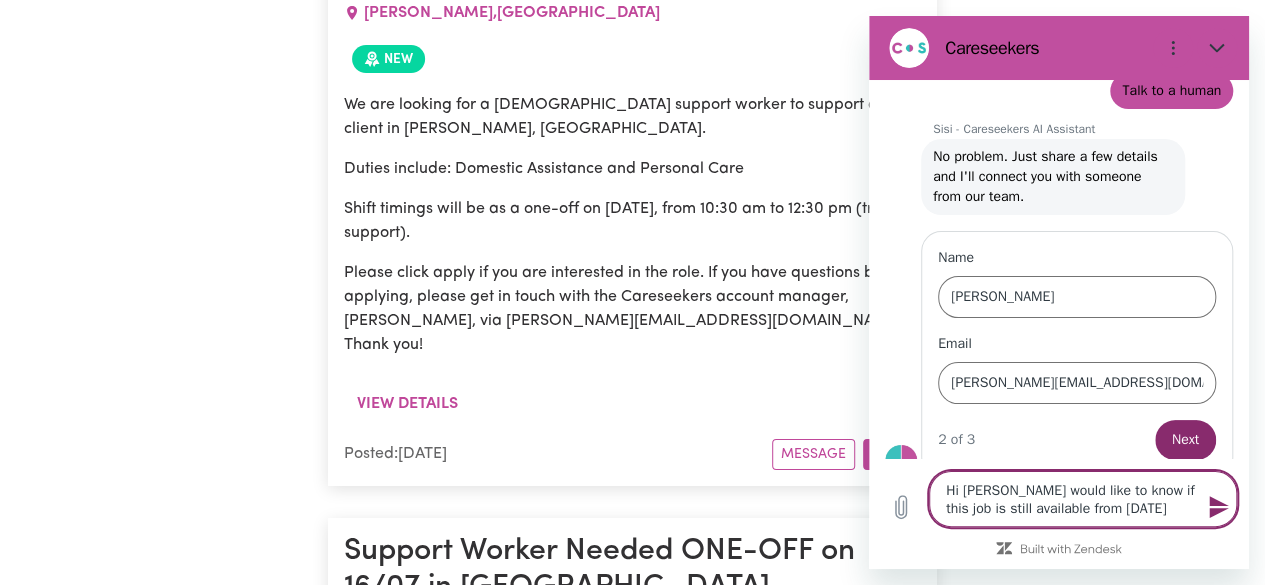 type on "x" 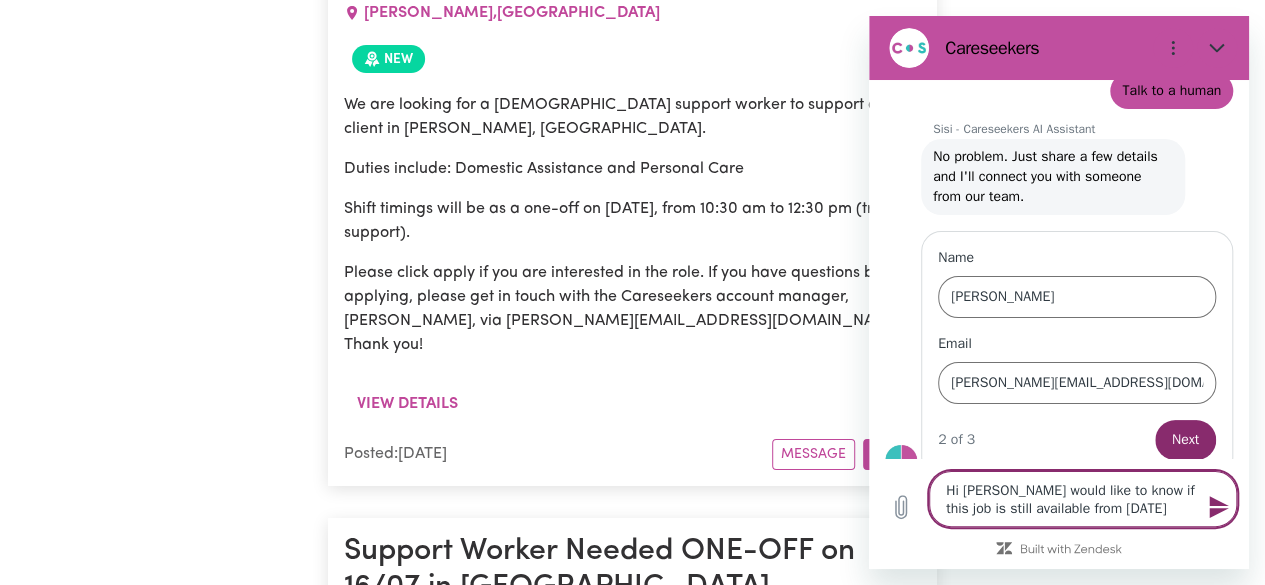 type 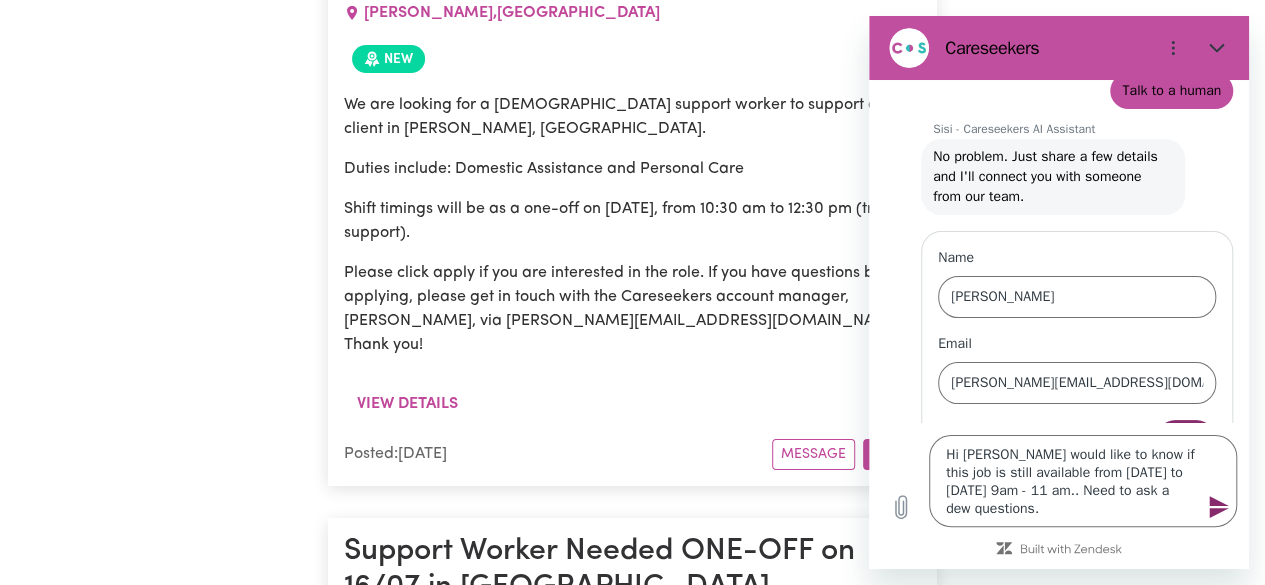 click 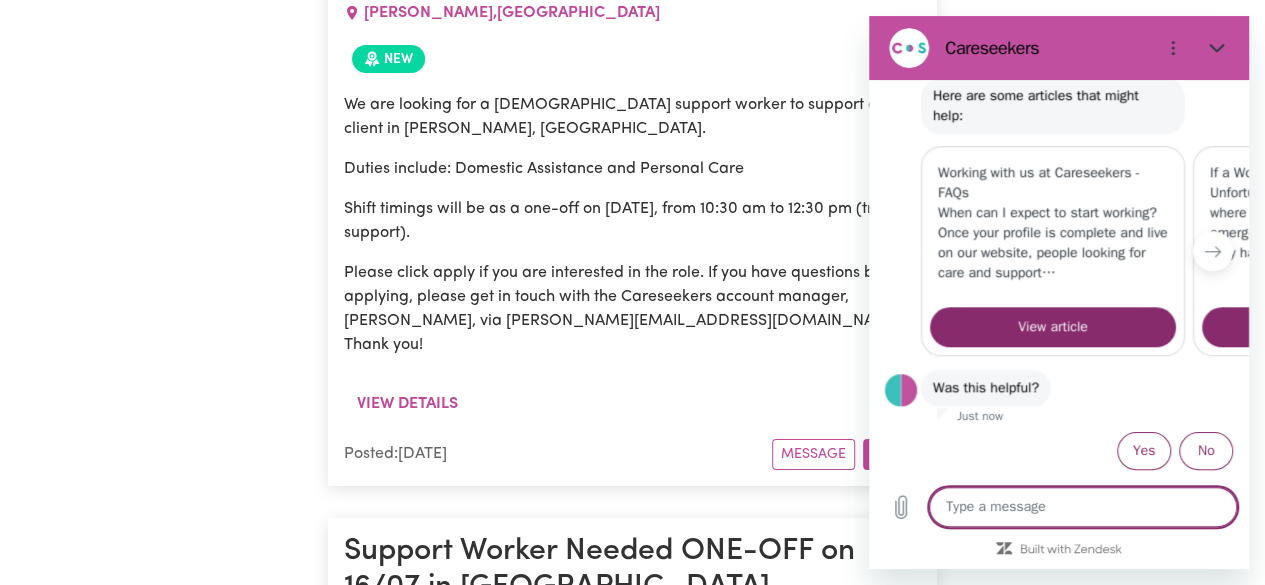 scroll, scrollTop: 727, scrollLeft: 0, axis: vertical 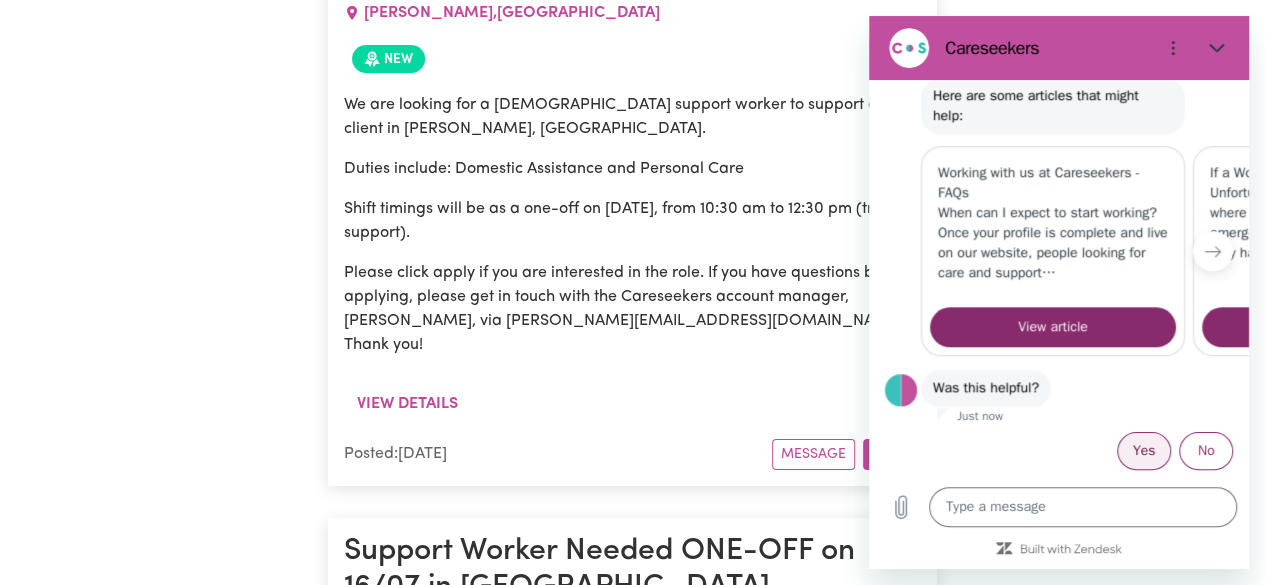click on "Yes" at bounding box center [1144, 451] 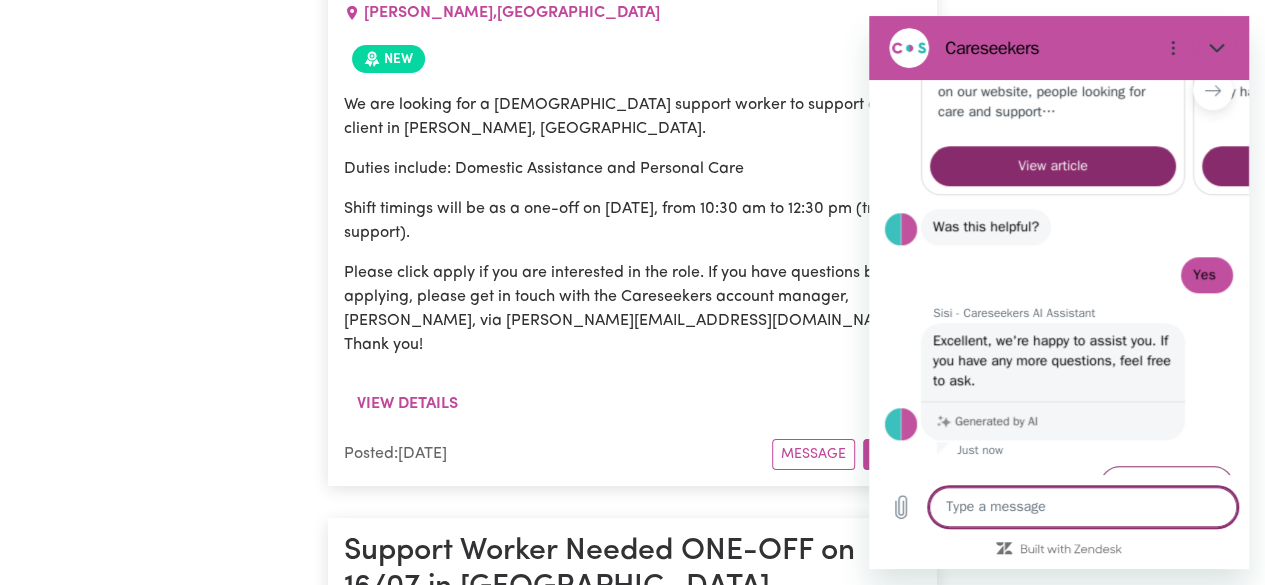 scroll, scrollTop: 922, scrollLeft: 0, axis: vertical 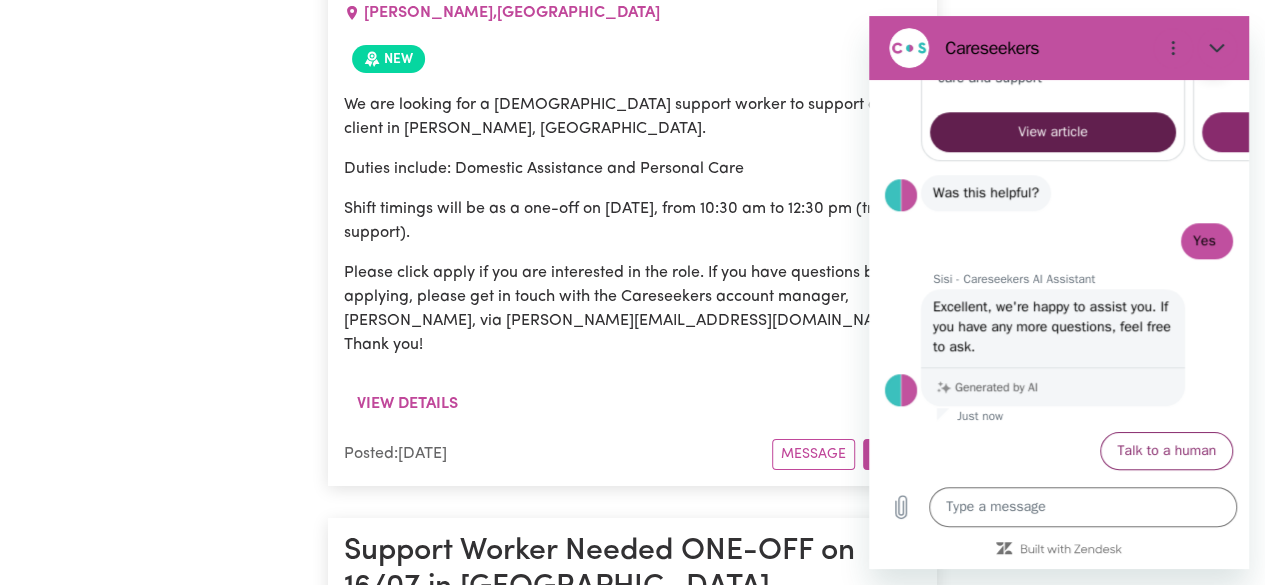 click on "View article" at bounding box center (1053, 132) 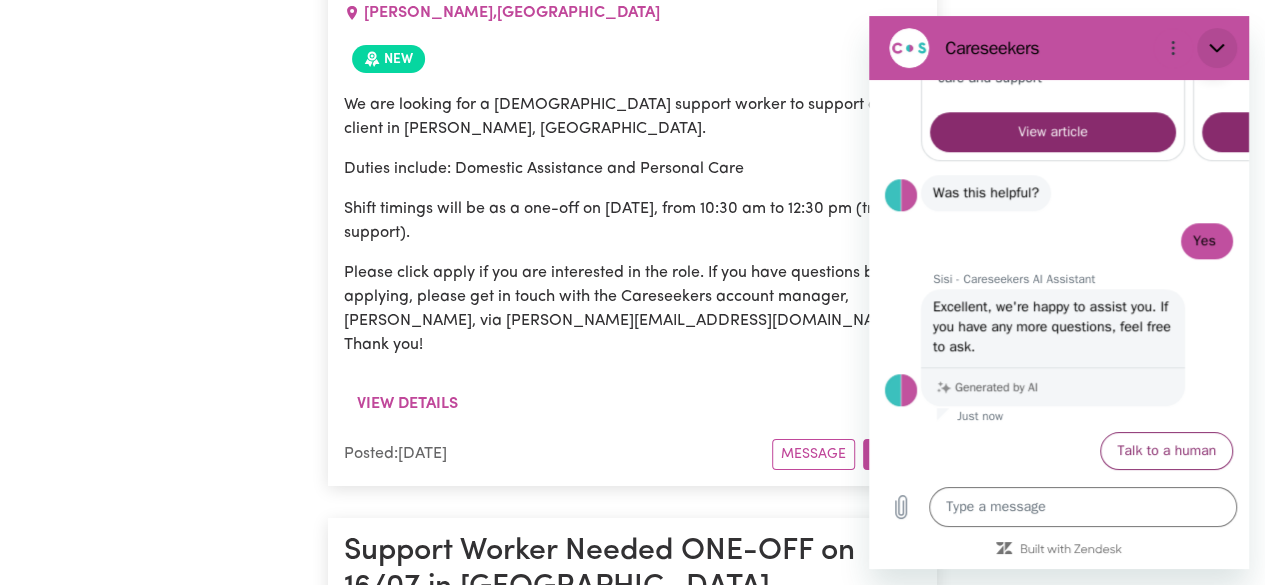 click 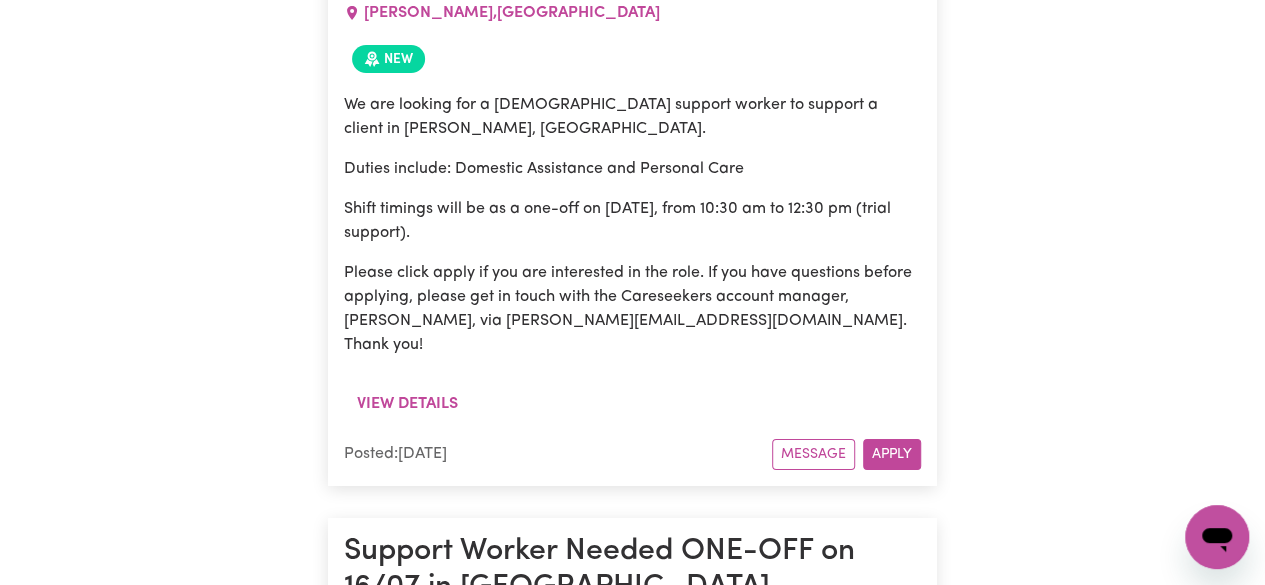 click on "Search By Suburb By State Show  Filters Showing  98   jobs Support Worker Needed Every [DATE]  In [GEOGRAPHIC_DATA], [GEOGRAPHIC_DATA] [GEOGRAPHIC_DATA] ,  [GEOGRAPHIC_DATA] New We are  looking for a support worker to assist with personal care, social companionship, and community access for a client in [GEOGRAPHIC_DATA], [GEOGRAPHIC_DATA] A car and a driver's license are required for this service. Shifts will be every [DATE] from 10 am to 2 pm. To start 07/08! Please click apply if you are interested in the role. If you have questions before applying, don't hesitate to get in touch with the Careseekers account manager, [PERSON_NAME], at [PERSON_NAME][EMAIL_ADDRESS][DOMAIN_NAME]. Thank you! View details Posted:  [DATE] Message Apply [DEMOGRAPHIC_DATA] Support Worker Needed In [GEOGRAPHIC_DATA], [GEOGRAPHIC_DATA] [GEOGRAPHIC_DATA] ,  [GEOGRAPHIC_DATA] New We are seeking a [DEMOGRAPHIC_DATA] support worker to assist a client in [GEOGRAPHIC_DATA], [GEOGRAPHIC_DATA], with morning routine and preparation for school. Shift timings are every [DATE], [DATE], and [DATE] from 7:00 AM to 9:00 AM. To start on [DATE]! View details Posted:" at bounding box center [632, 21319] 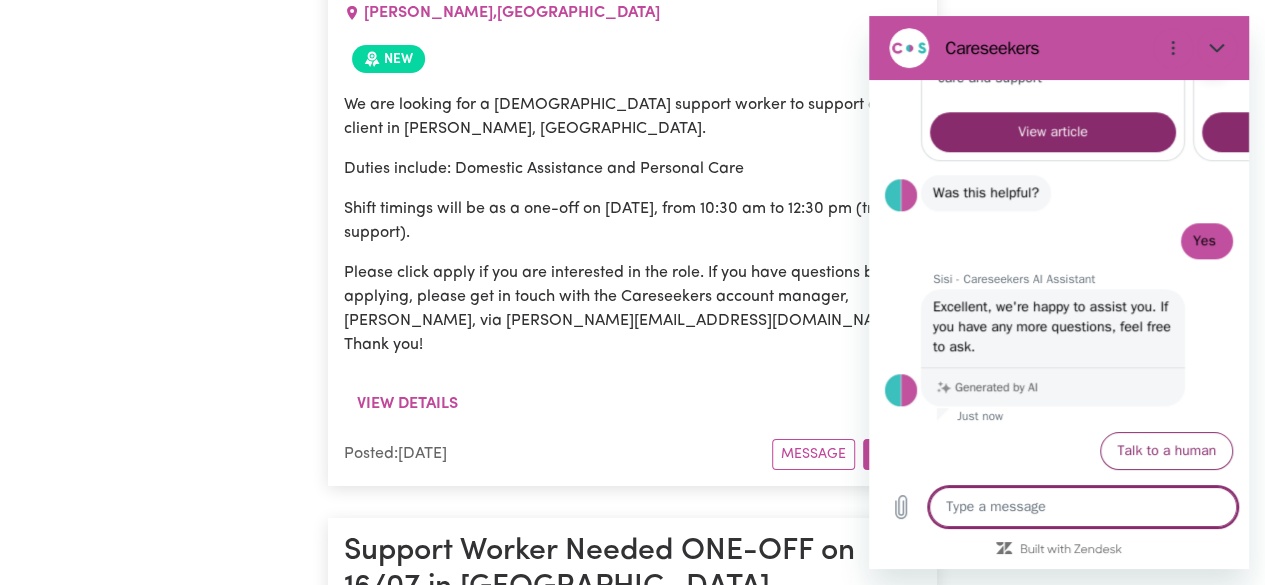 click at bounding box center [1083, 507] 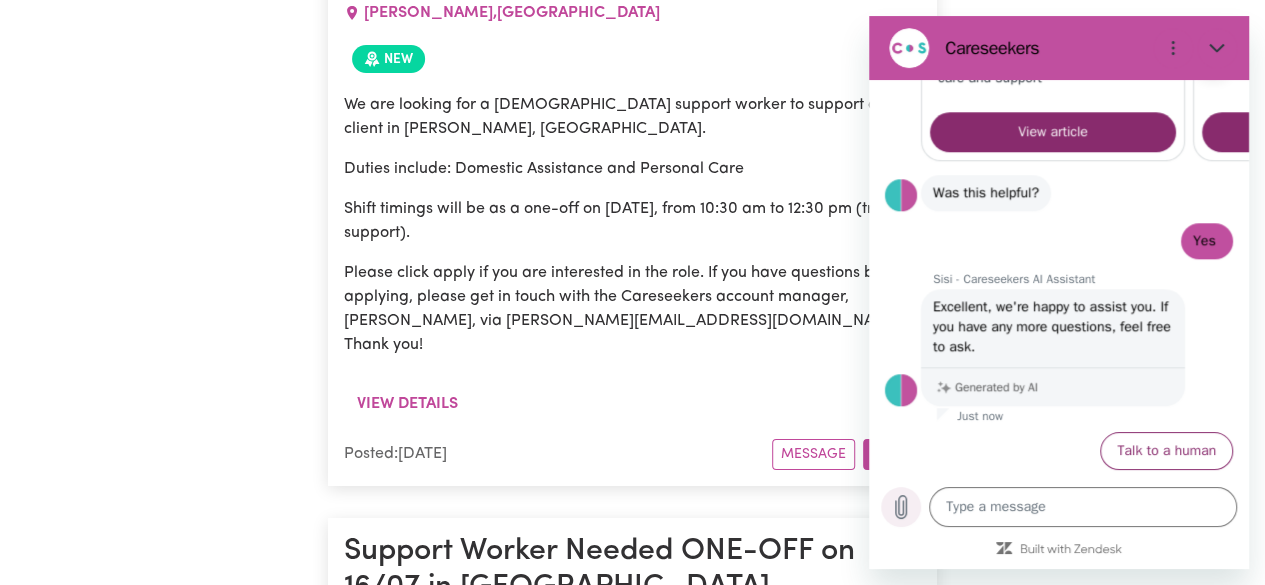 click 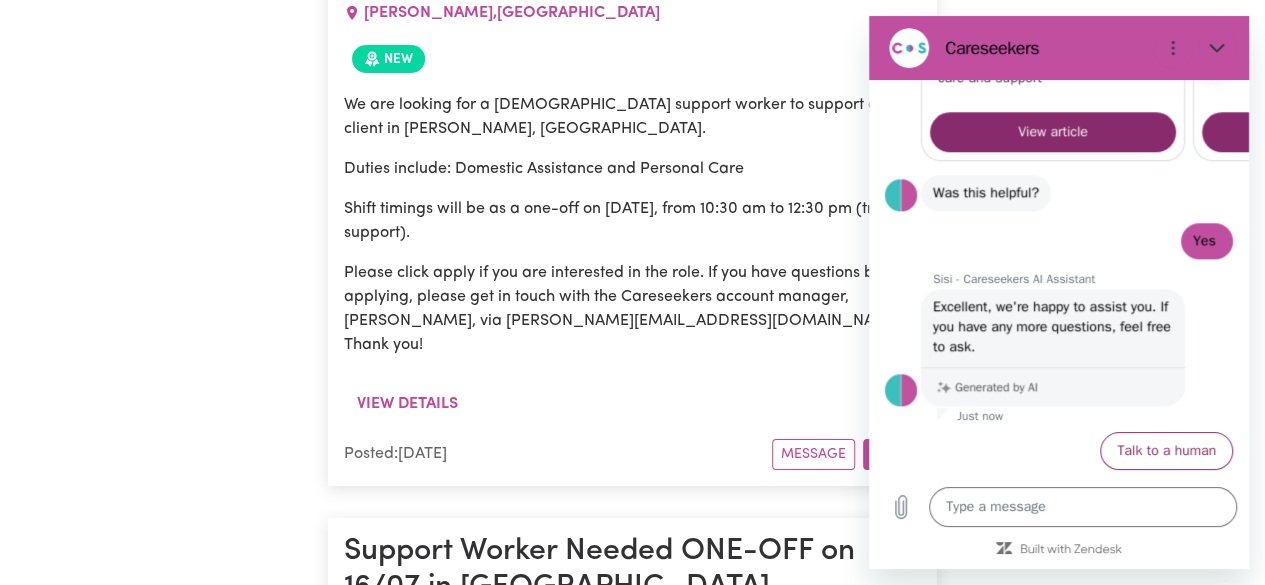 click on "Yes" at bounding box center (1204, 240) 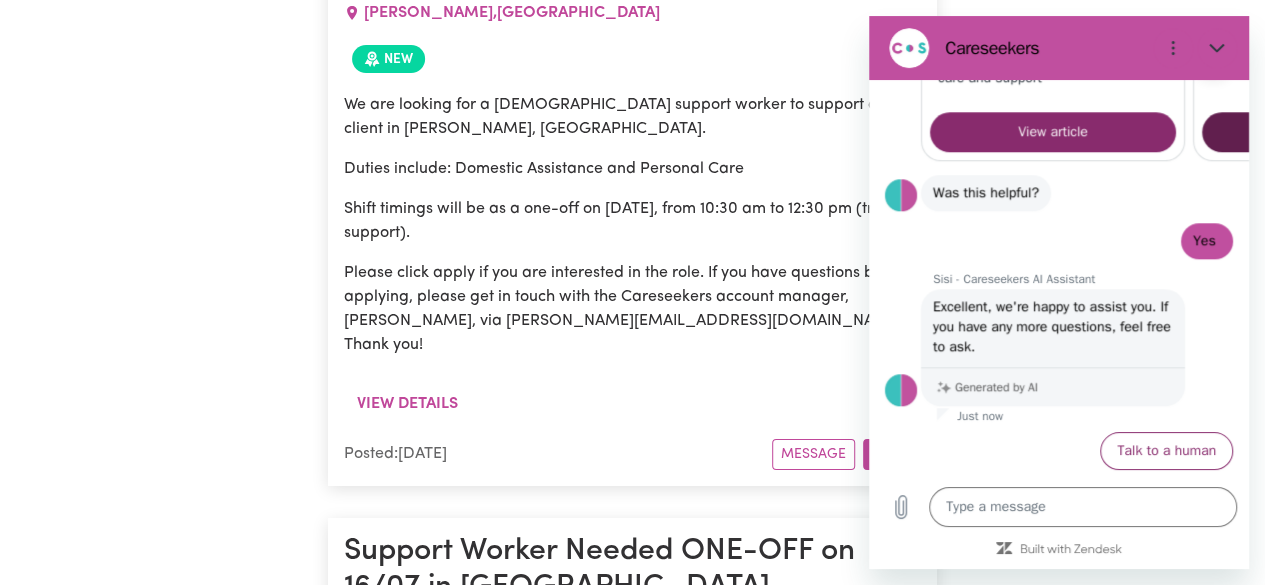 scroll, scrollTop: 0, scrollLeft: 68, axis: horizontal 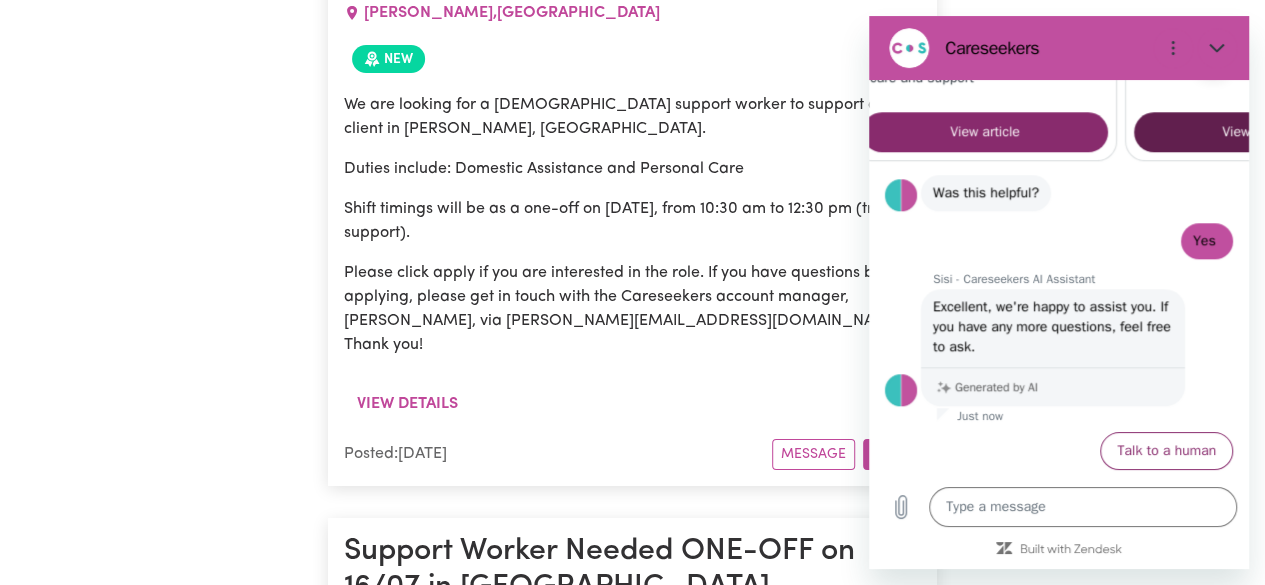 click on "View article" at bounding box center [1257, 132] 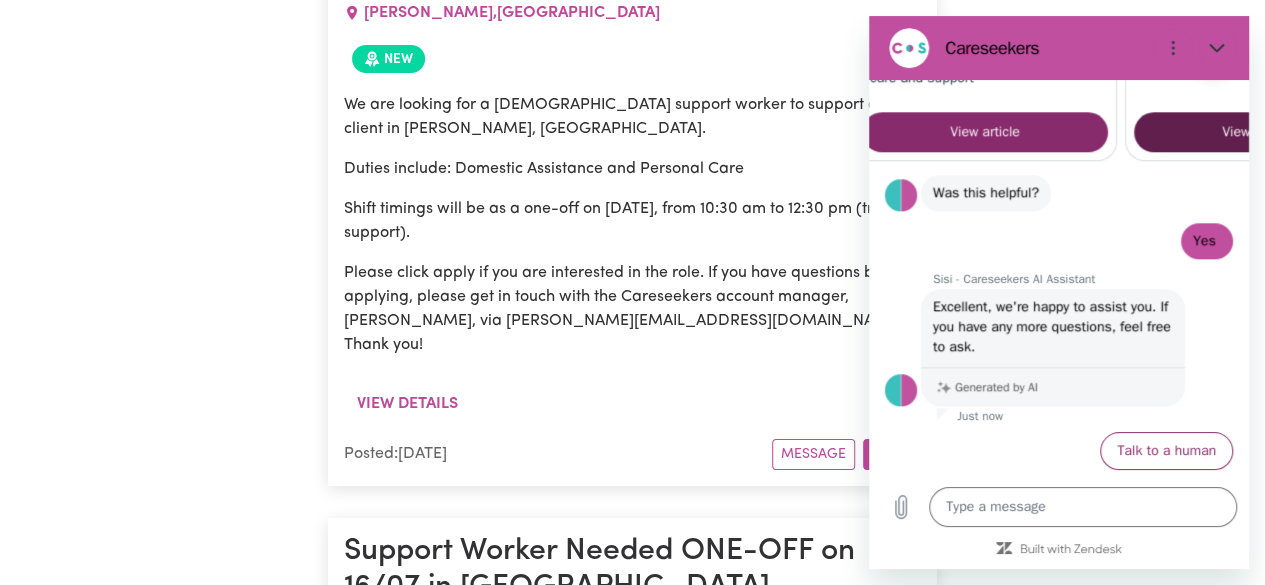 scroll, scrollTop: 0, scrollLeft: 256, axis: horizontal 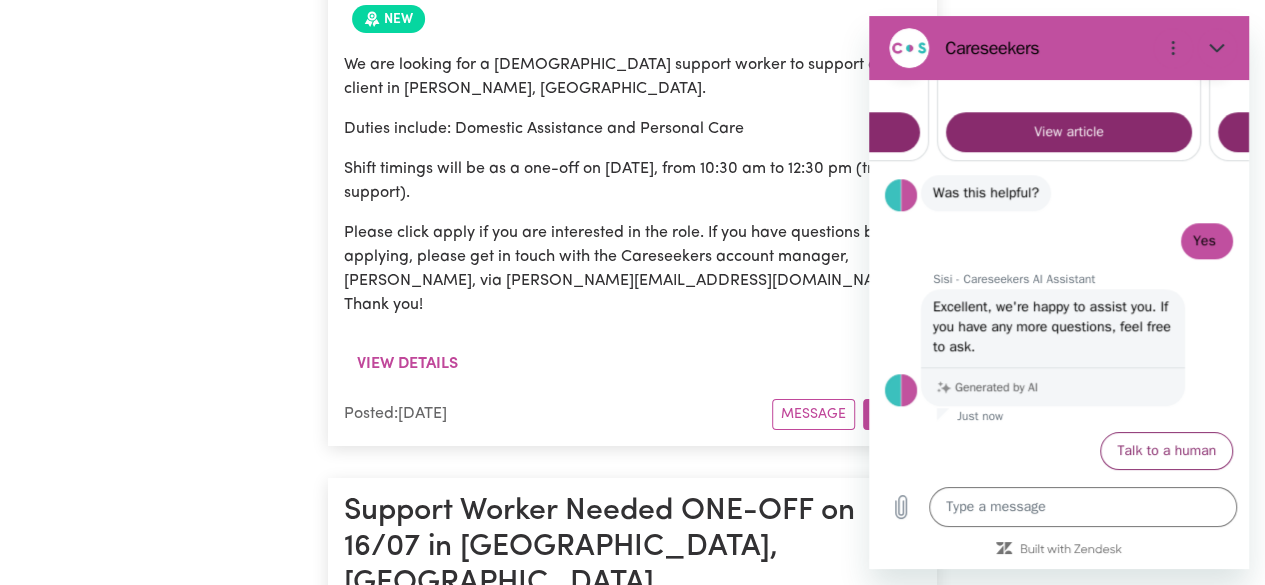 click on "Message" at bounding box center (813, 1650) 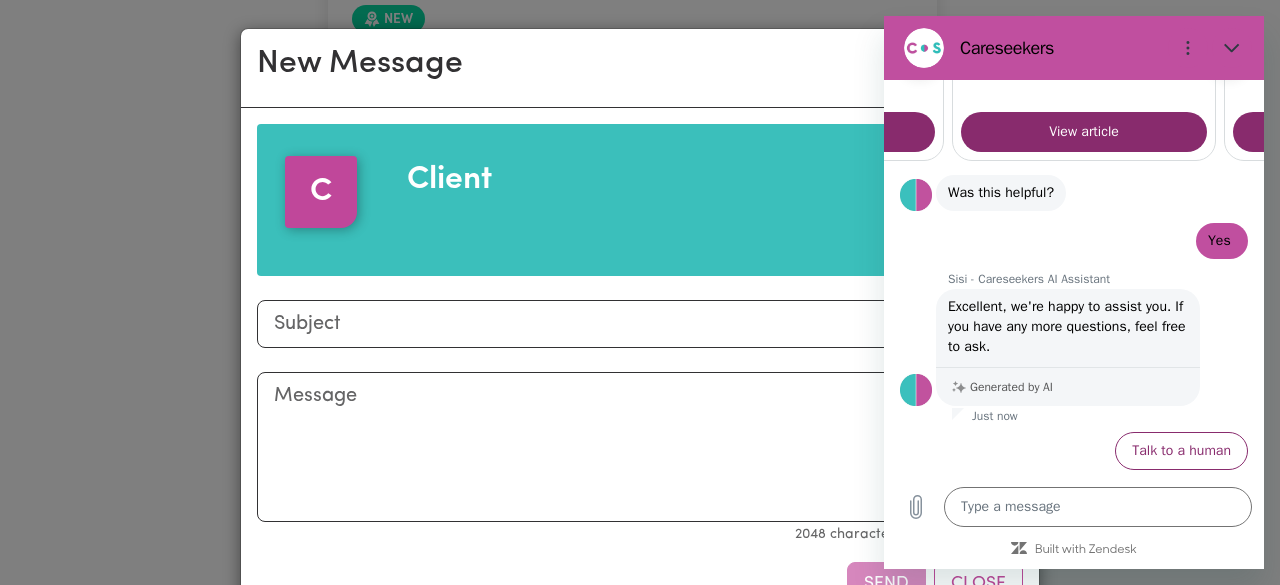 click on "Client" at bounding box center (701, 200) 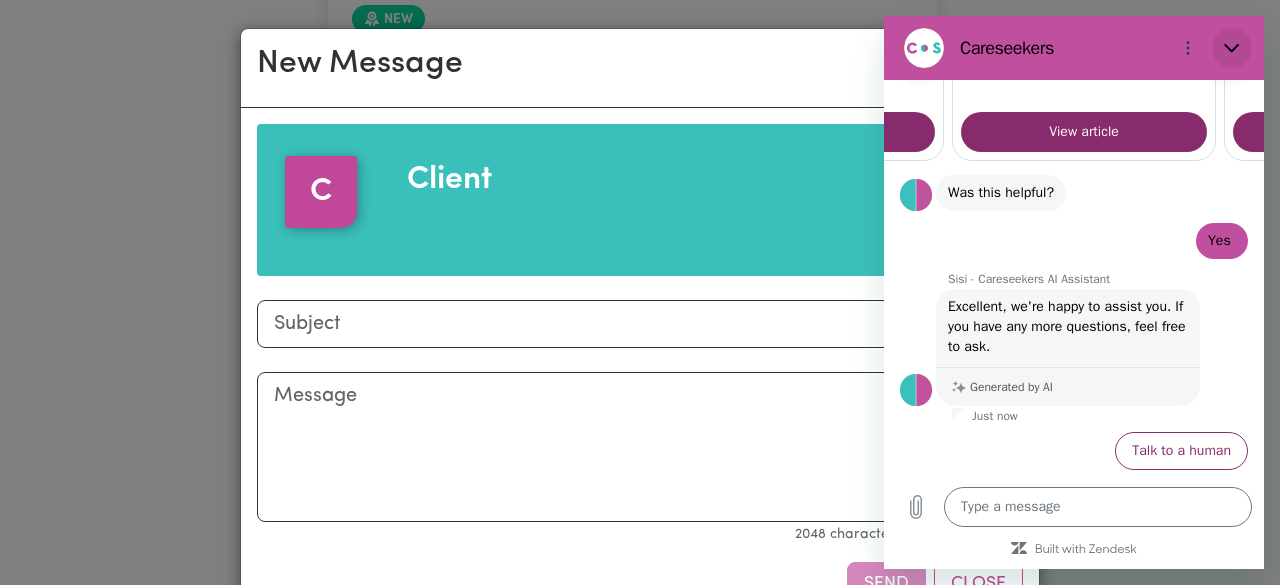 click 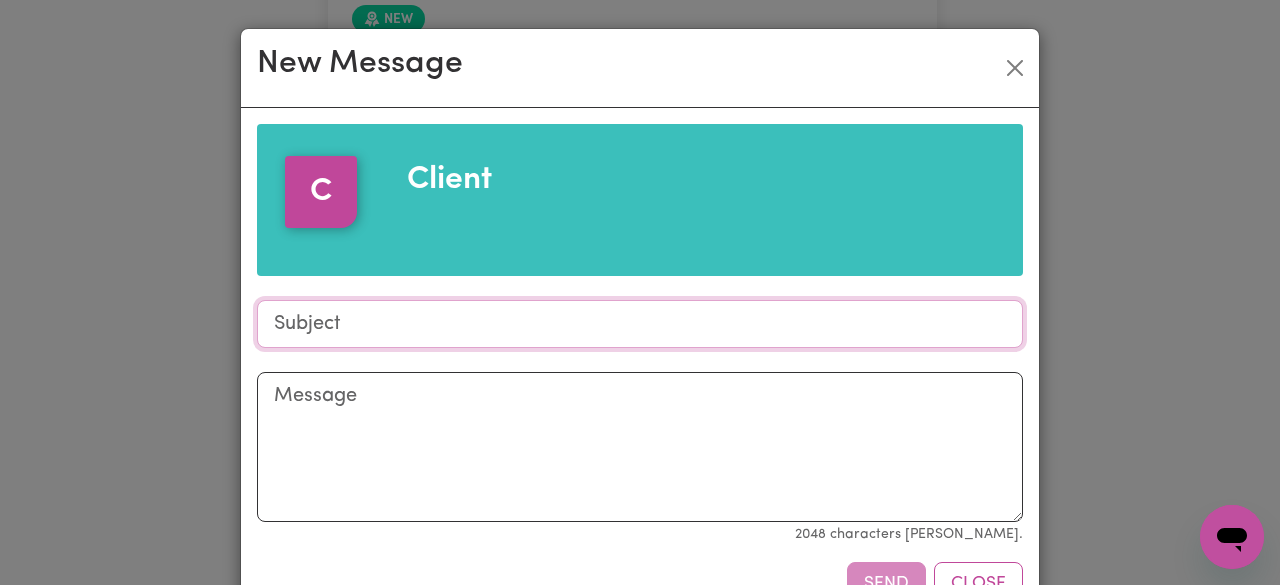 click on "Subject" at bounding box center [640, 324] 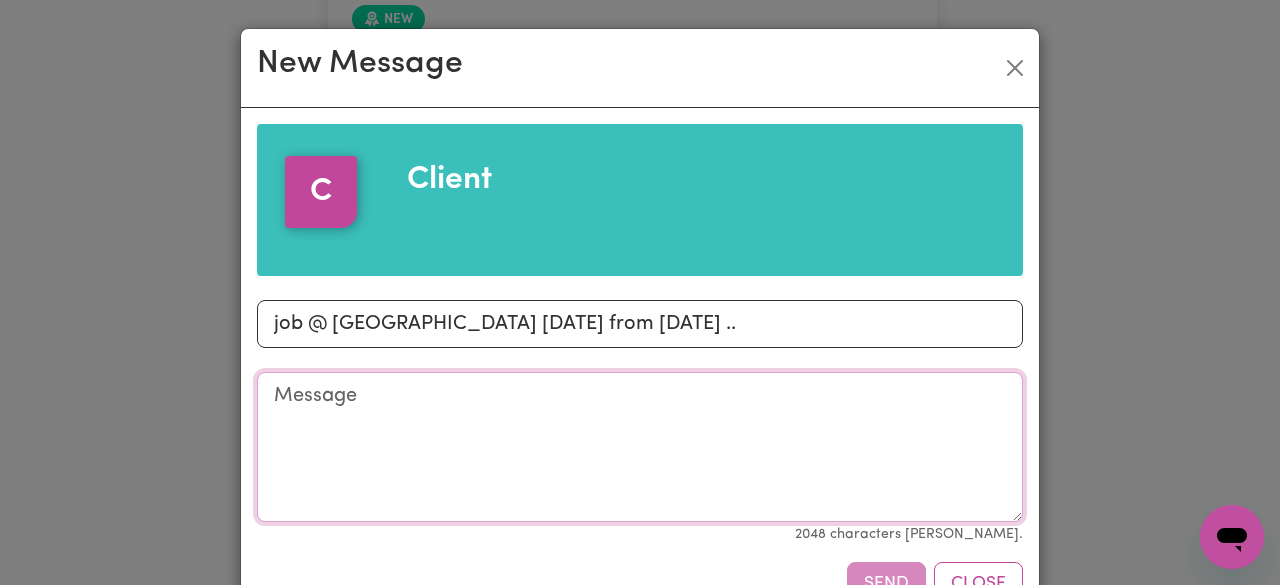 click on "Message" at bounding box center [640, 447] 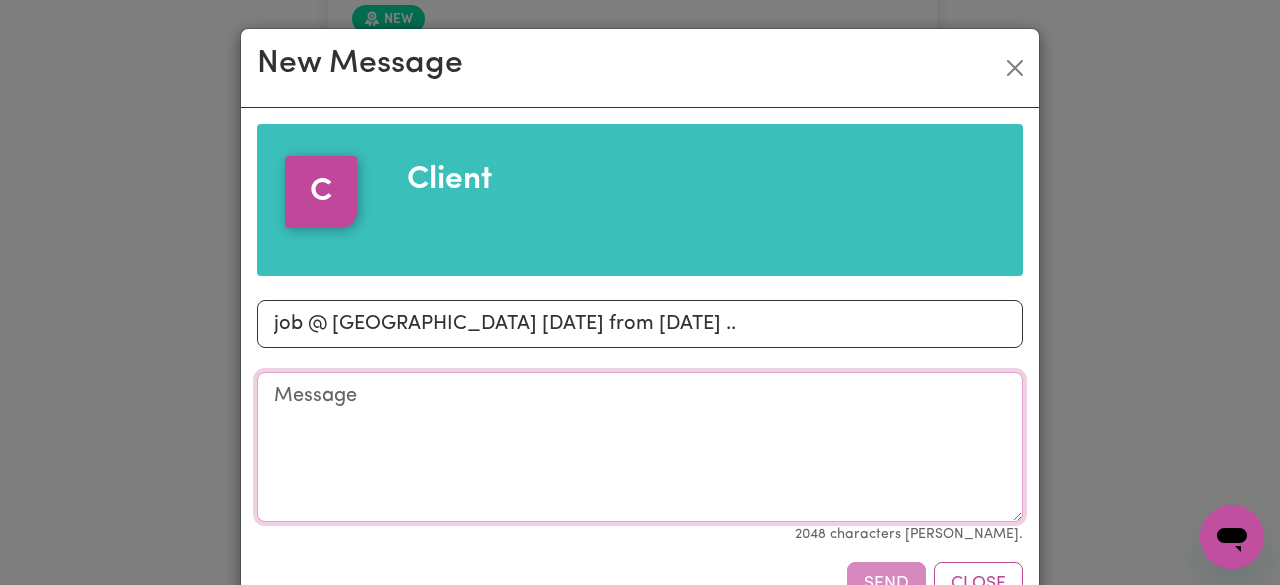 click on "Message" at bounding box center [640, 447] 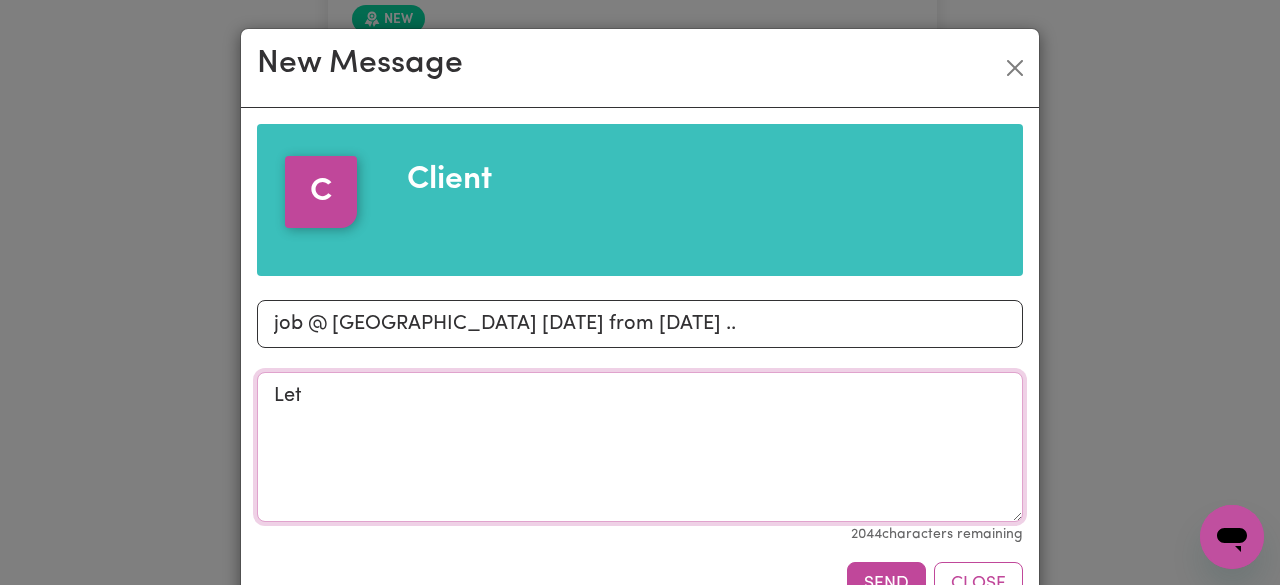click on "Let" at bounding box center [640, 447] 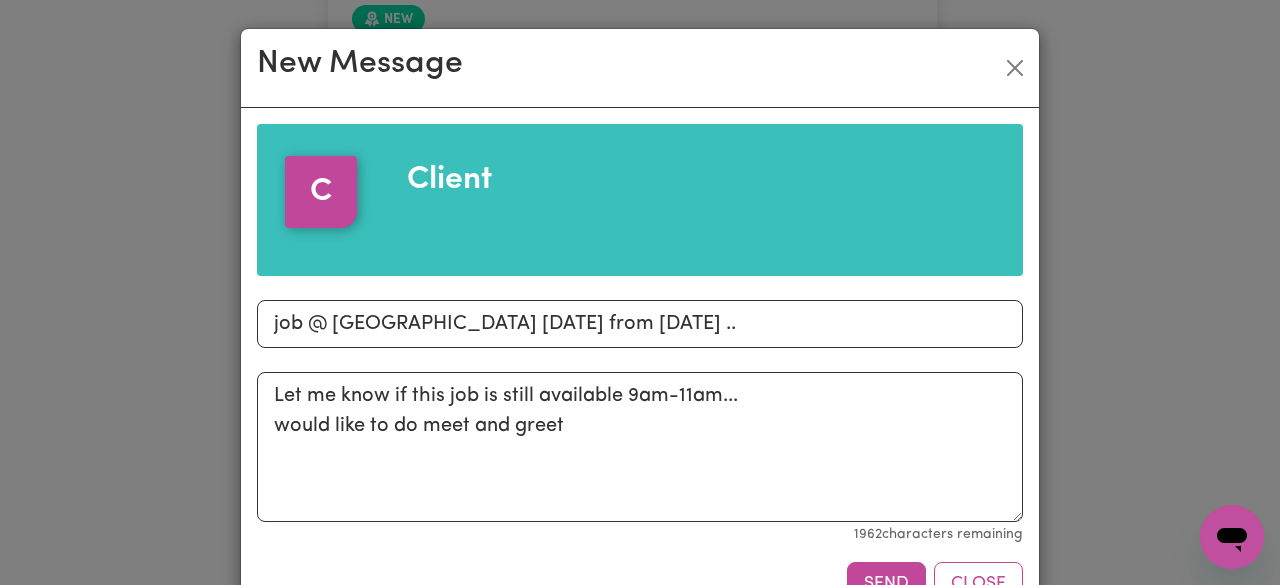 click on "New Message C Client Subject job @ [GEOGRAPHIC_DATA] [DATE] from [DATE] .. Message Let me know if this job is still available 9am-11am...
would like to do meet and greet 1962  characters remaining Send Close" at bounding box center [640, 292] 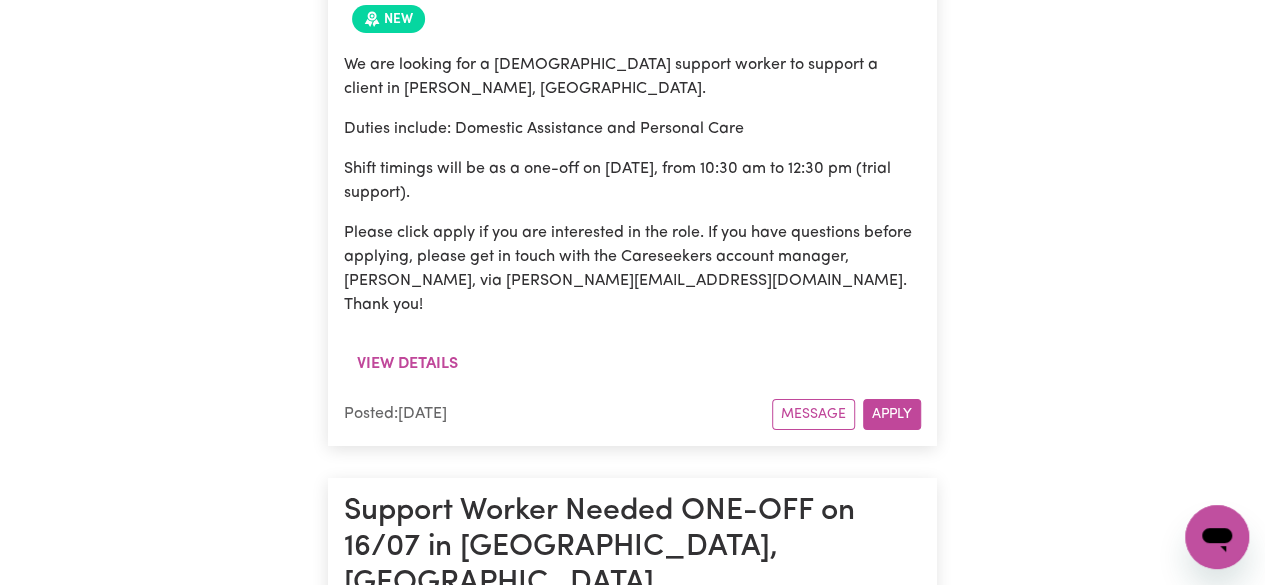 click on "Search By Suburb By State Show  Filters Showing  98   jobs Support Worker Needed Every [DATE]  In [GEOGRAPHIC_DATA], [GEOGRAPHIC_DATA] [GEOGRAPHIC_DATA] ,  [GEOGRAPHIC_DATA] New We are  looking for a support worker to assist with personal care, social companionship, and community access for a client in [GEOGRAPHIC_DATA], [GEOGRAPHIC_DATA] A car and a driver's license are required for this service. Shifts will be every [DATE] from 10 am to 2 pm. To start 07/08! Please click apply if you are interested in the role. If you have questions before applying, don't hesitate to get in touch with the Careseekers account manager, [PERSON_NAME], at [PERSON_NAME][EMAIL_ADDRESS][DOMAIN_NAME]. Thank you! View details Posted:  [DATE] Message Apply [DEMOGRAPHIC_DATA] Support Worker Needed In [GEOGRAPHIC_DATA], [GEOGRAPHIC_DATA] [GEOGRAPHIC_DATA] ,  [GEOGRAPHIC_DATA] New We are seeking a [DEMOGRAPHIC_DATA] support worker to assist a client in [GEOGRAPHIC_DATA], [GEOGRAPHIC_DATA], with morning routine and preparation for school. Shift timings are every [DATE], [DATE], and [DATE] from 7:00 AM to 9:00 AM. To start on [DATE]! View details Posted:" at bounding box center [632, 21279] 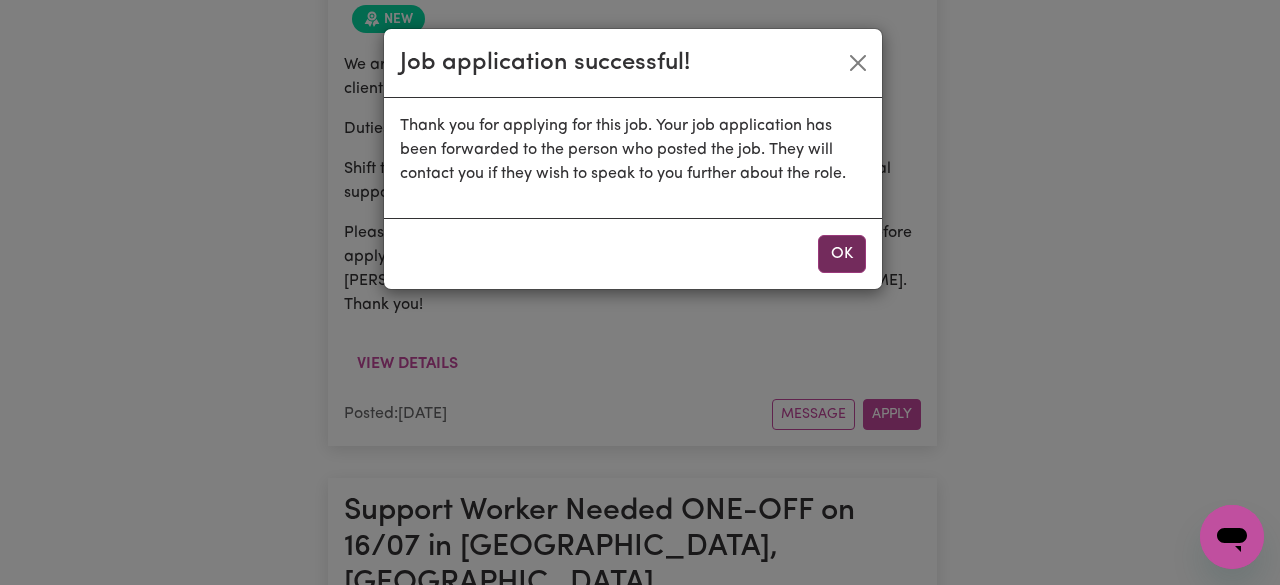 click on "OK" at bounding box center [842, 254] 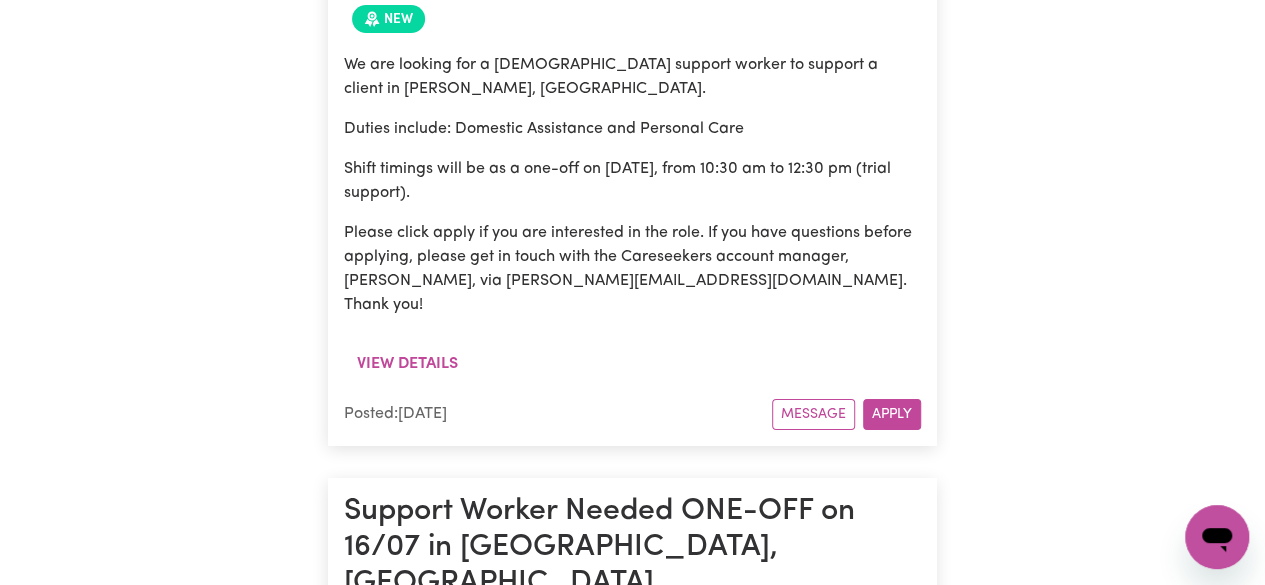 click on "Message" at bounding box center (813, 1650) 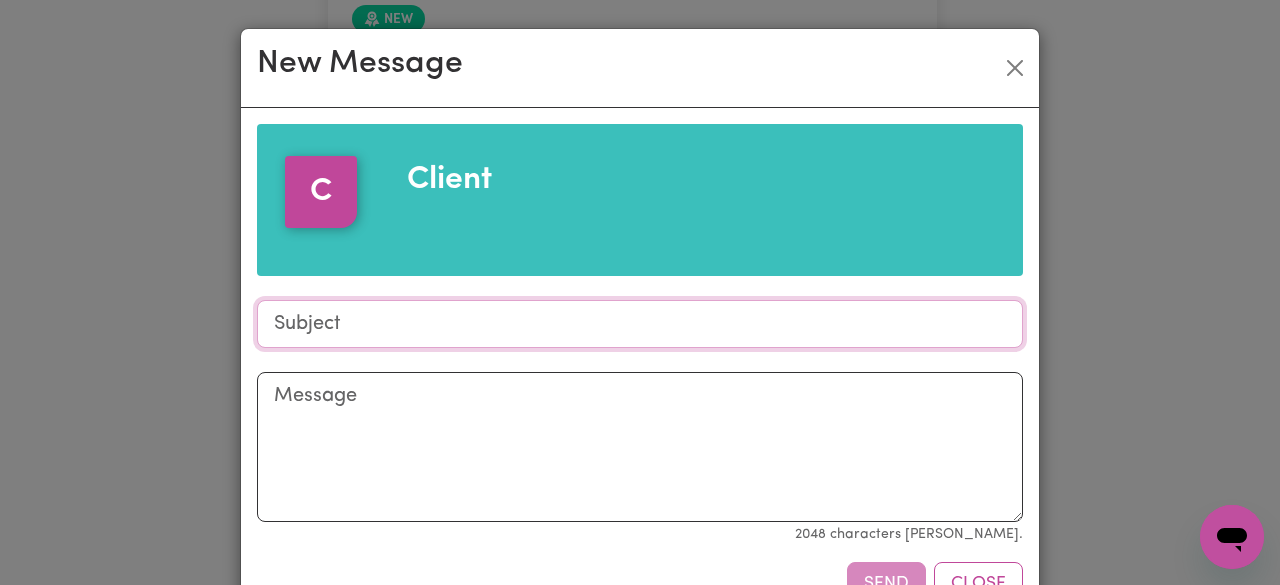 click on "Subject" at bounding box center [640, 324] 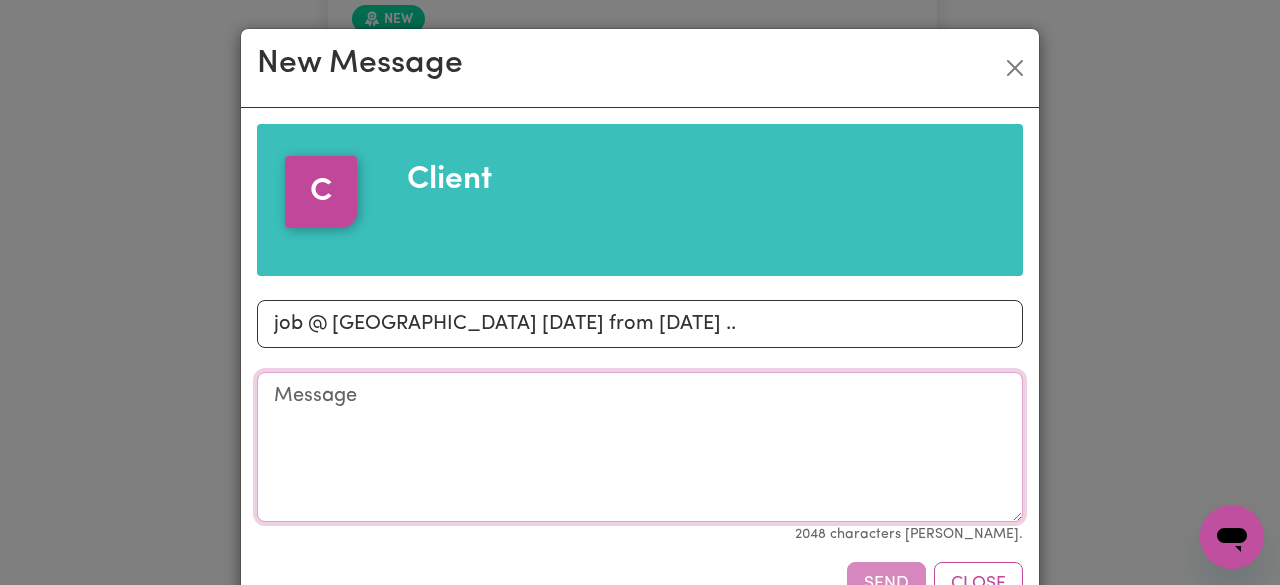 click on "Message" at bounding box center (640, 447) 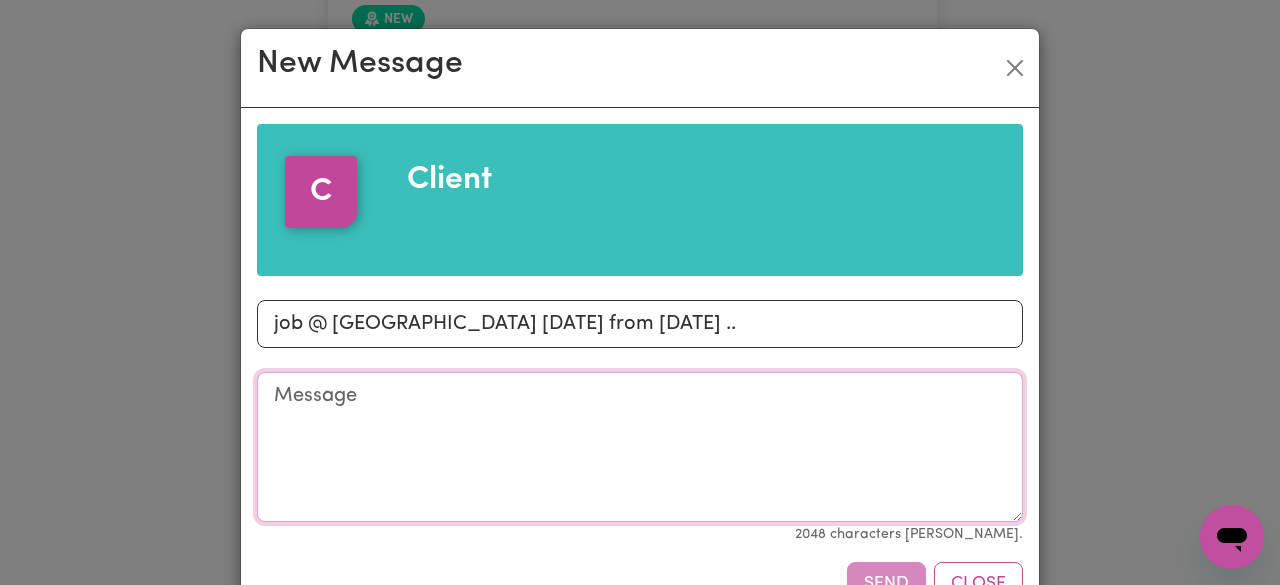 click on "Message" at bounding box center [640, 447] 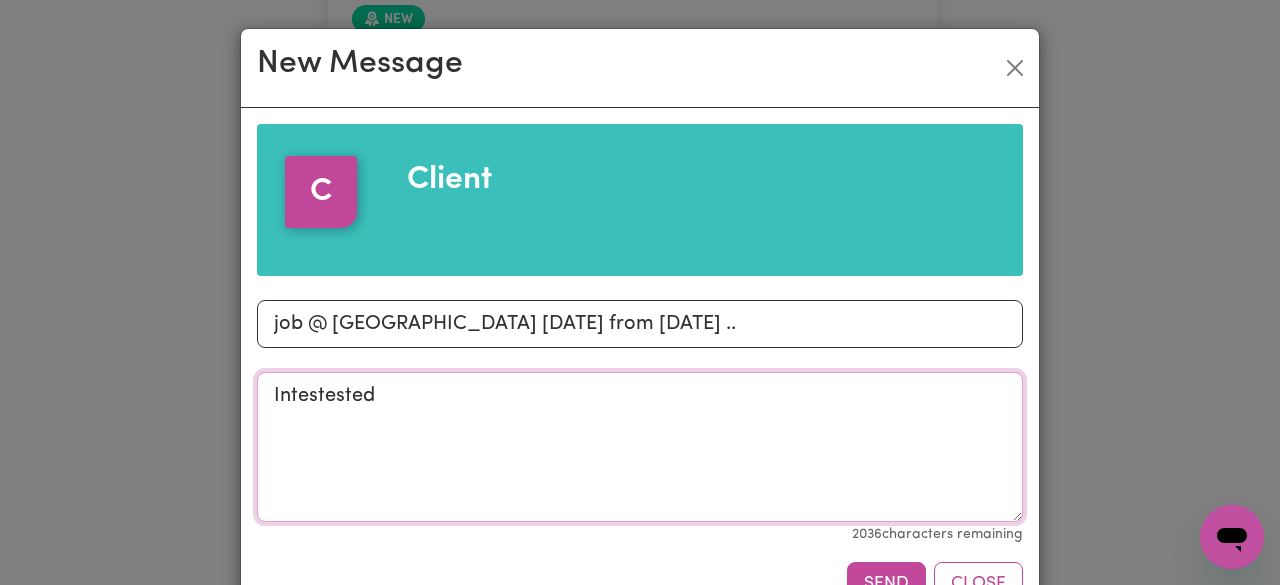 click on "Intestested" at bounding box center [640, 447] 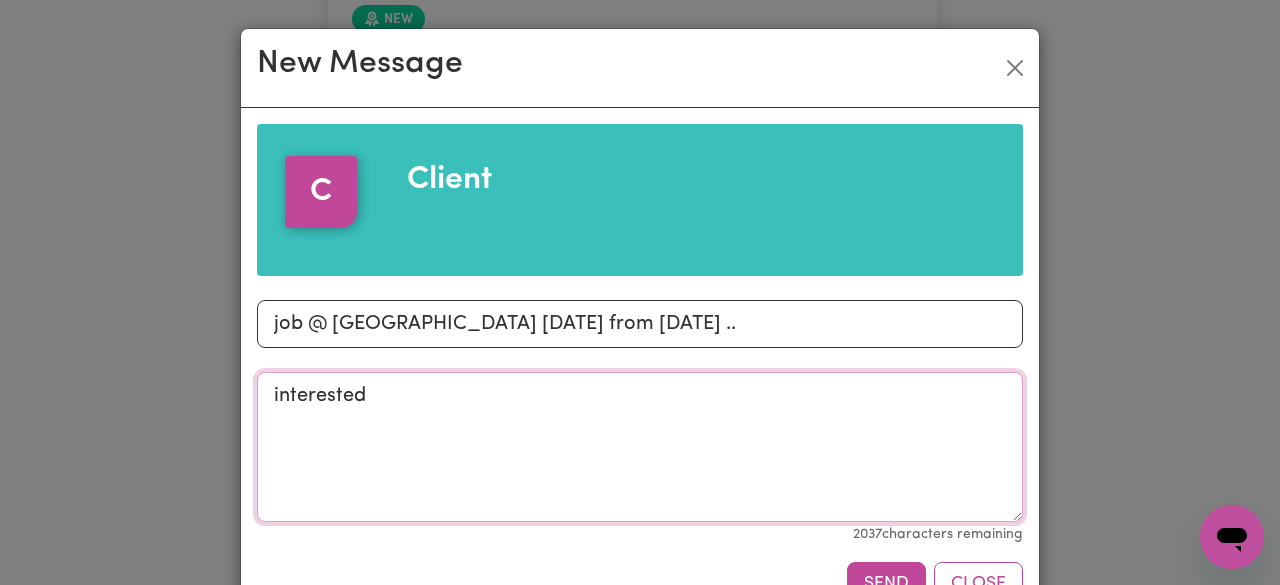 click on "interested" at bounding box center (640, 447) 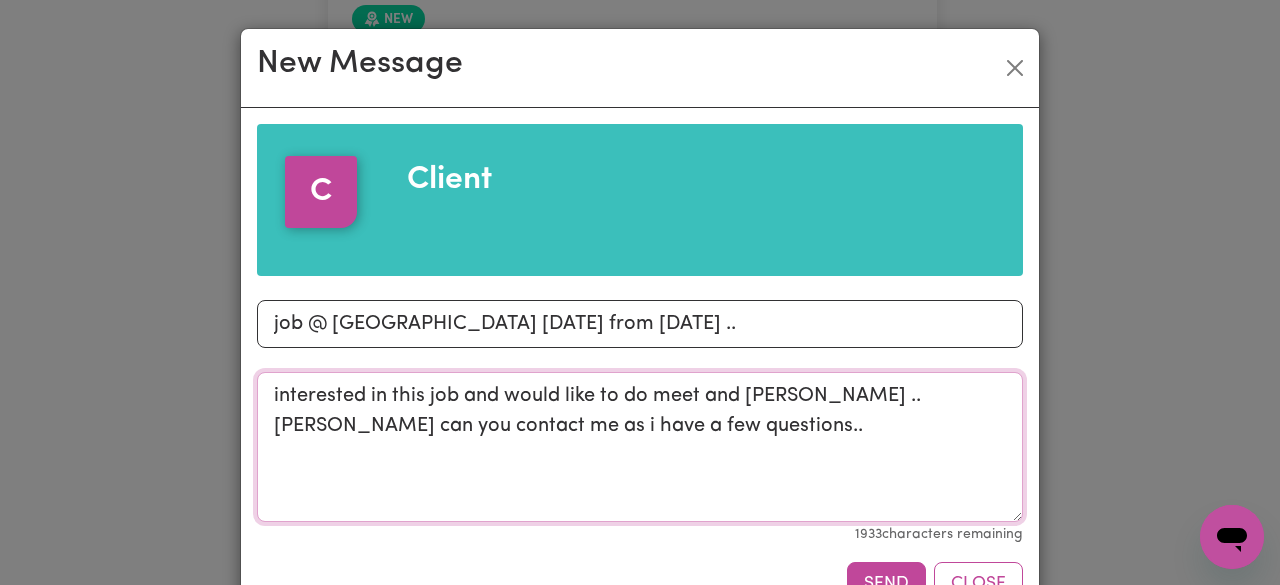 click on "interested in this job and would like to do meet and [PERSON_NAME] ..
[PERSON_NAME] can you contact me as i have a few questions.." at bounding box center [640, 447] 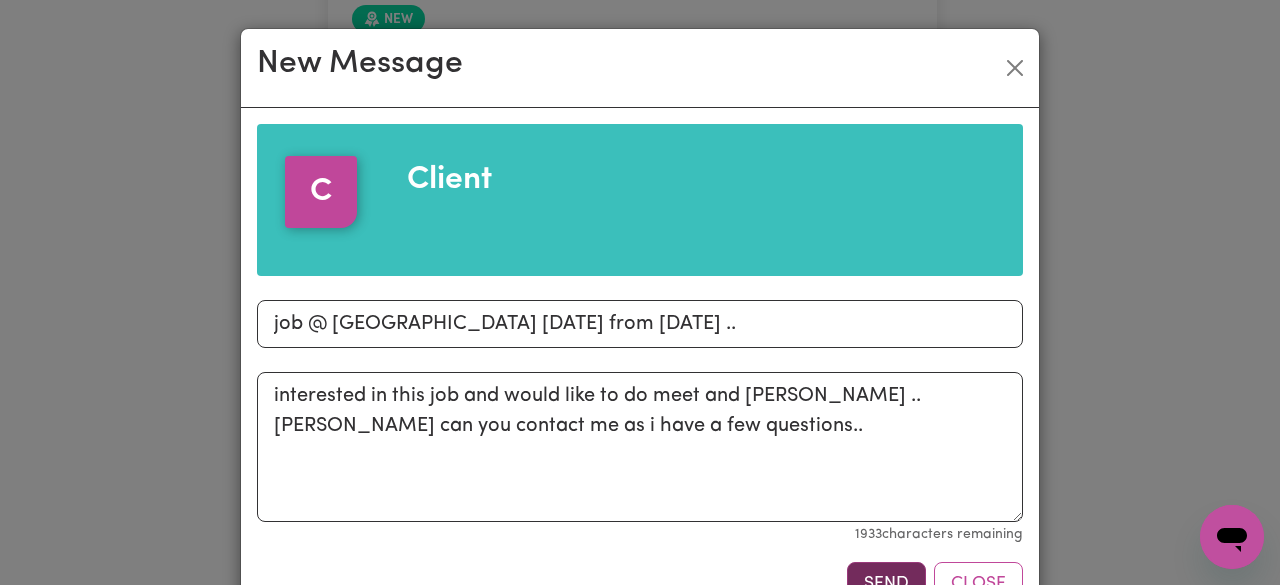 click on "Send" at bounding box center (886, 584) 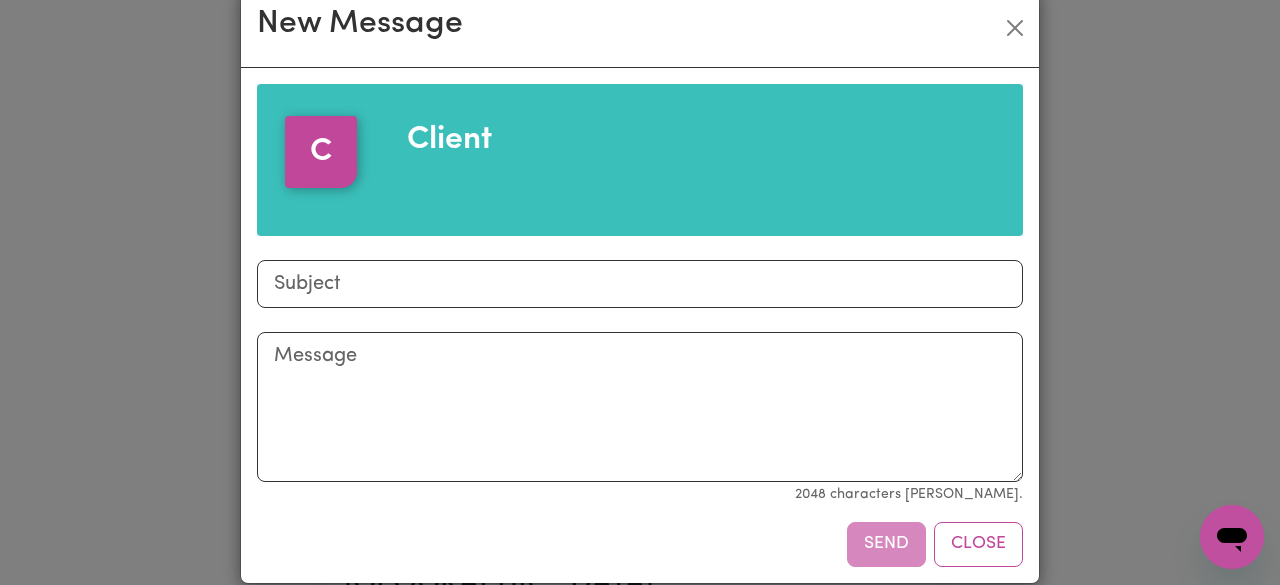 scroll, scrollTop: 64, scrollLeft: 0, axis: vertical 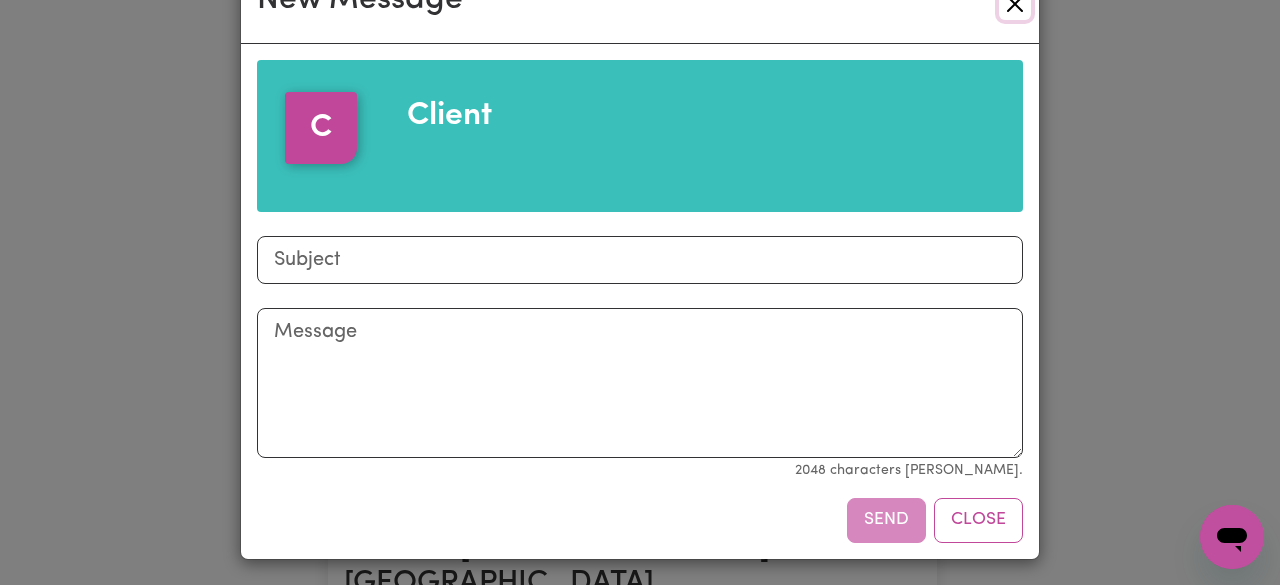 click at bounding box center [1015, 4] 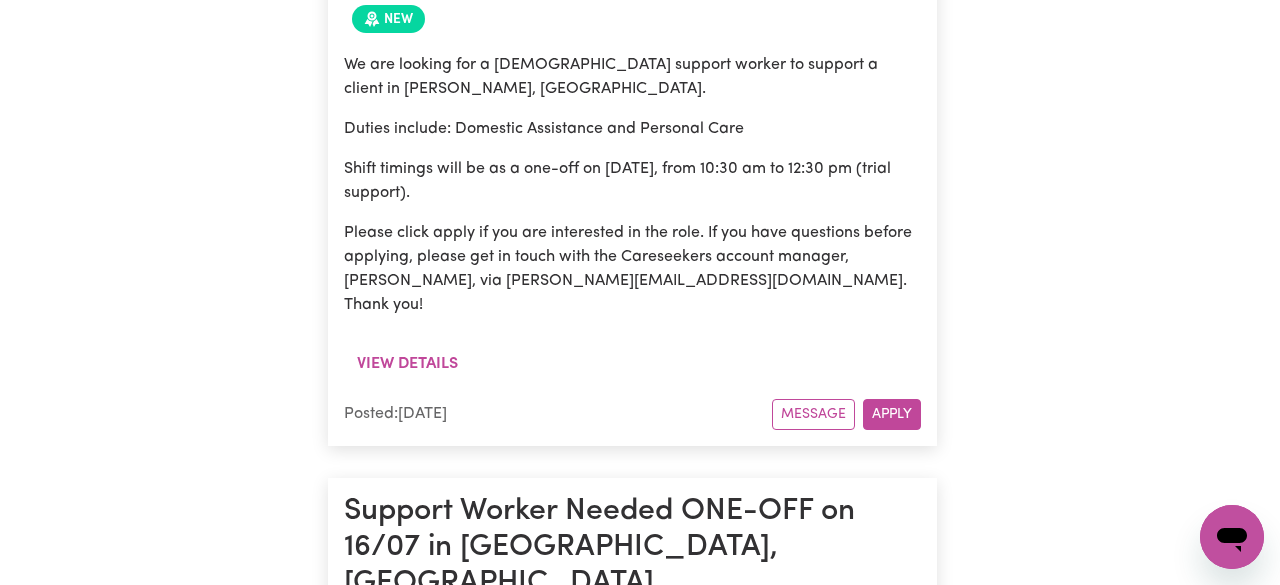 scroll, scrollTop: 0, scrollLeft: 0, axis: both 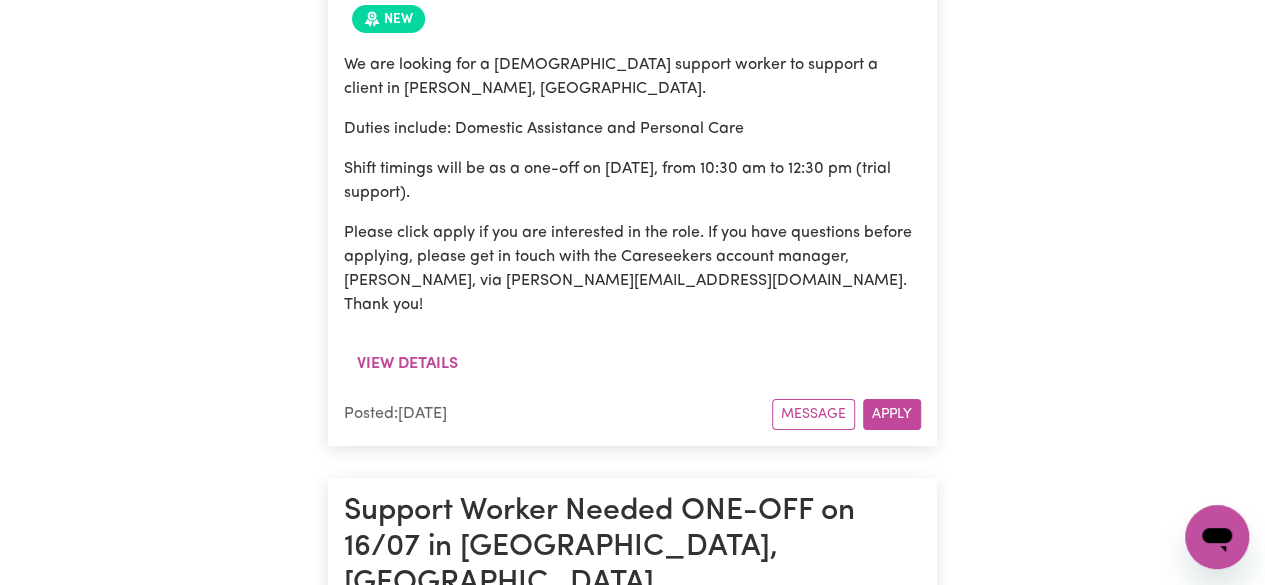 click on "View details" at bounding box center (407, 1600) 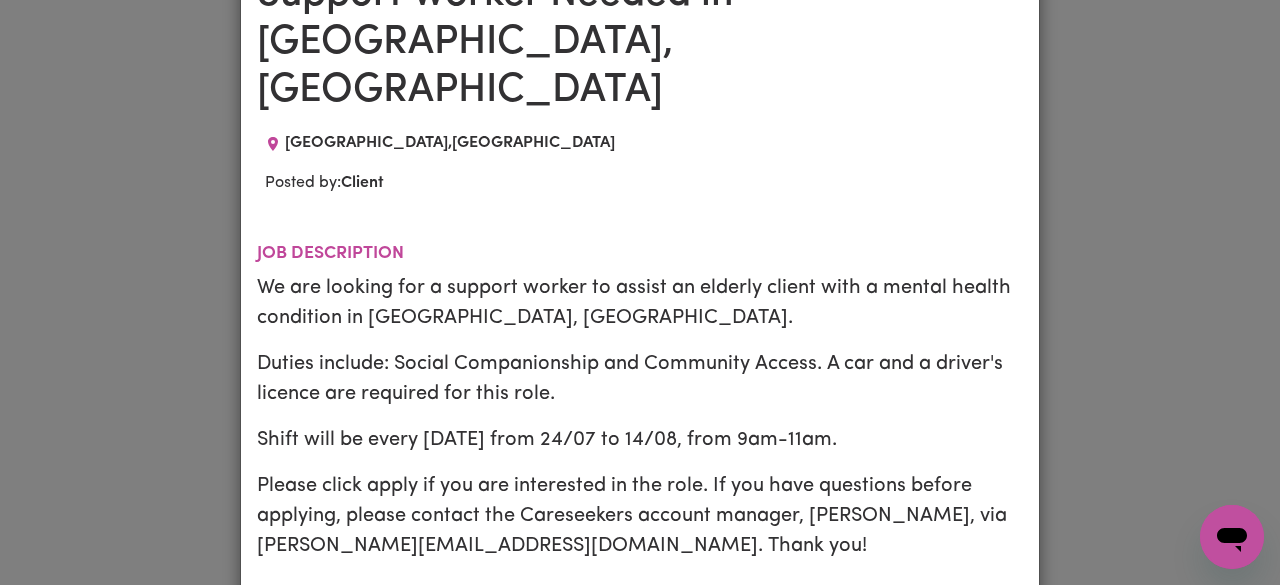 scroll, scrollTop: 160, scrollLeft: 0, axis: vertical 